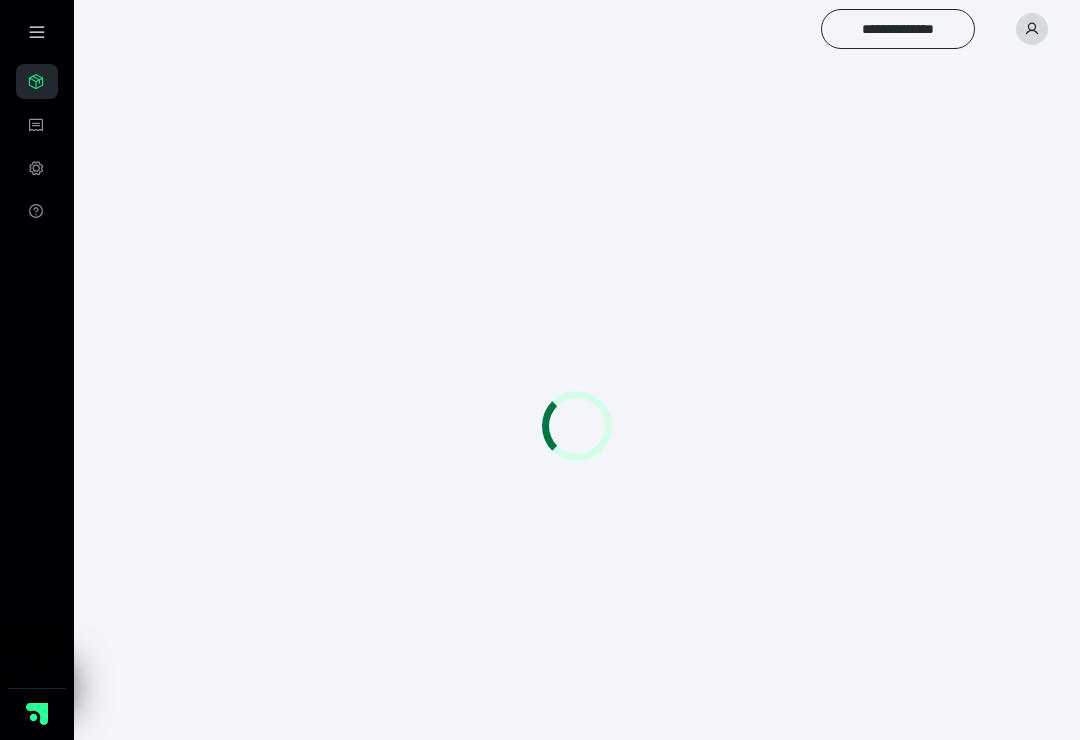 scroll, scrollTop: 0, scrollLeft: 0, axis: both 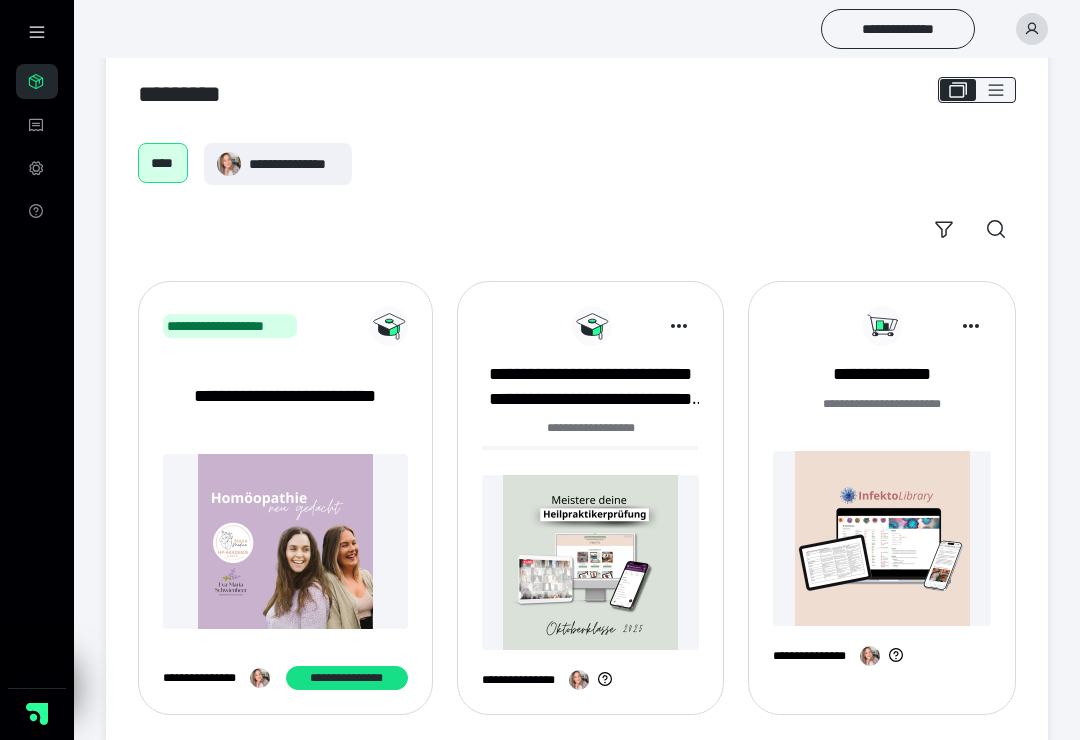 click on "**********" at bounding box center (591, 498) 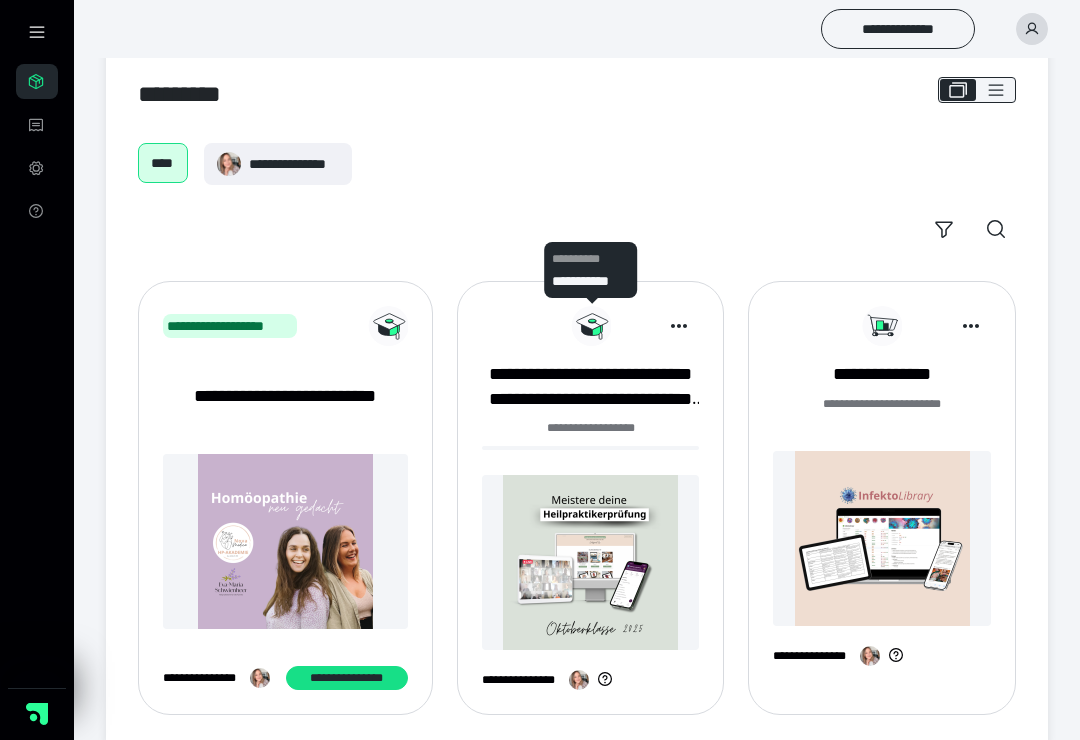 click at bounding box center [591, 562] 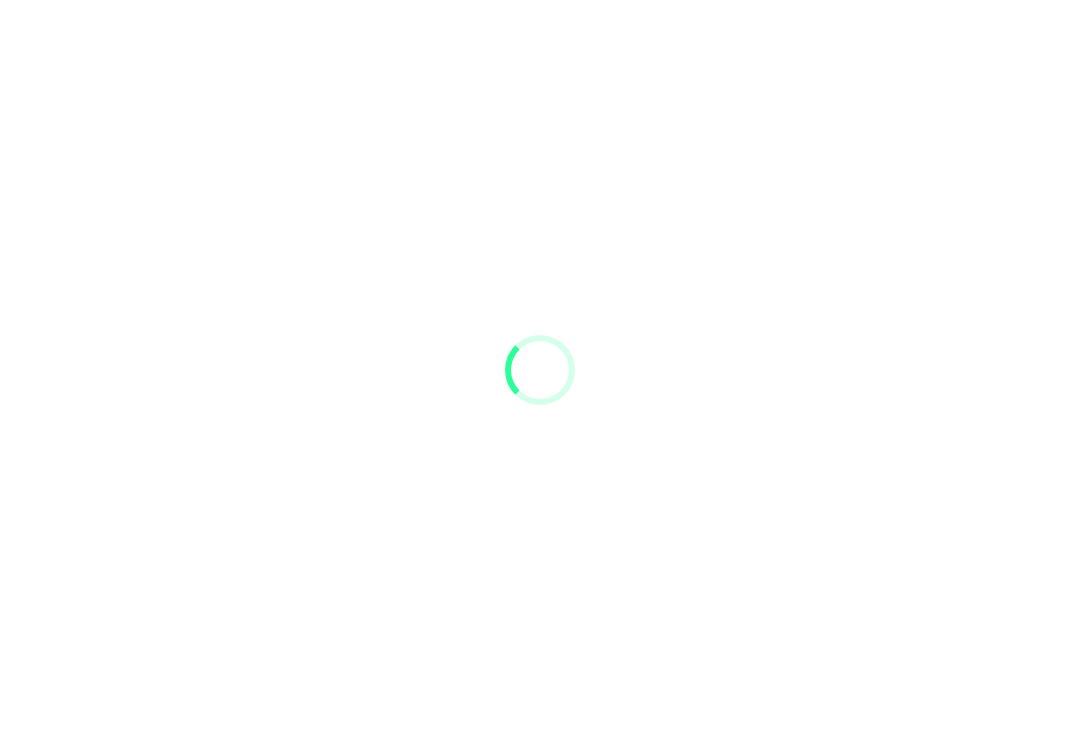 scroll, scrollTop: 0, scrollLeft: 0, axis: both 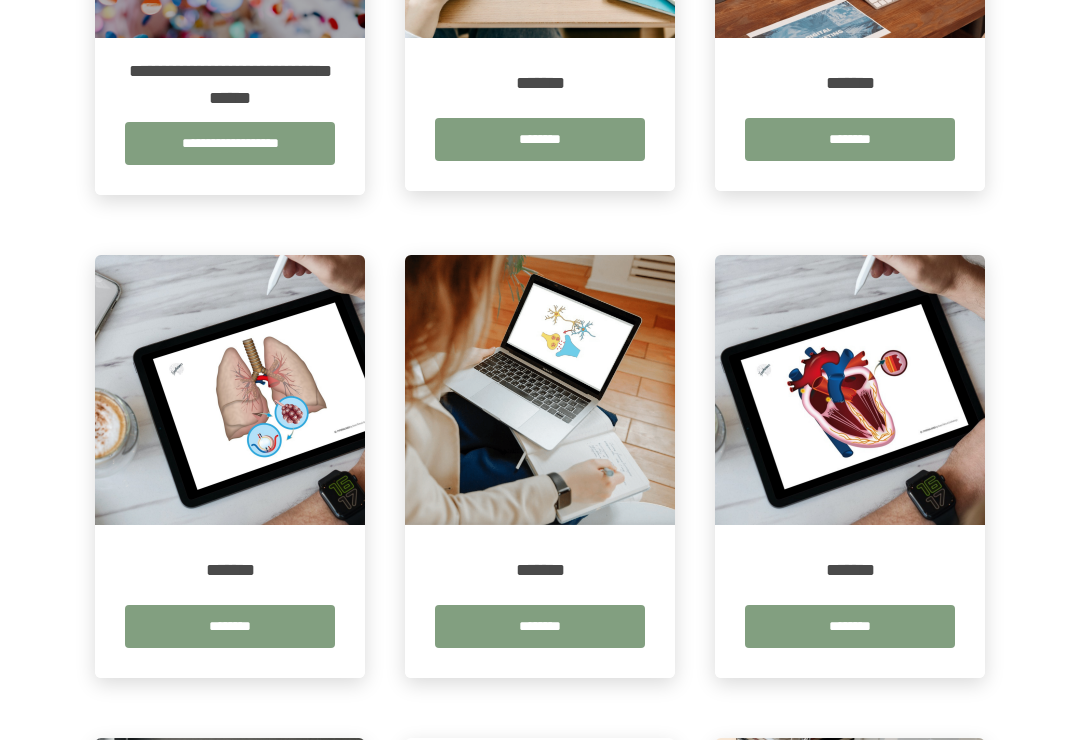 click on "********" at bounding box center [540, 626] 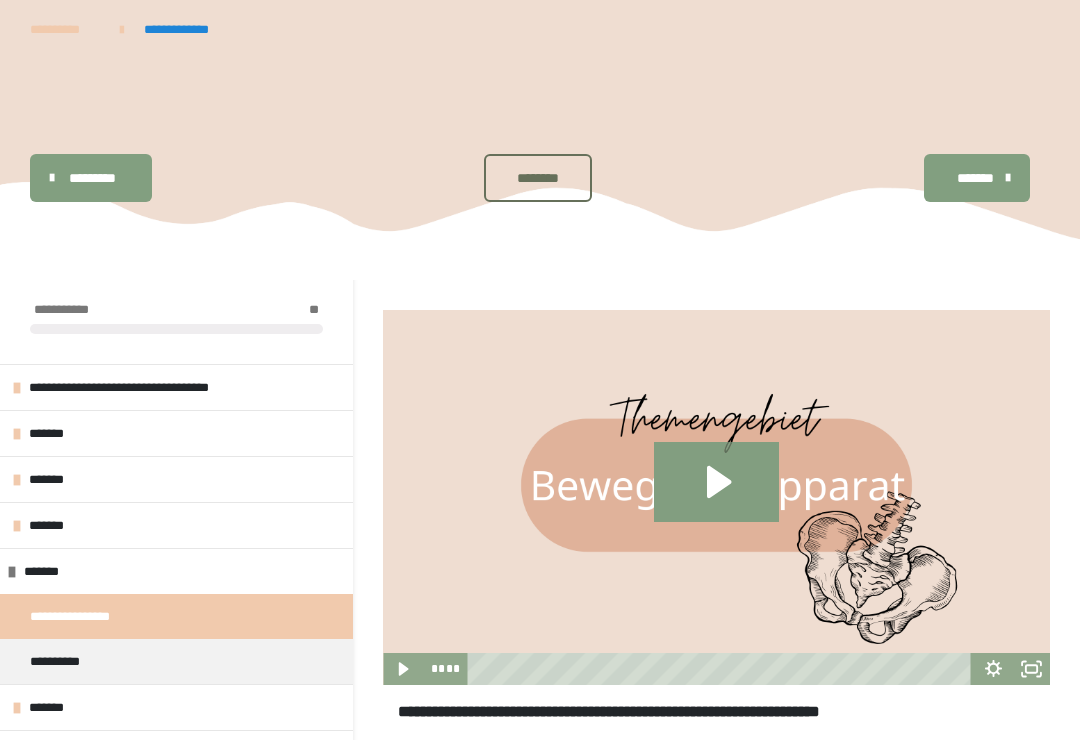 click 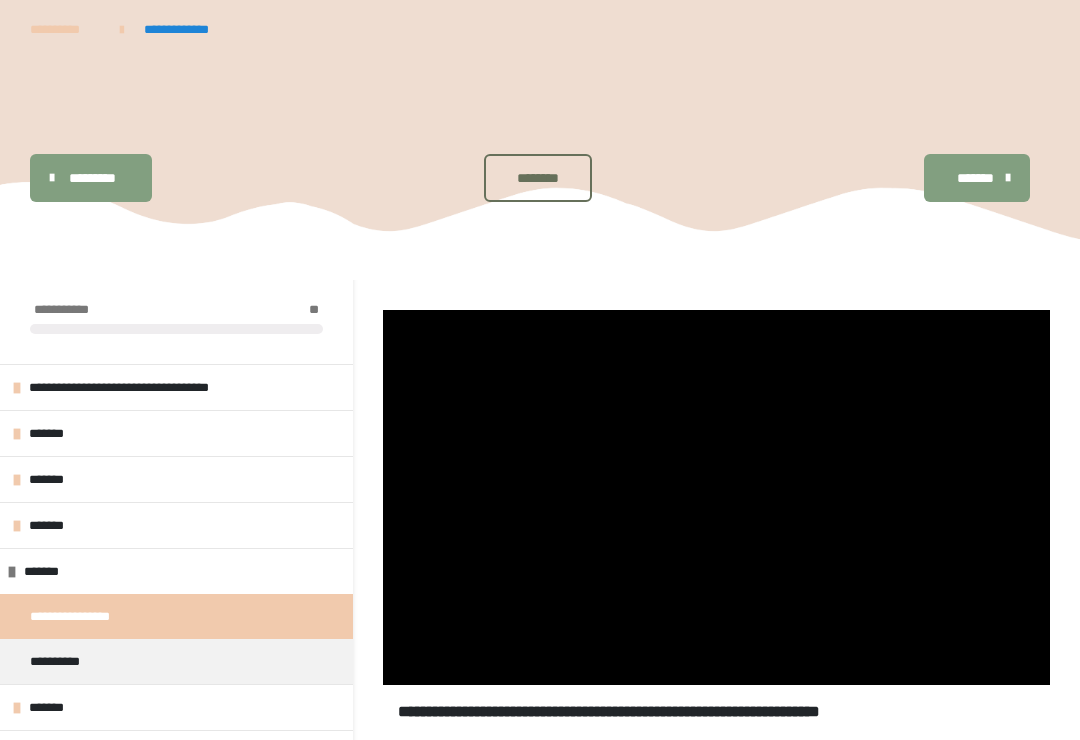 click at bounding box center [716, 497] 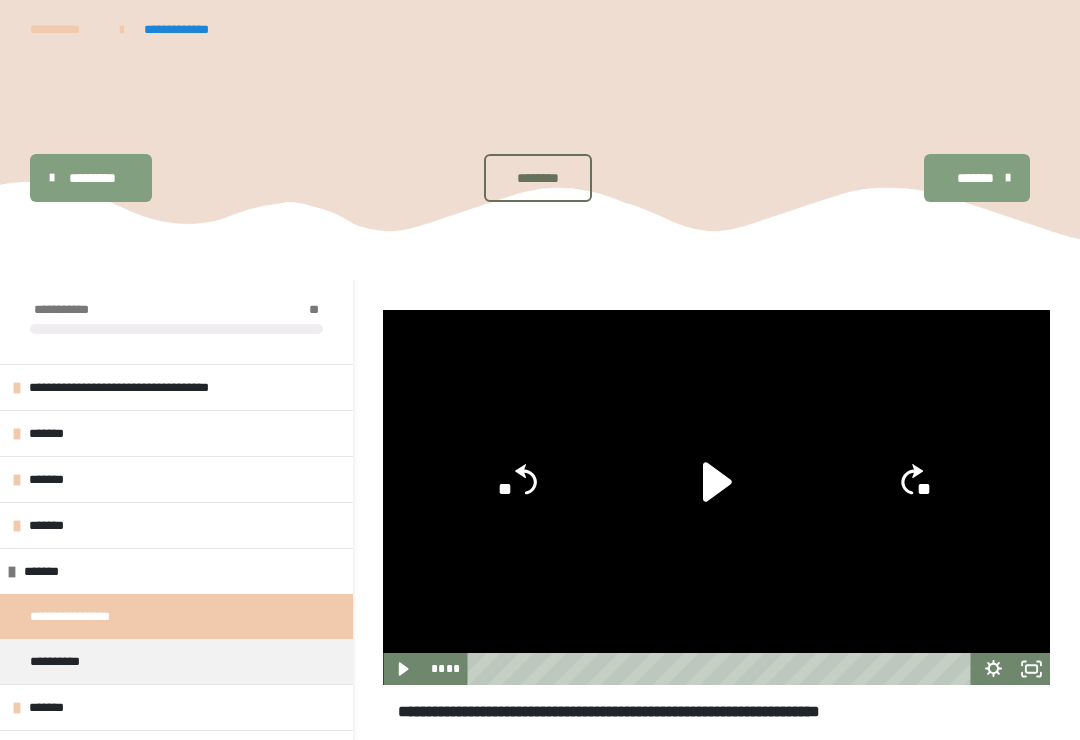 click 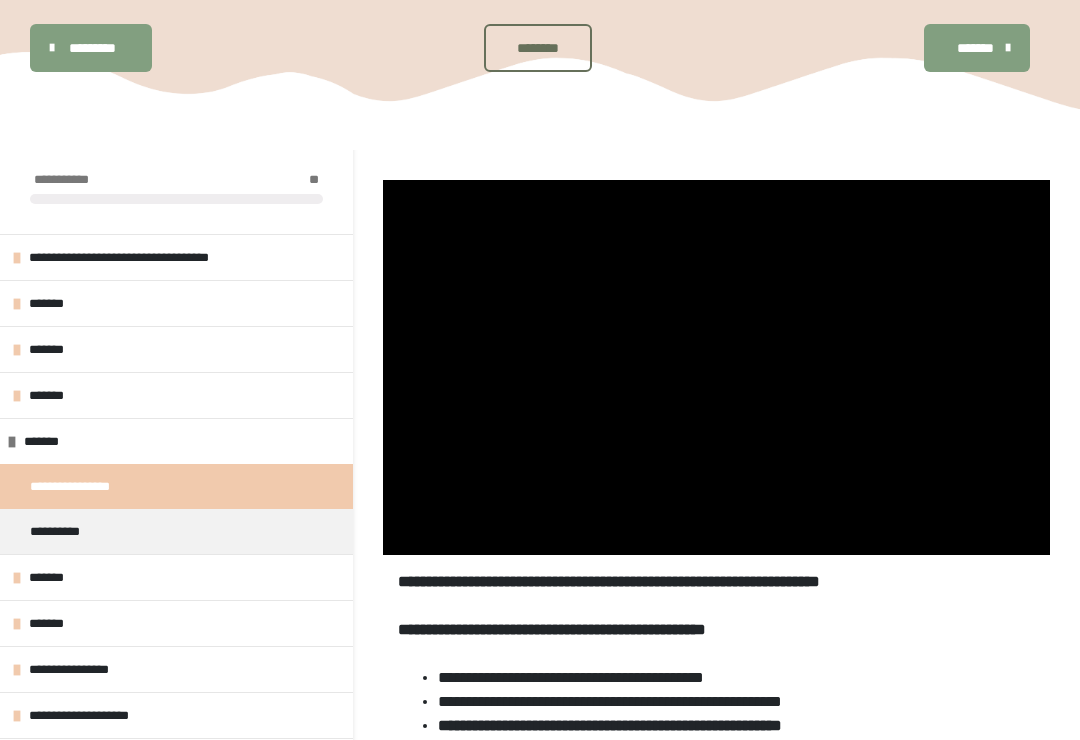 scroll, scrollTop: 133, scrollLeft: 0, axis: vertical 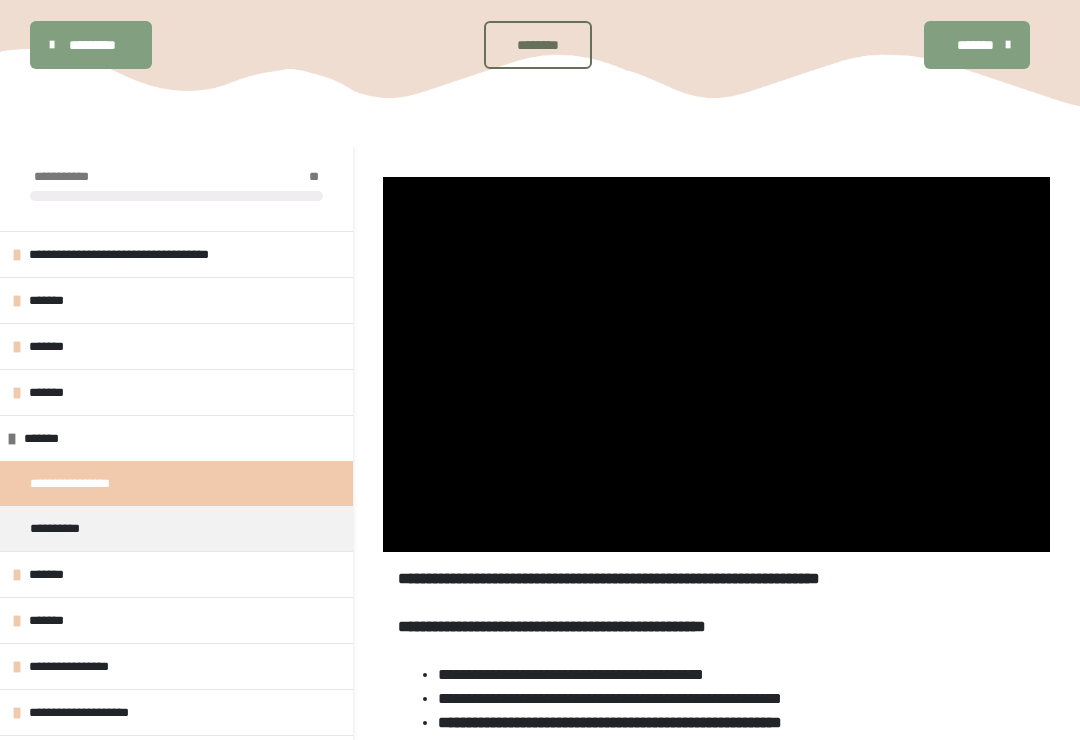 click at bounding box center [716, 364] 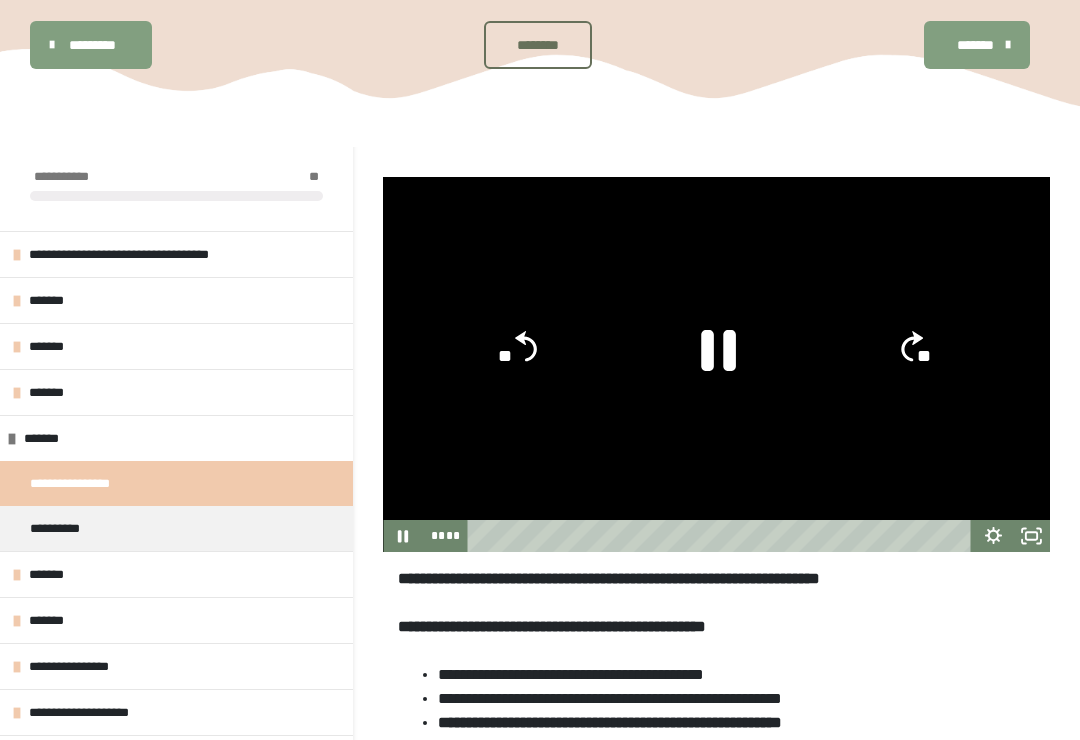 click 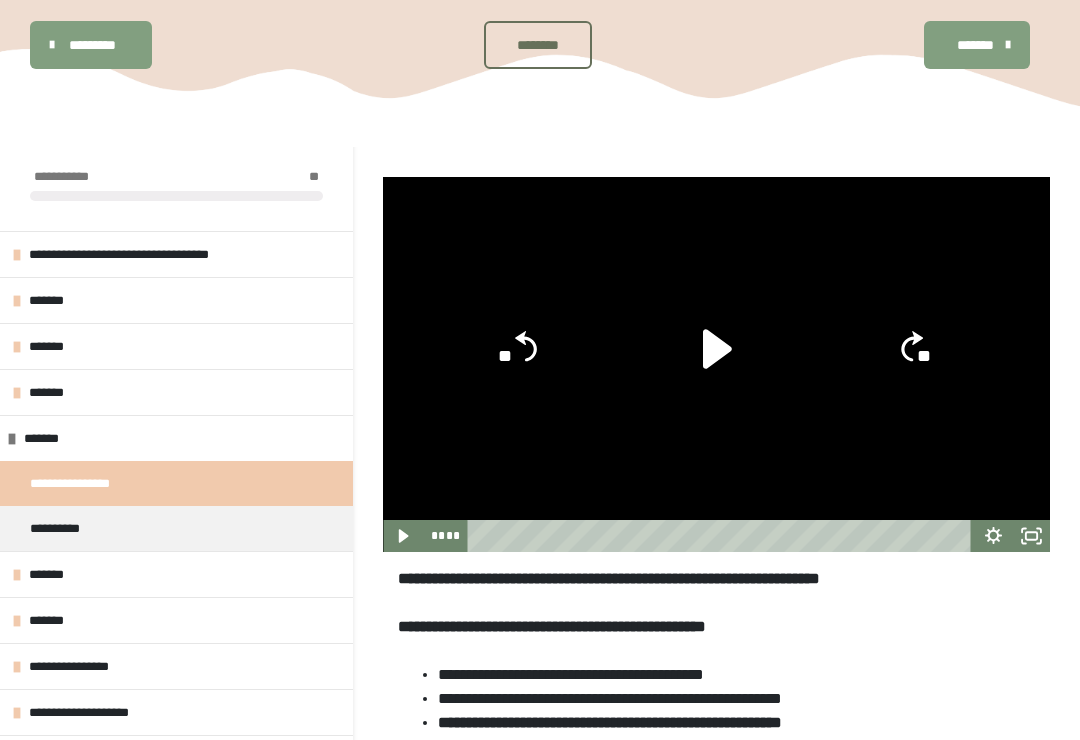click 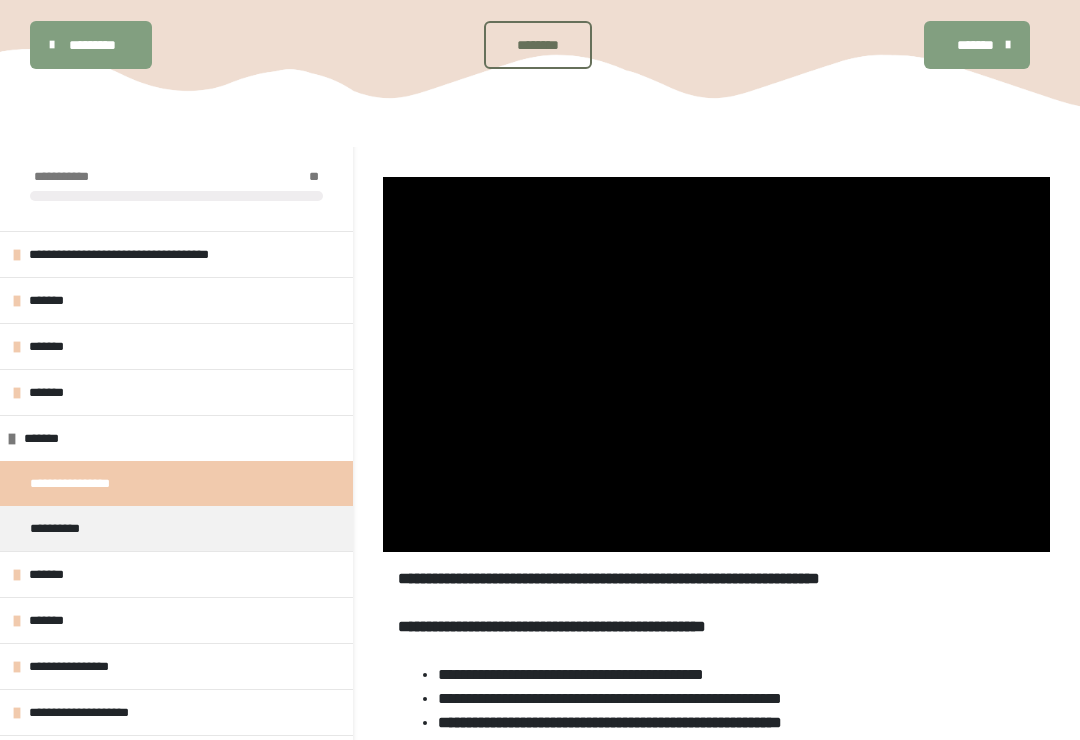 click at bounding box center (716, 364) 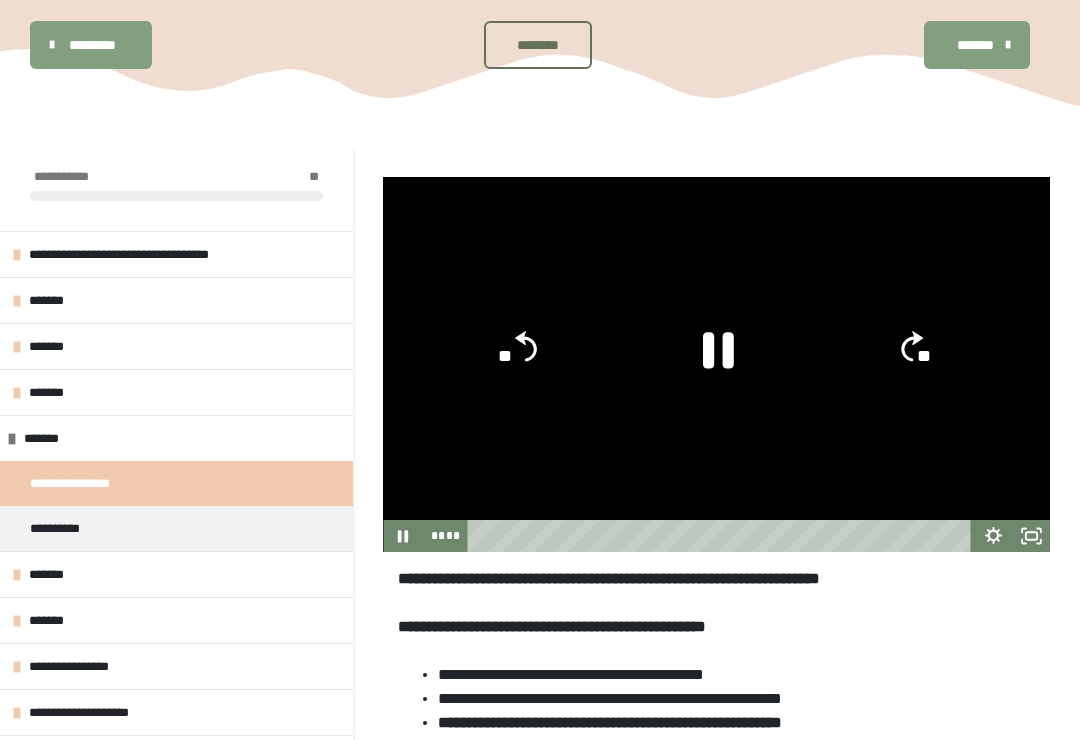 click 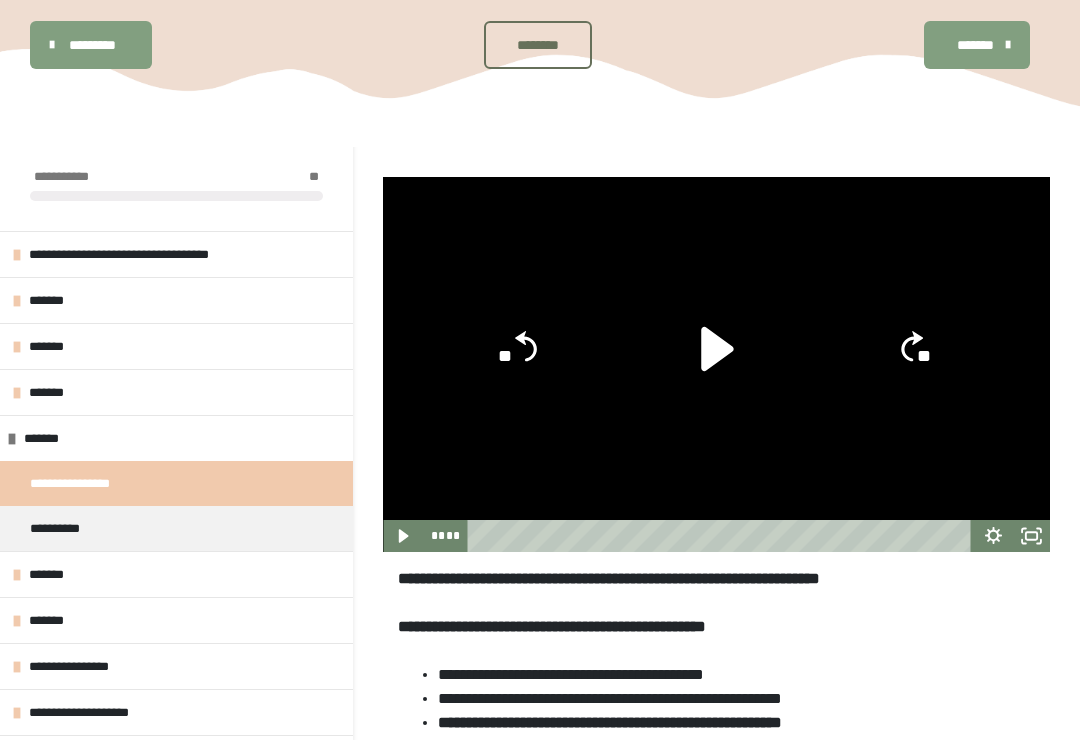 click 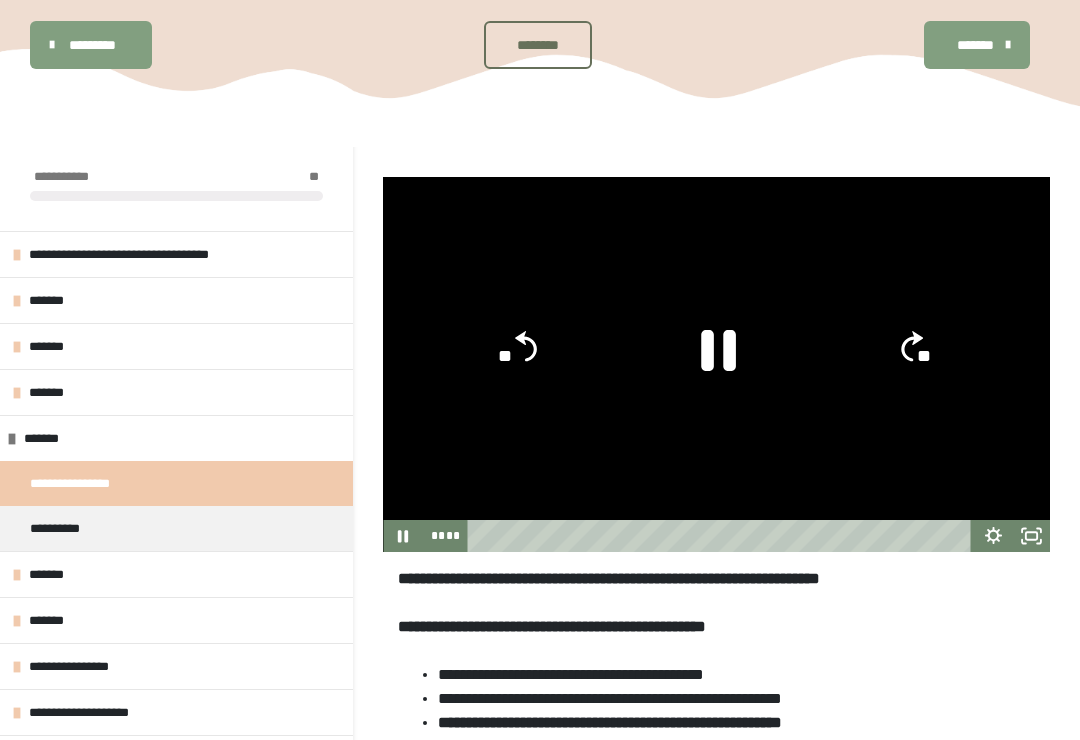 click 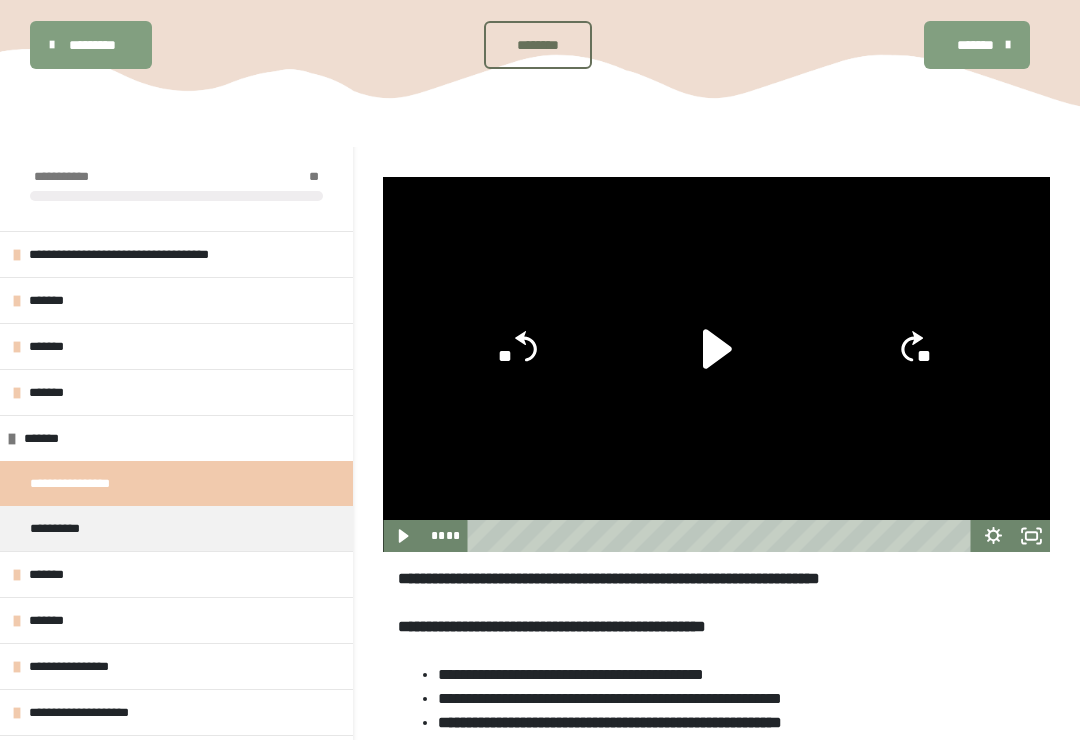 click 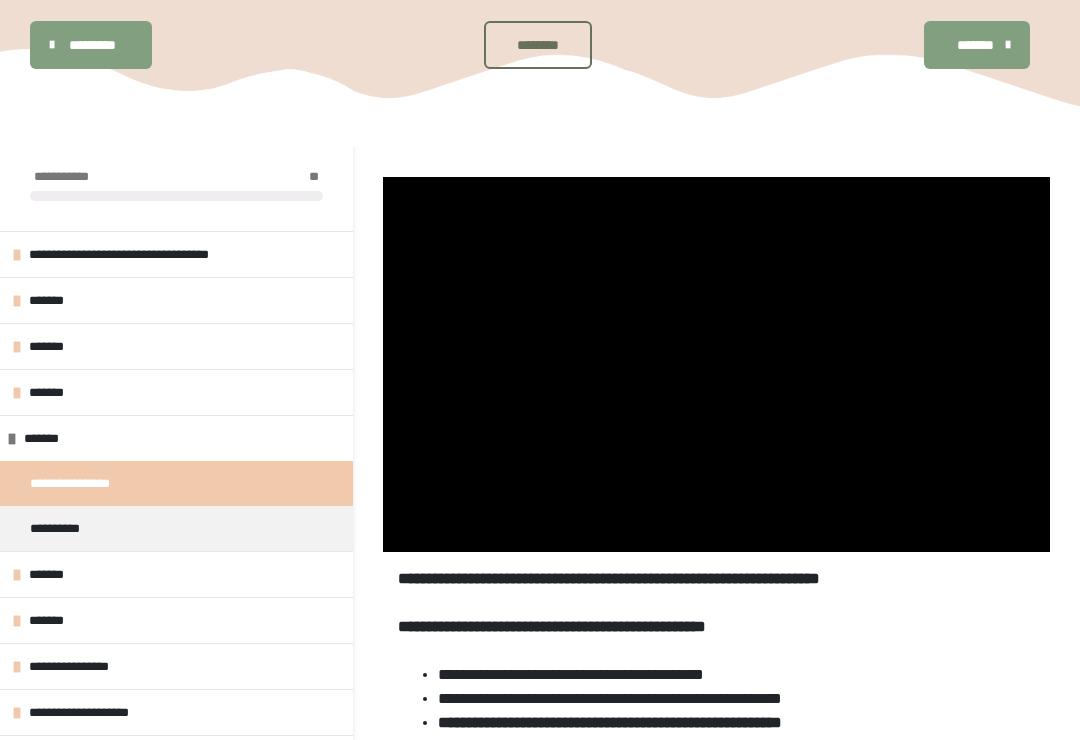 click at bounding box center (716, 364) 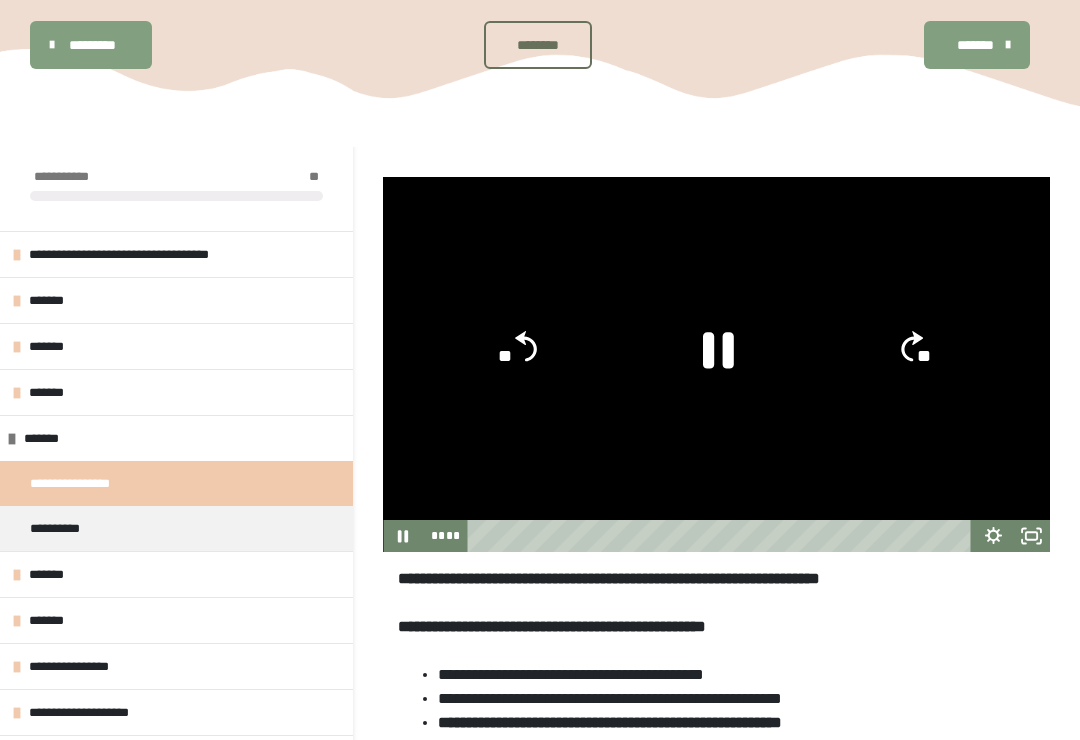 click 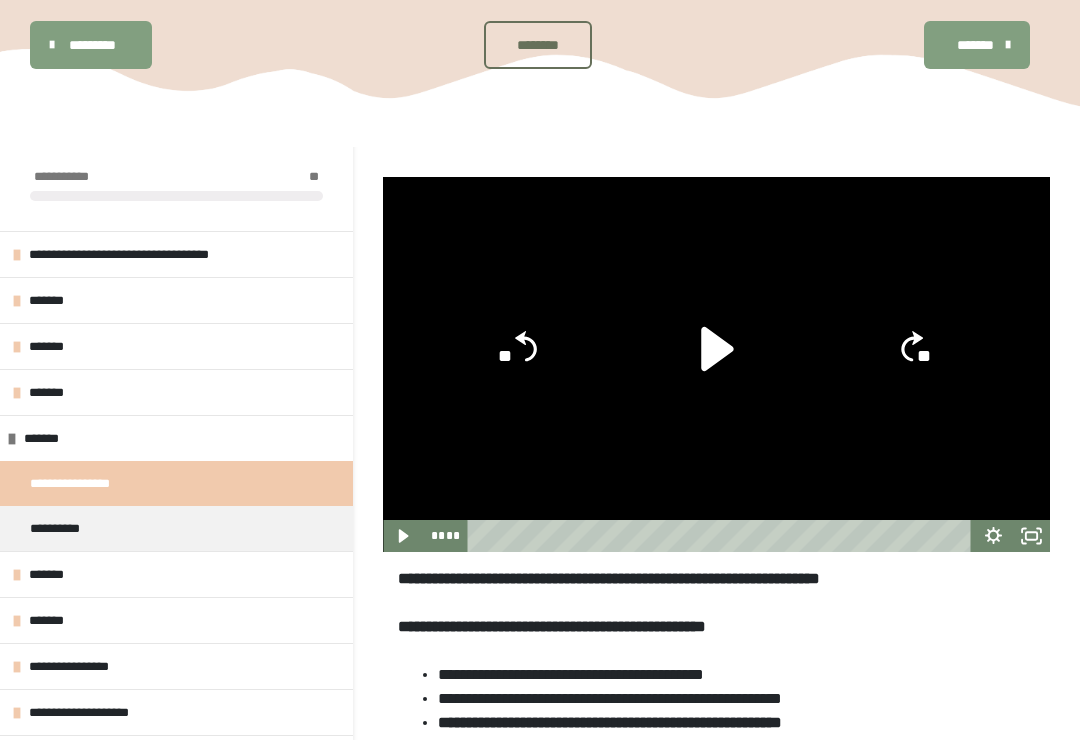 click 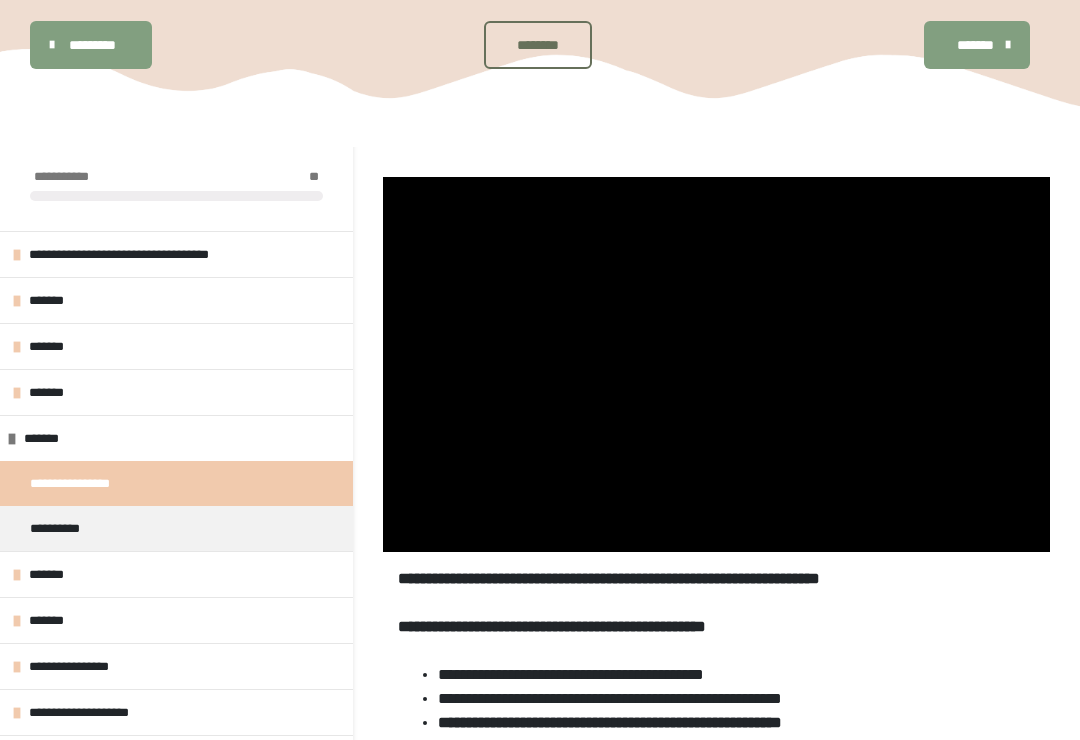 click at bounding box center [716, 364] 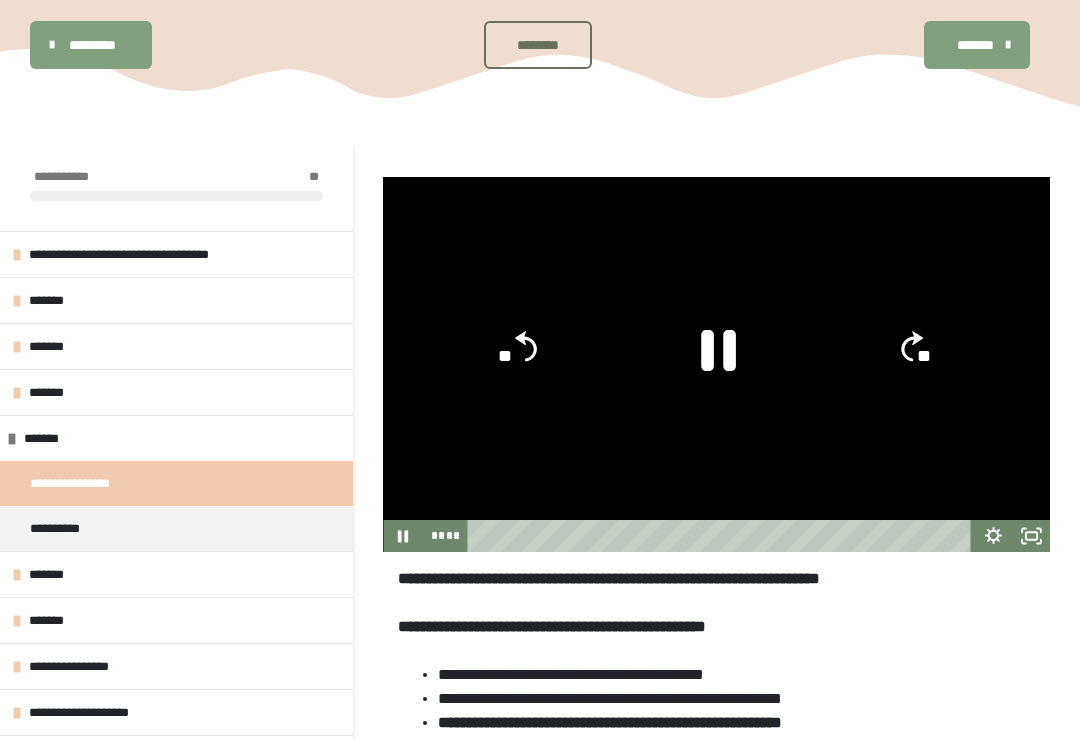 click 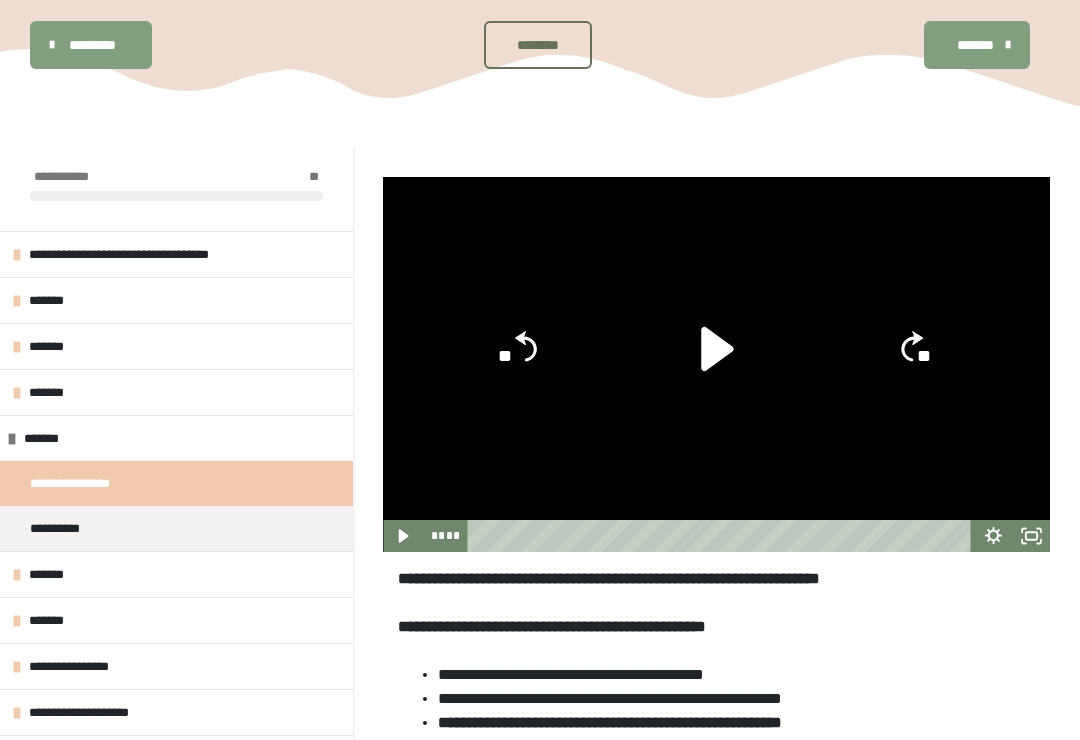 click 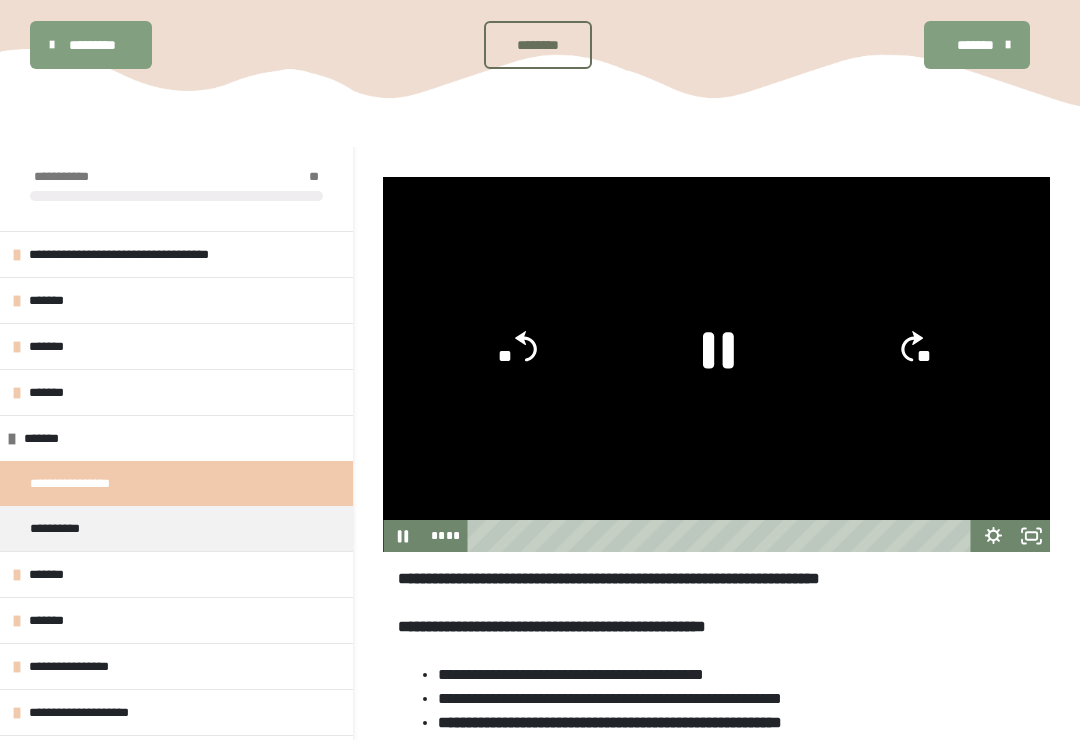 click 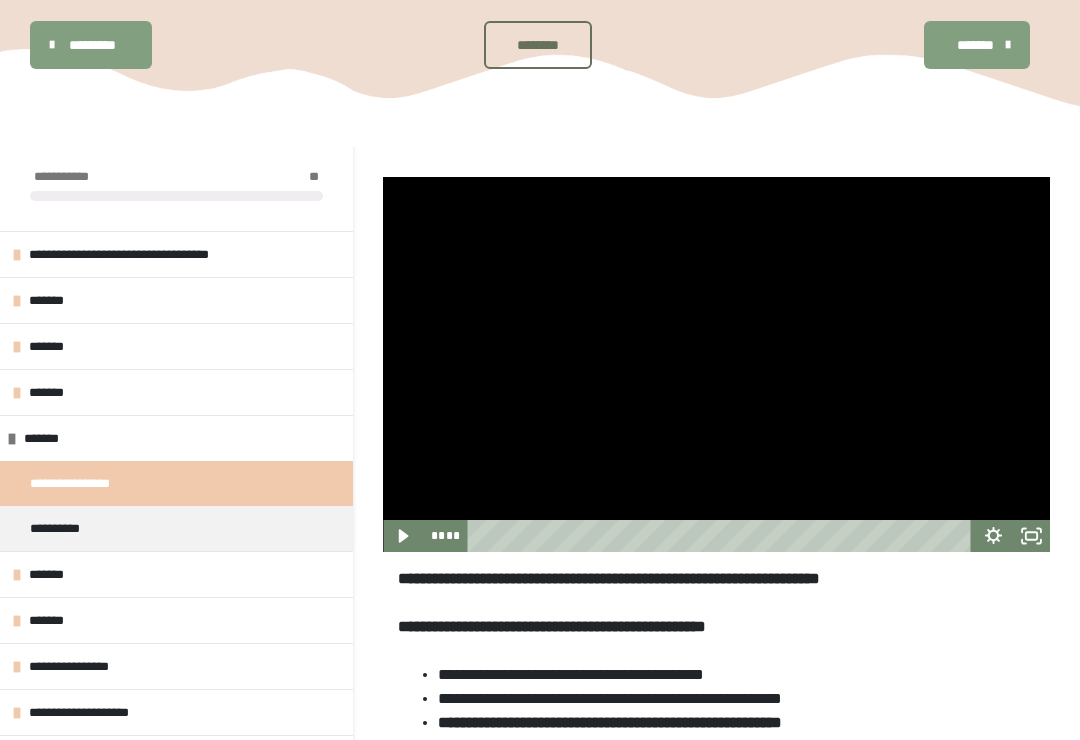 click at bounding box center (716, 364) 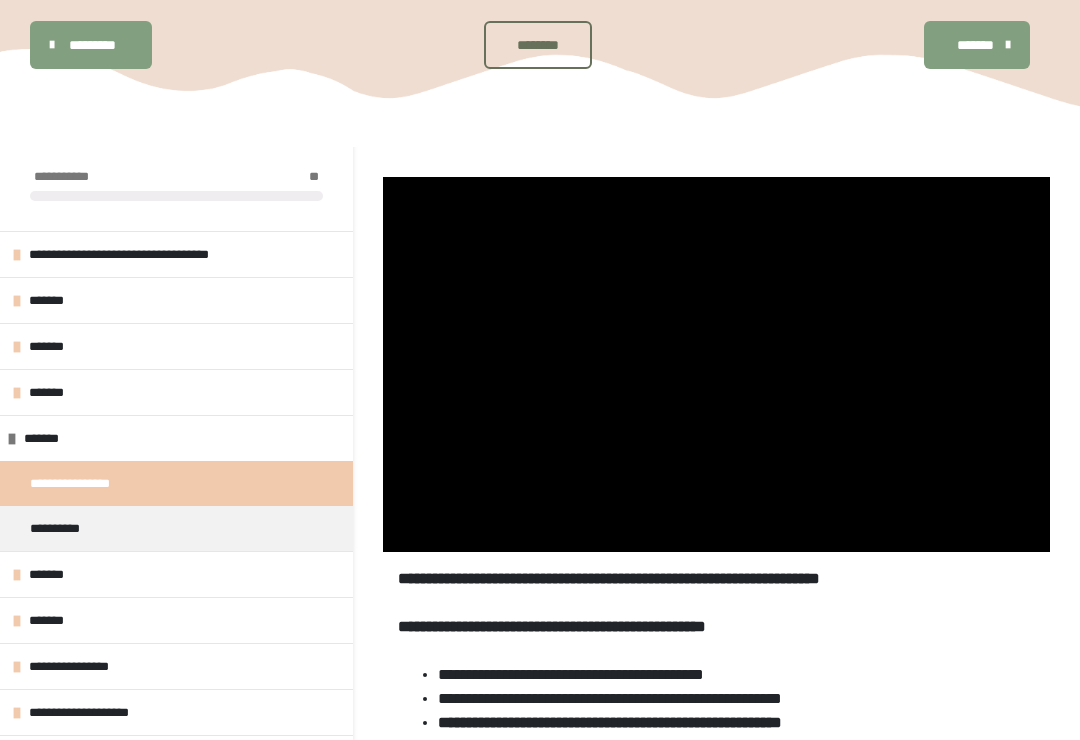 click at bounding box center (716, 364) 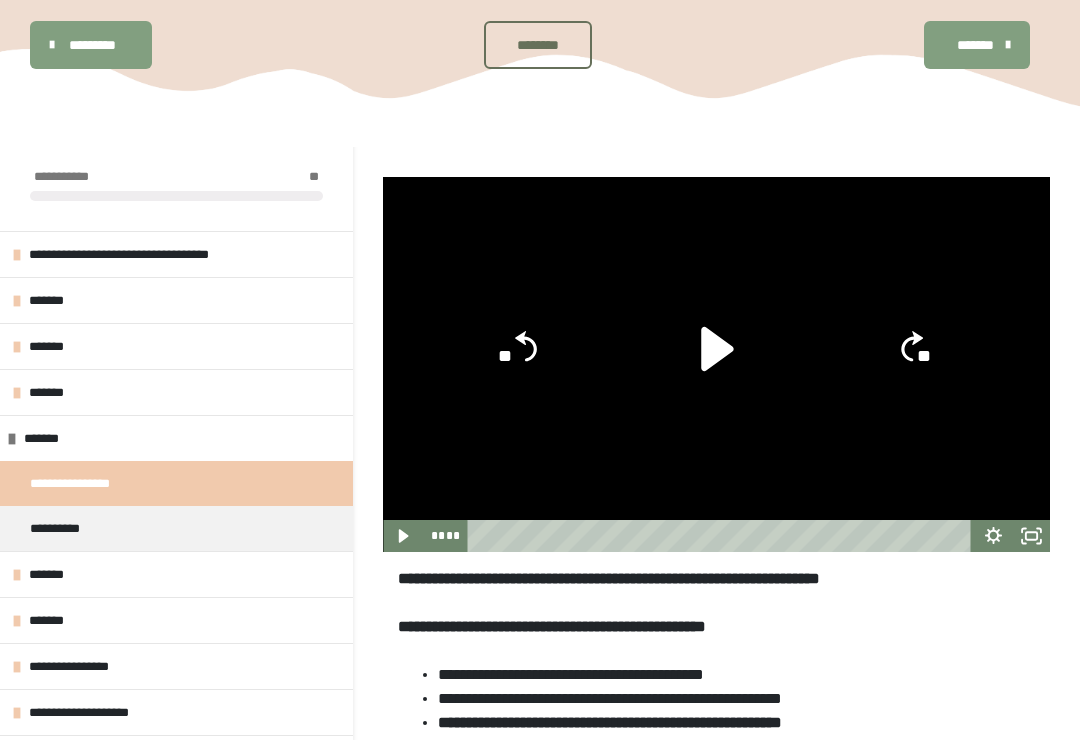 click 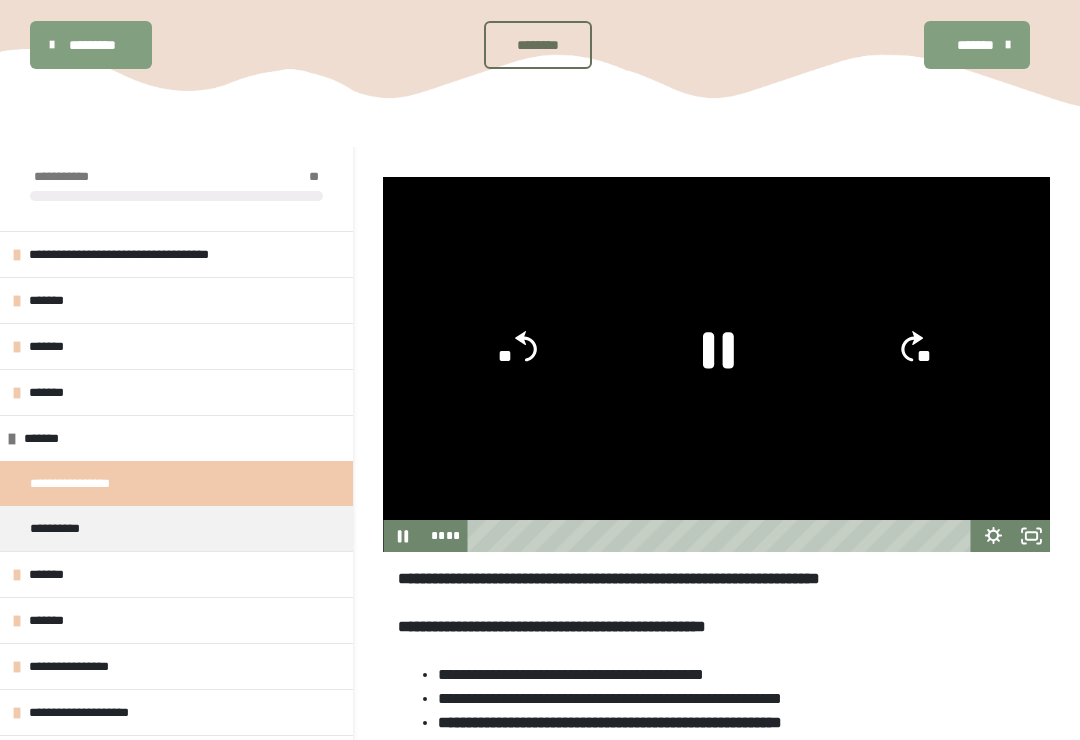 click 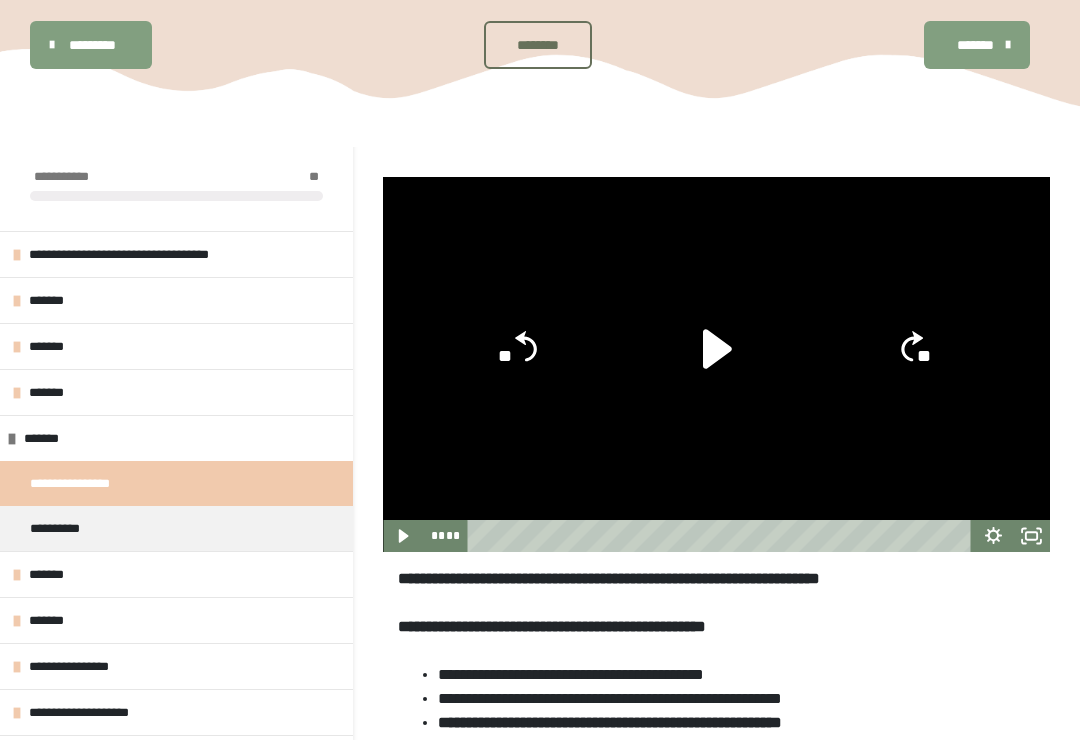 click at bounding box center [716, 364] 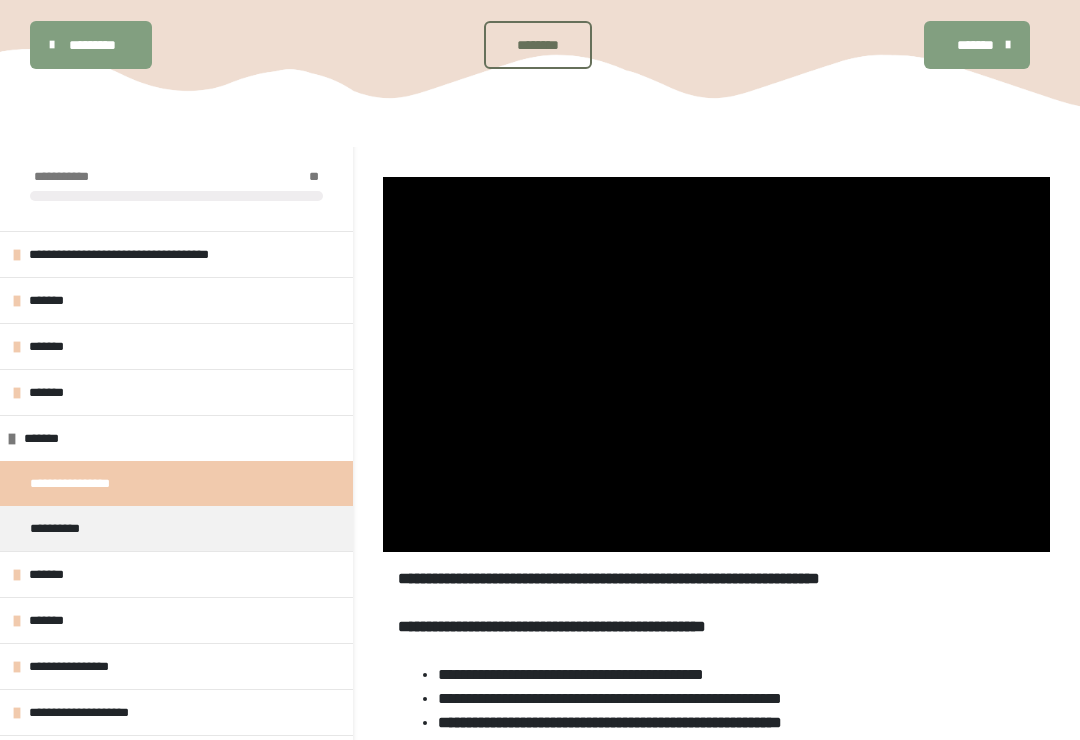 click at bounding box center [716, 364] 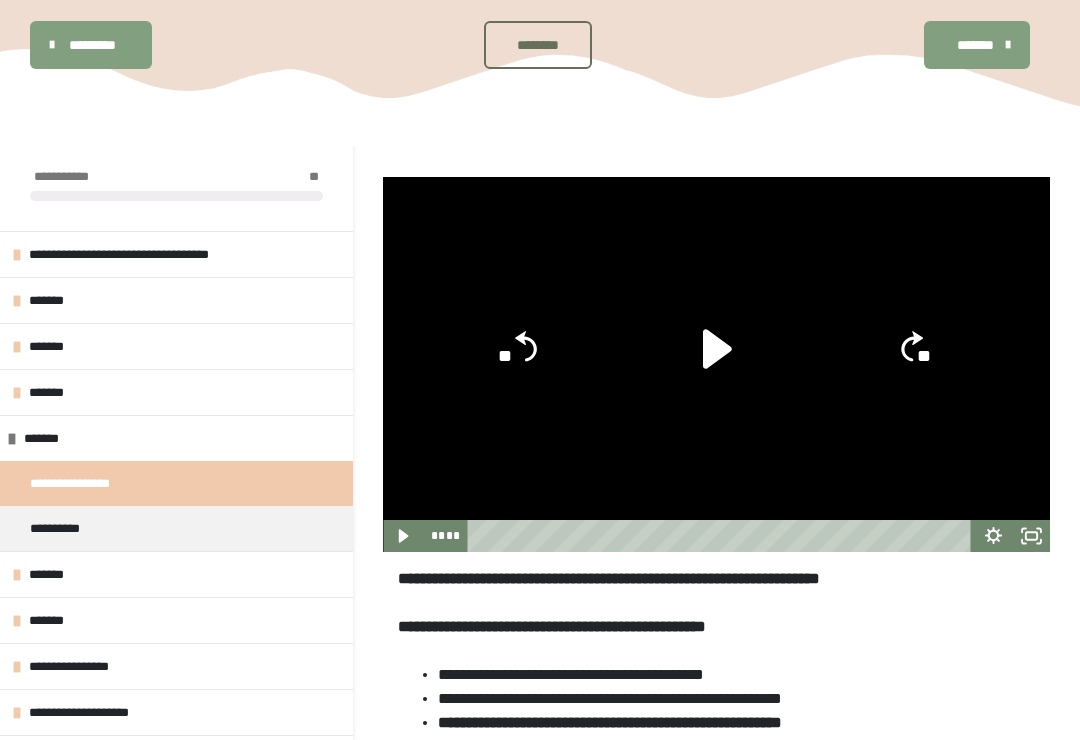 click on "**" 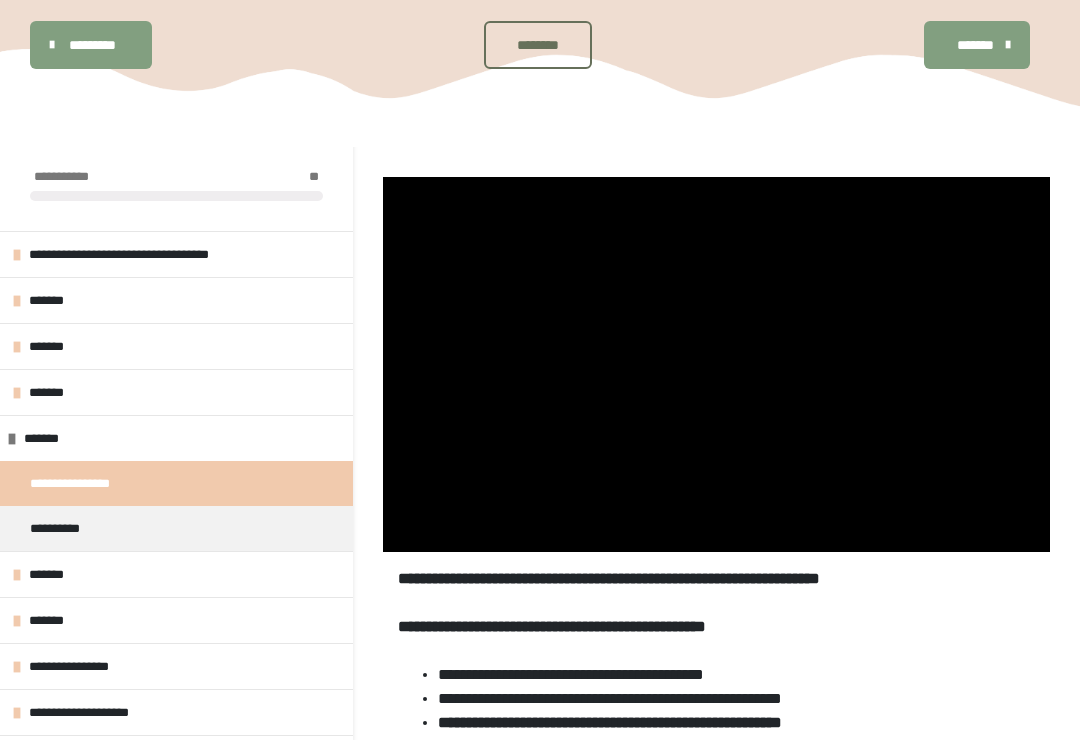 click at bounding box center (716, 364) 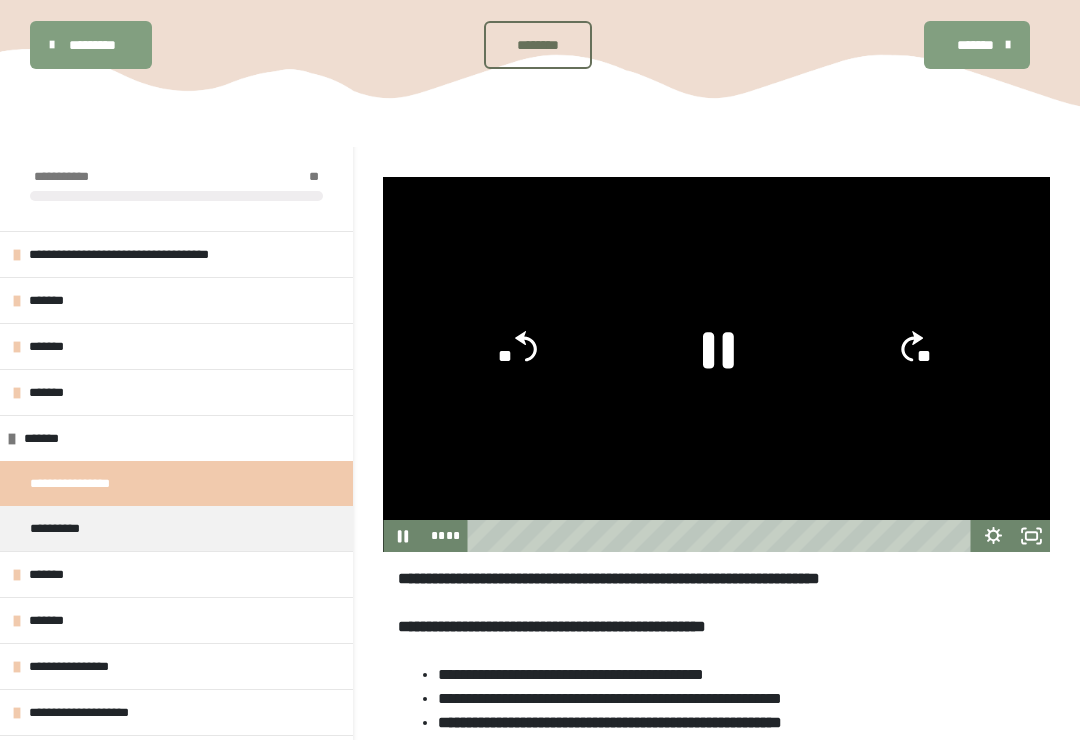 click 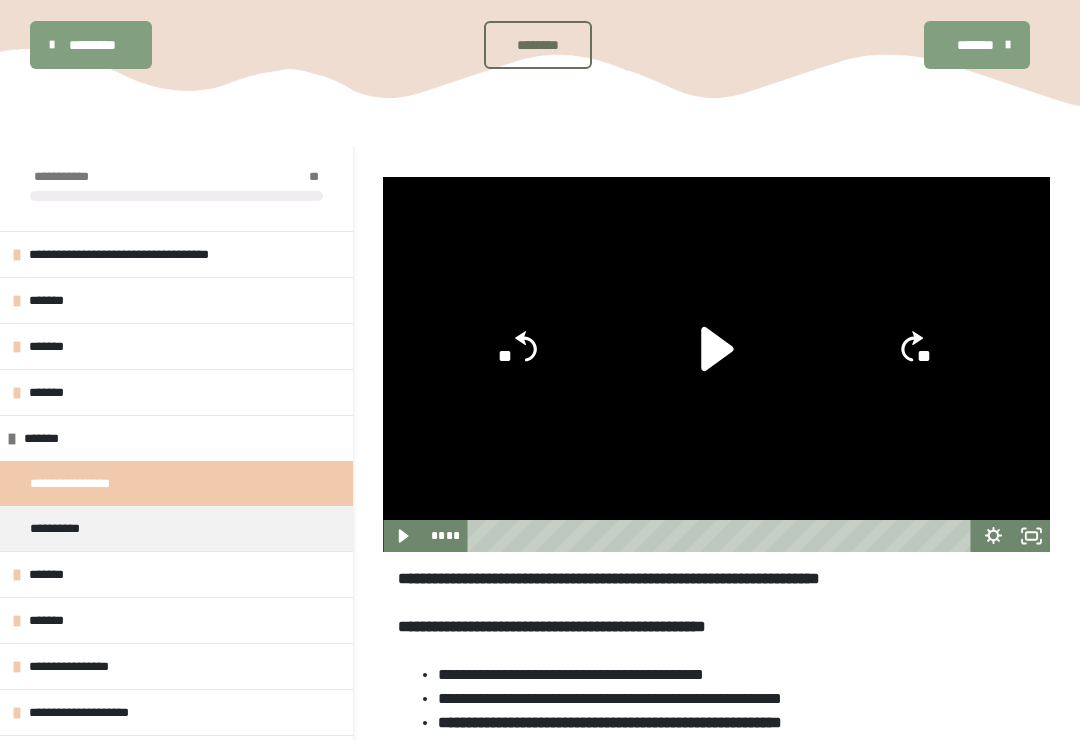 click 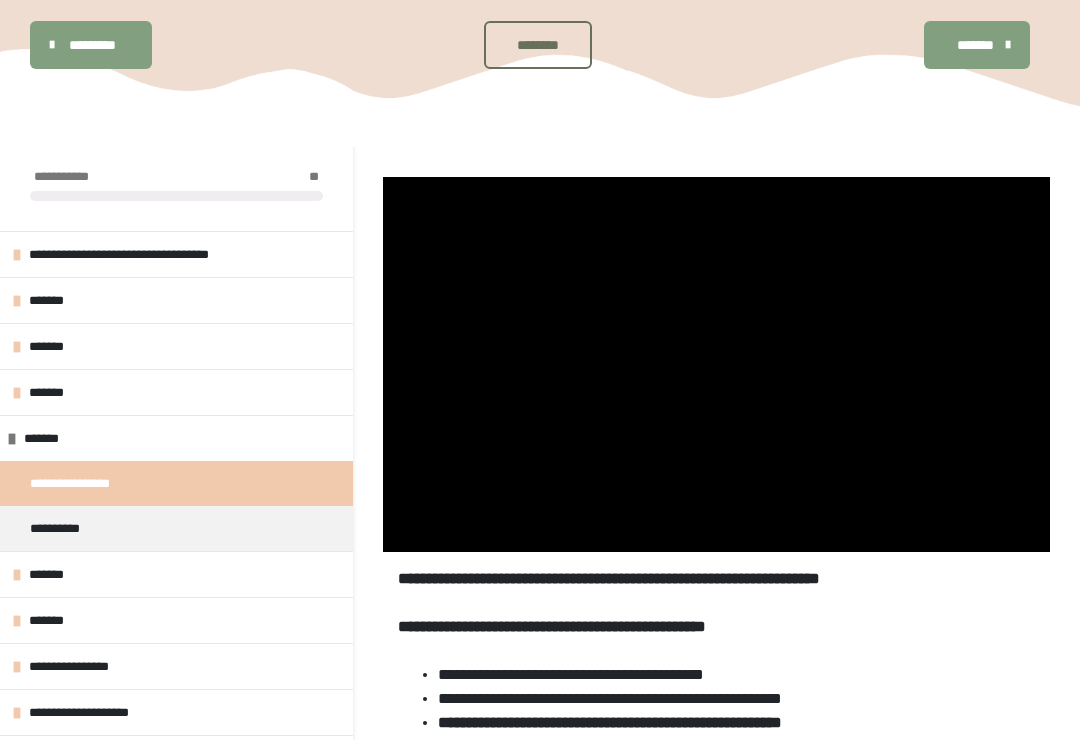 click at bounding box center [716, 364] 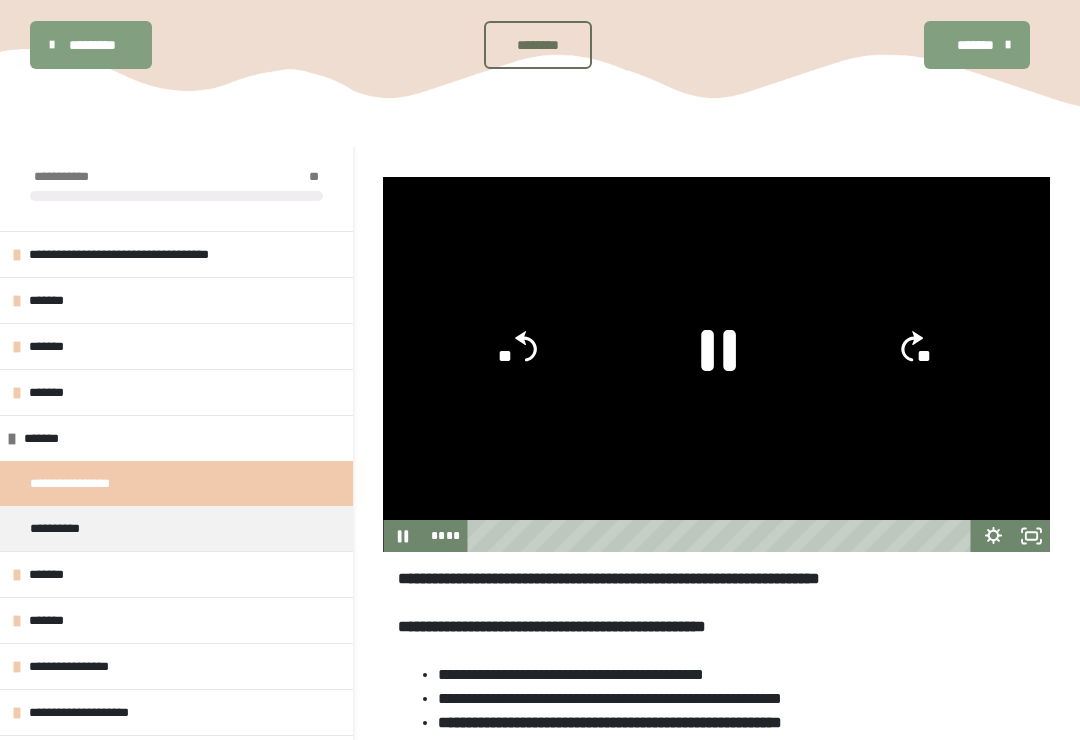 click 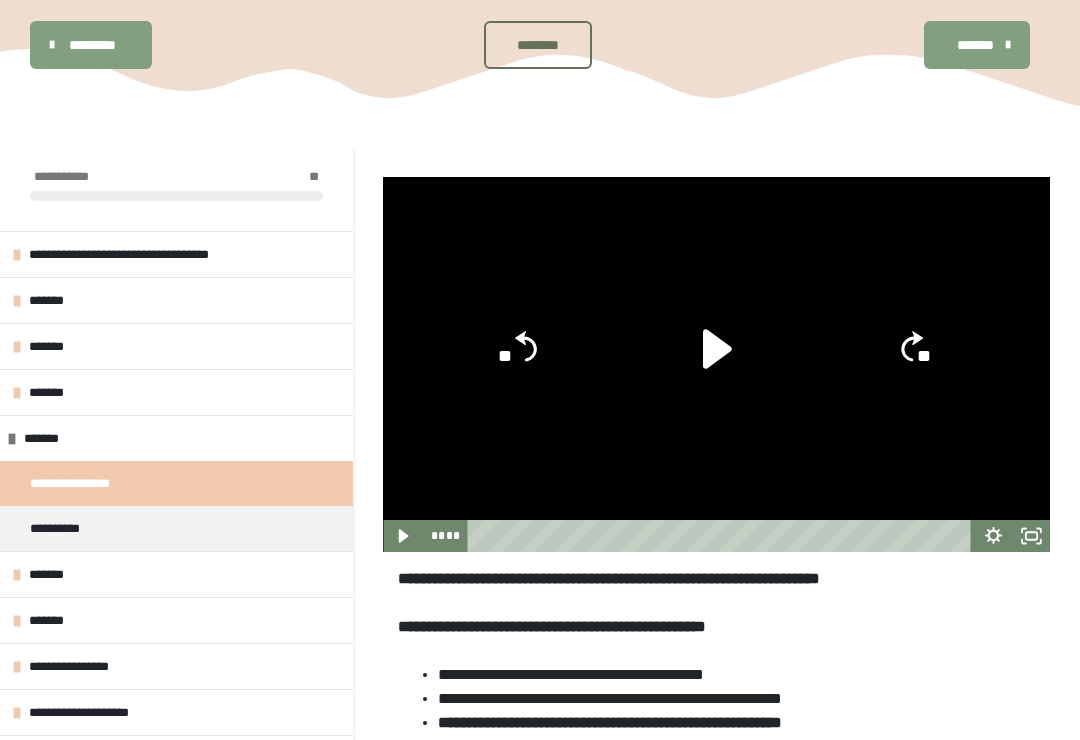 click 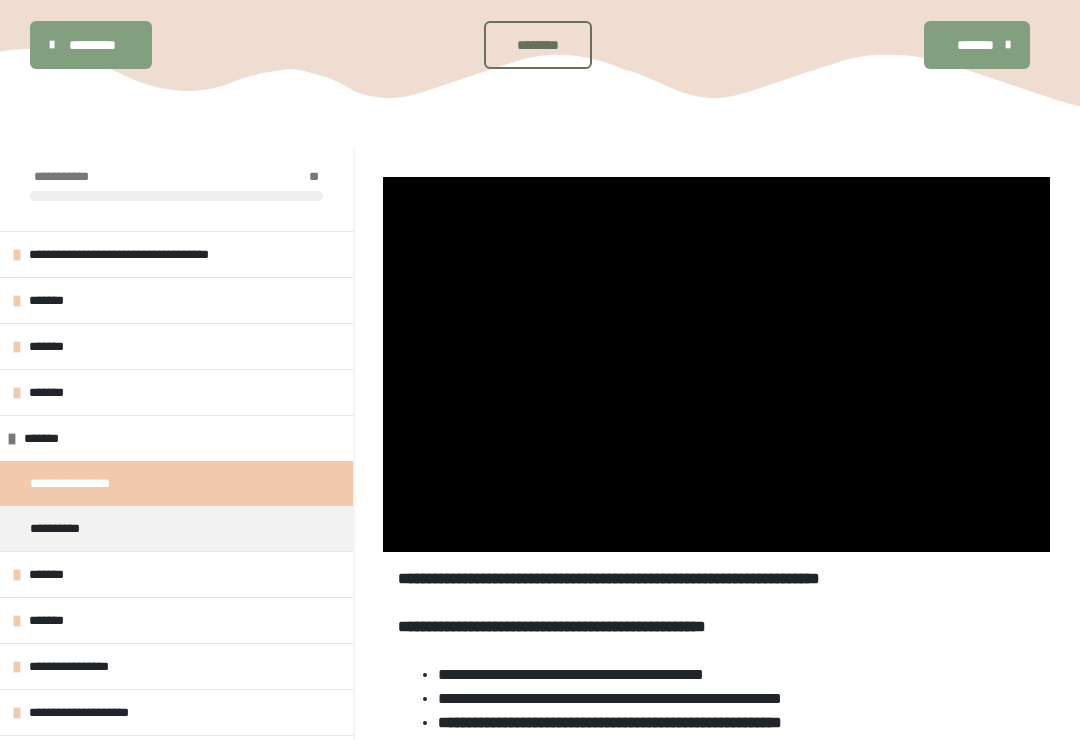 click at bounding box center (716, 364) 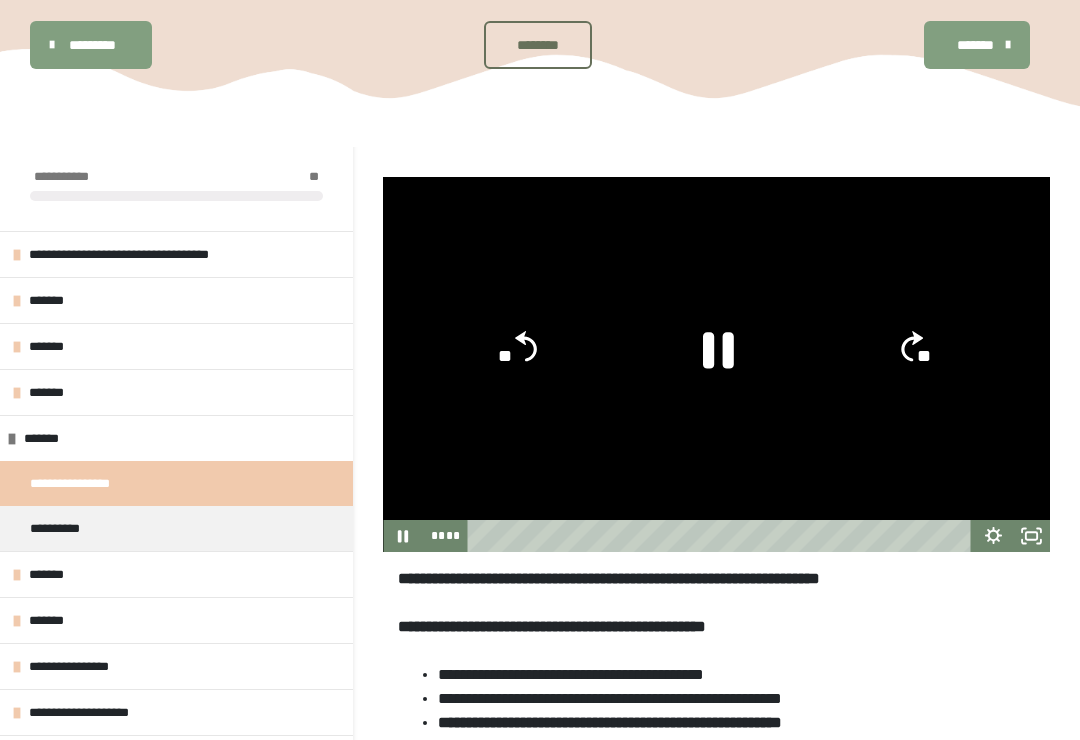 click 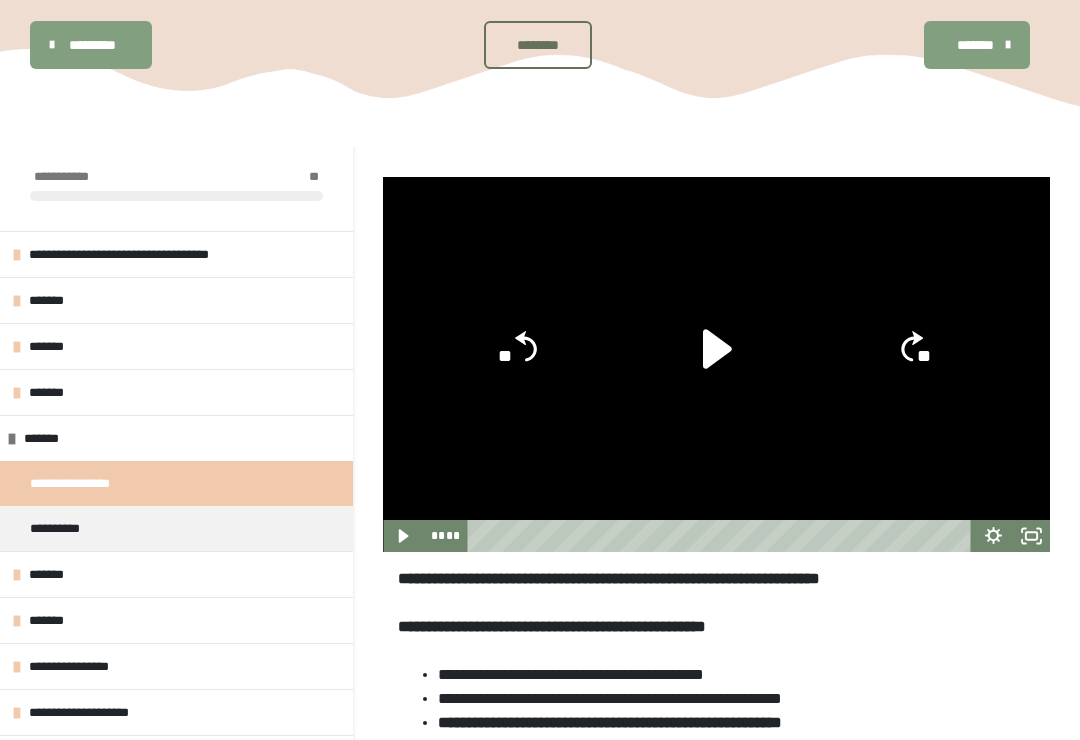 click 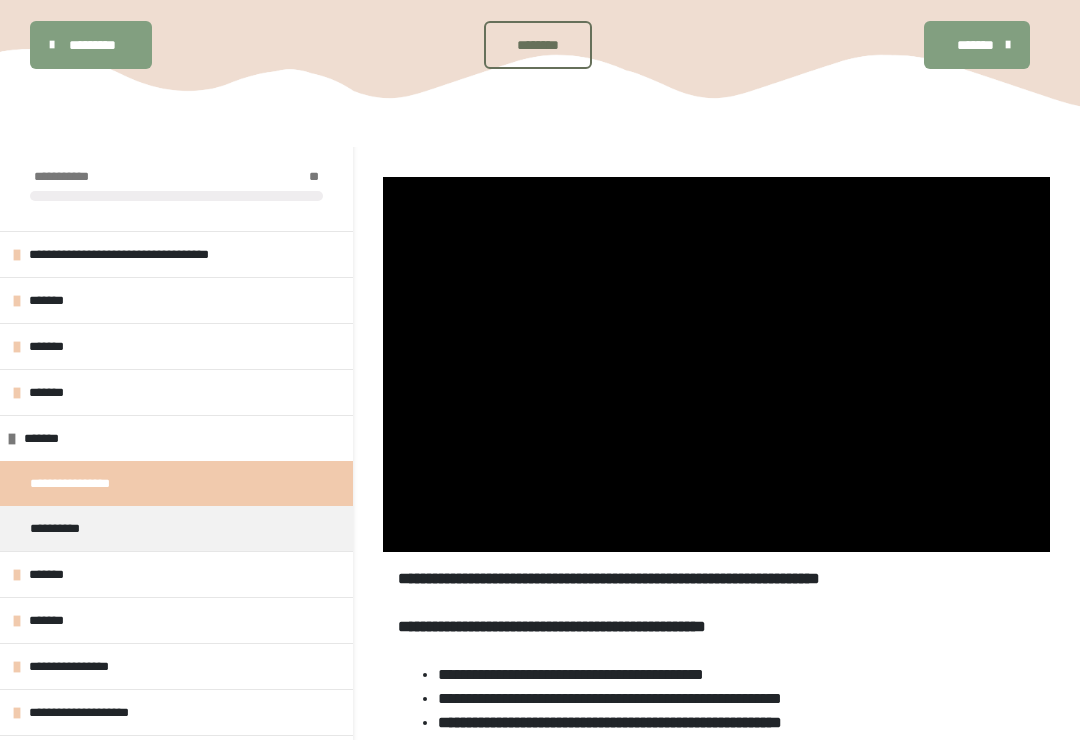click at bounding box center (716, 364) 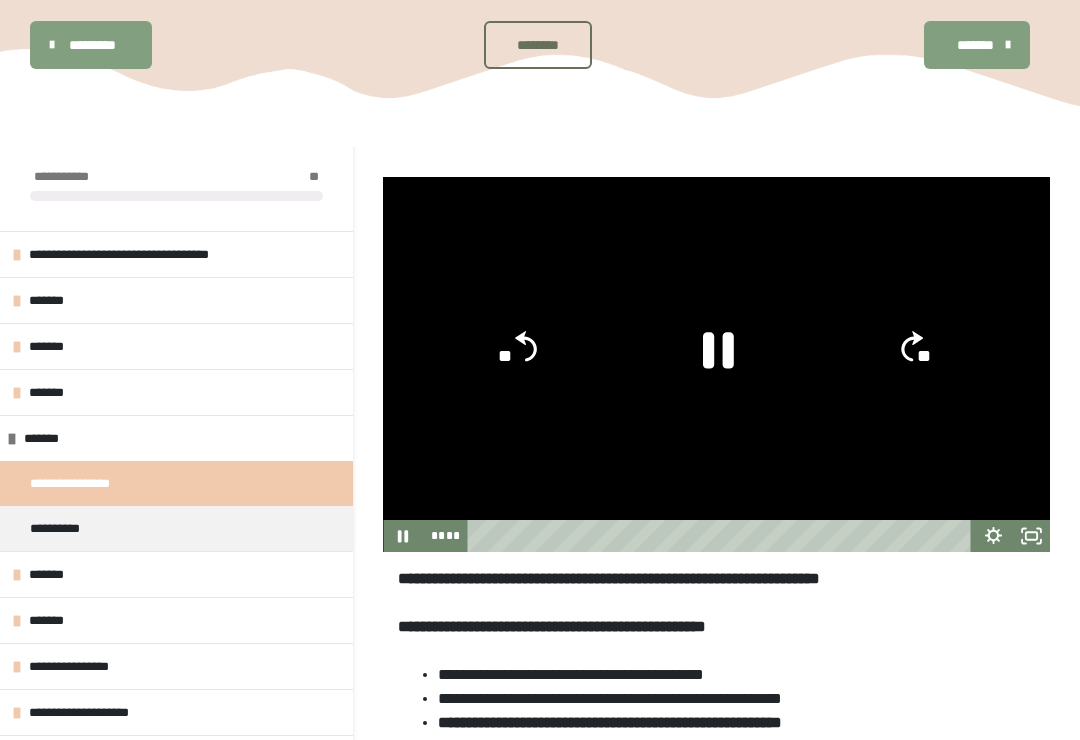 click 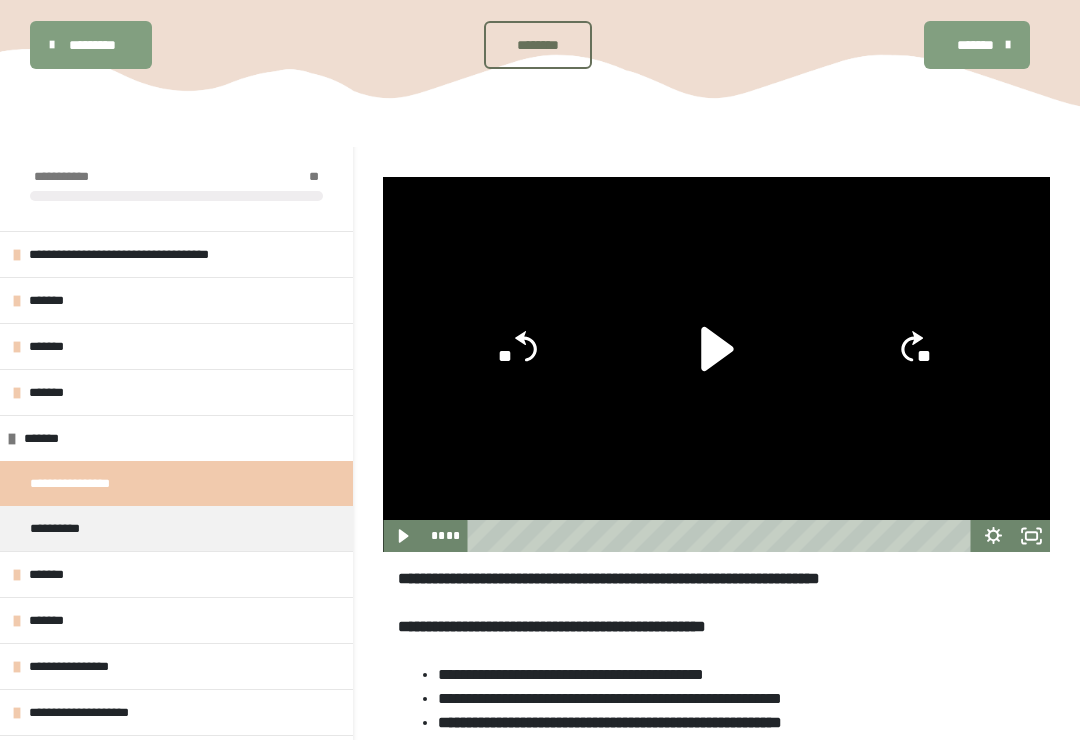 click 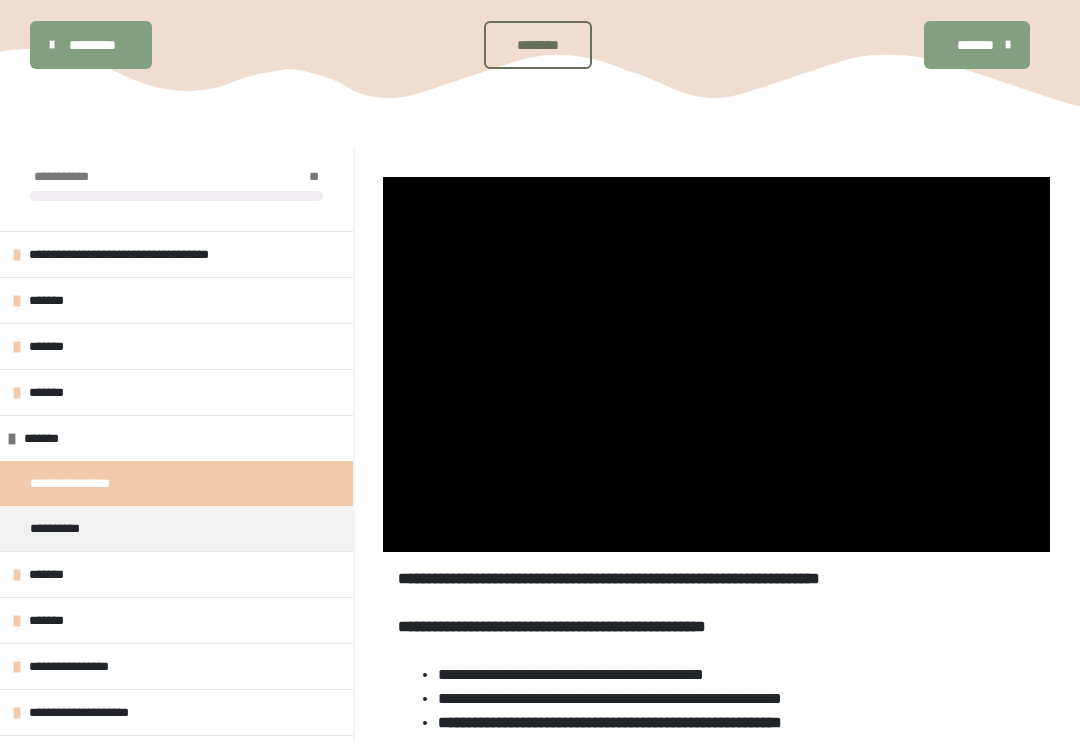 click at bounding box center [716, 364] 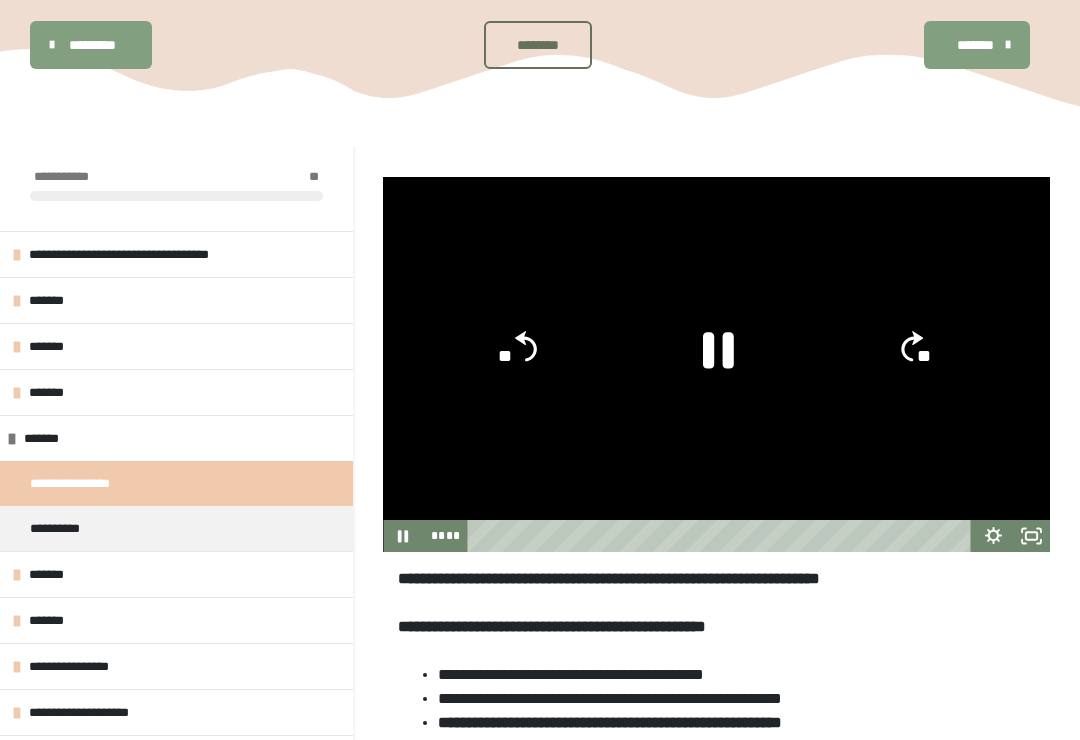 click 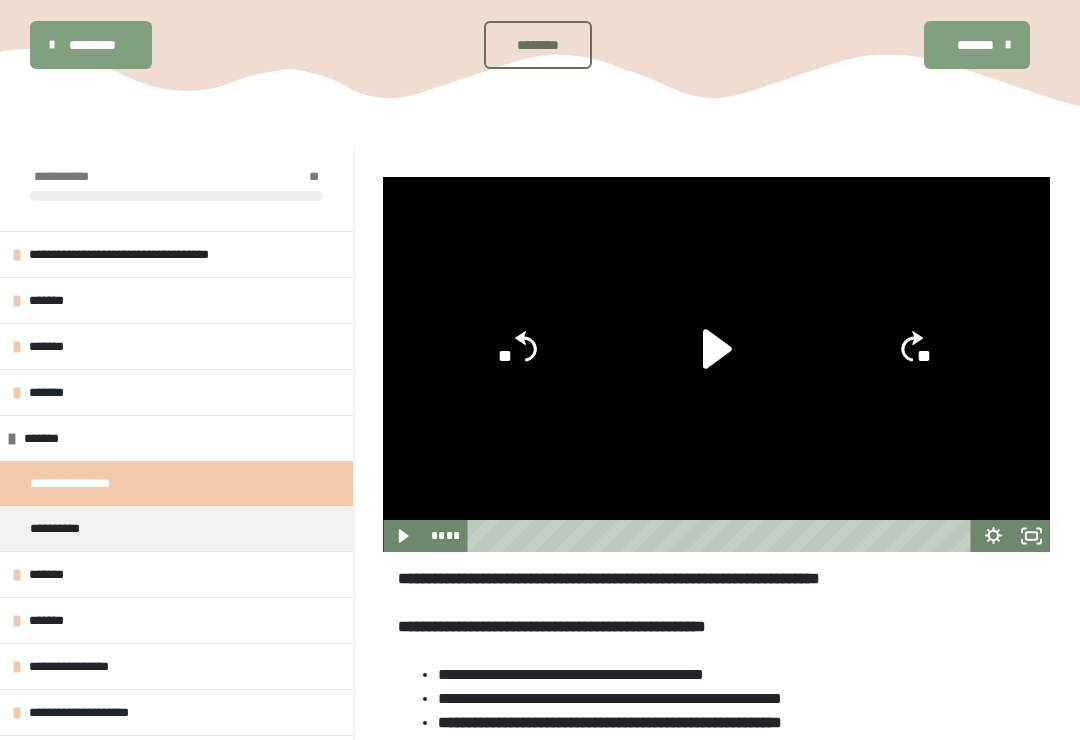 click 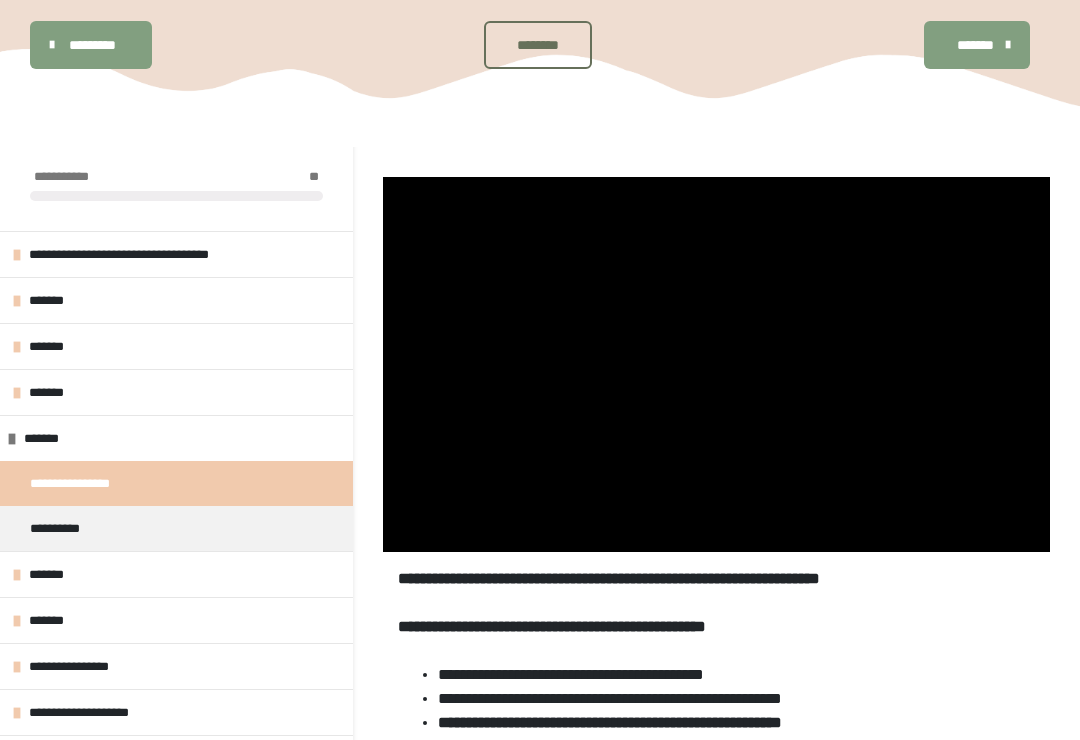 click at bounding box center (716, 364) 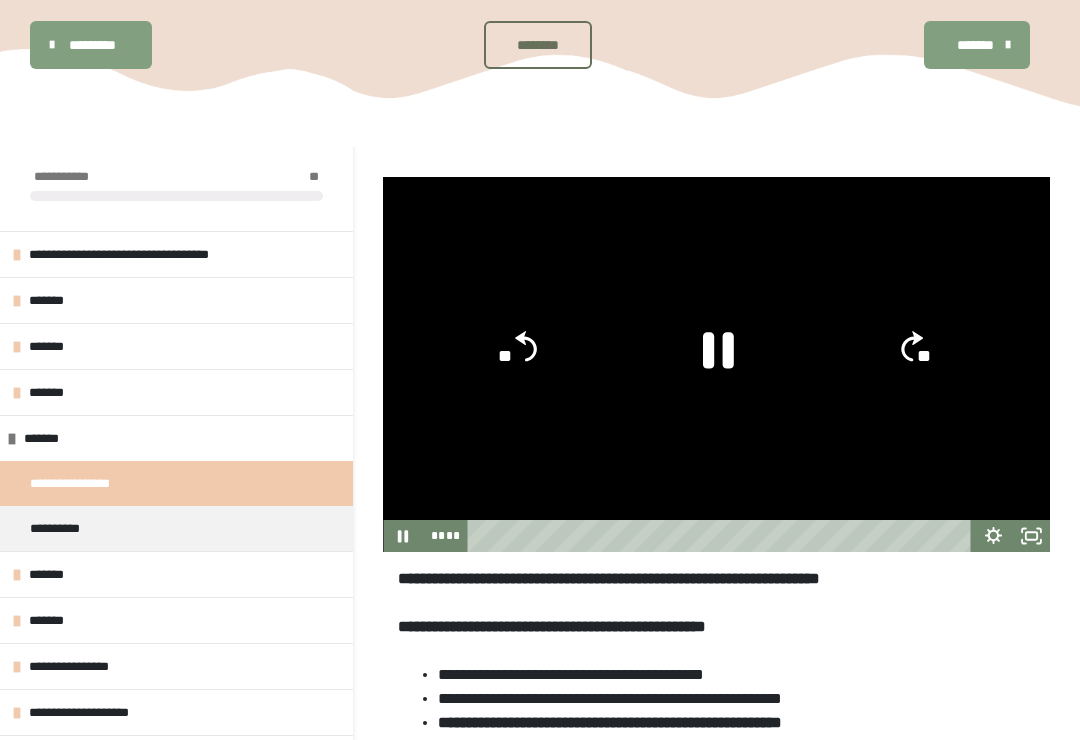 click 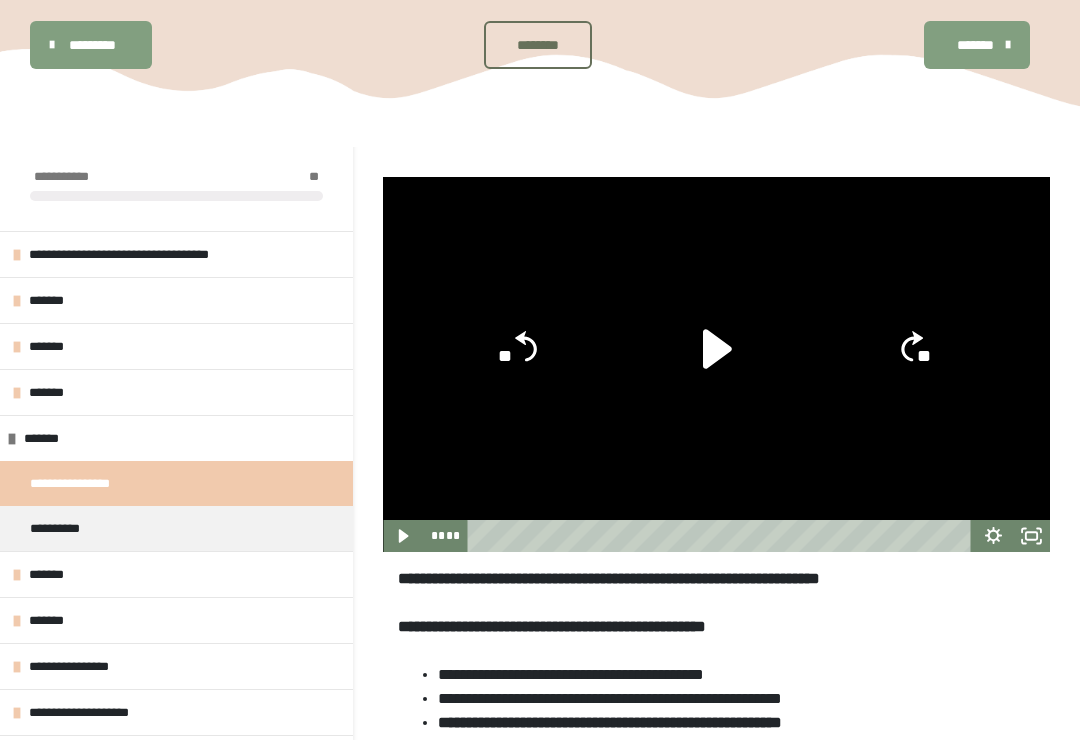 click 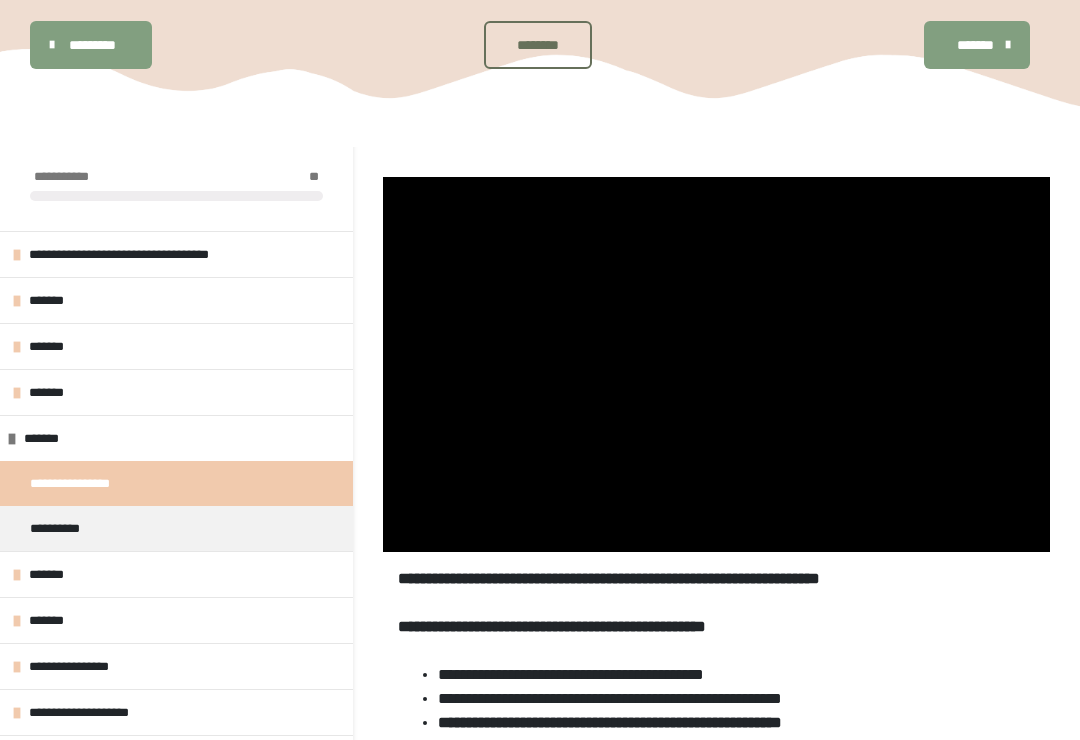click at bounding box center (716, 364) 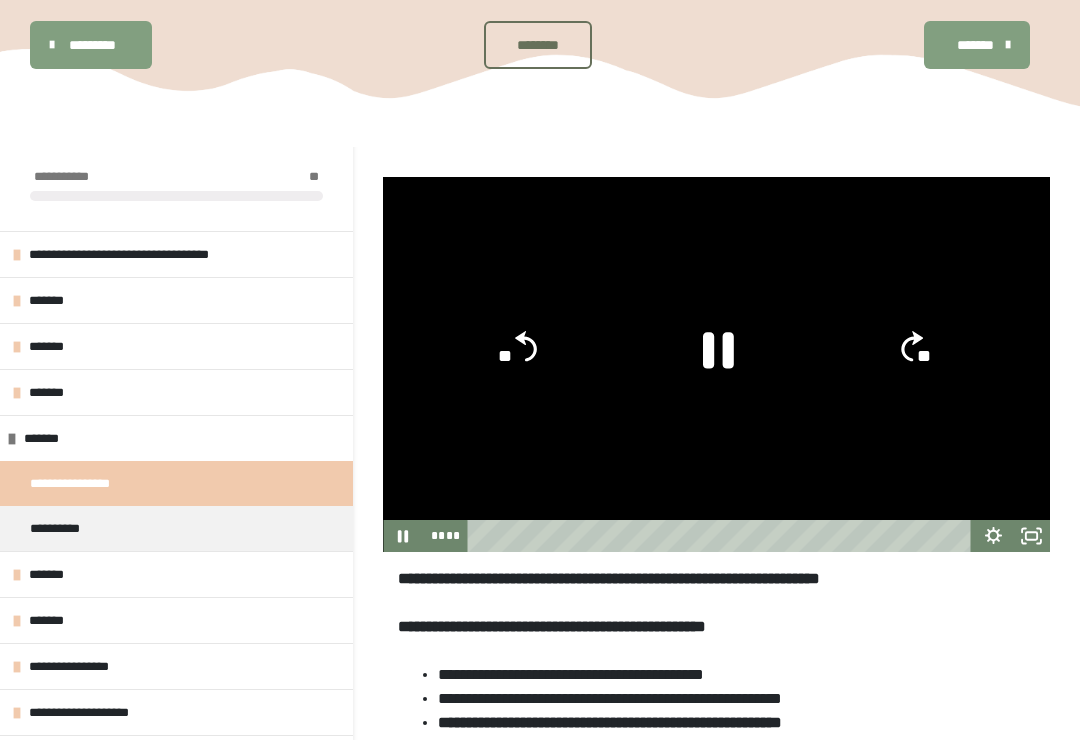 click 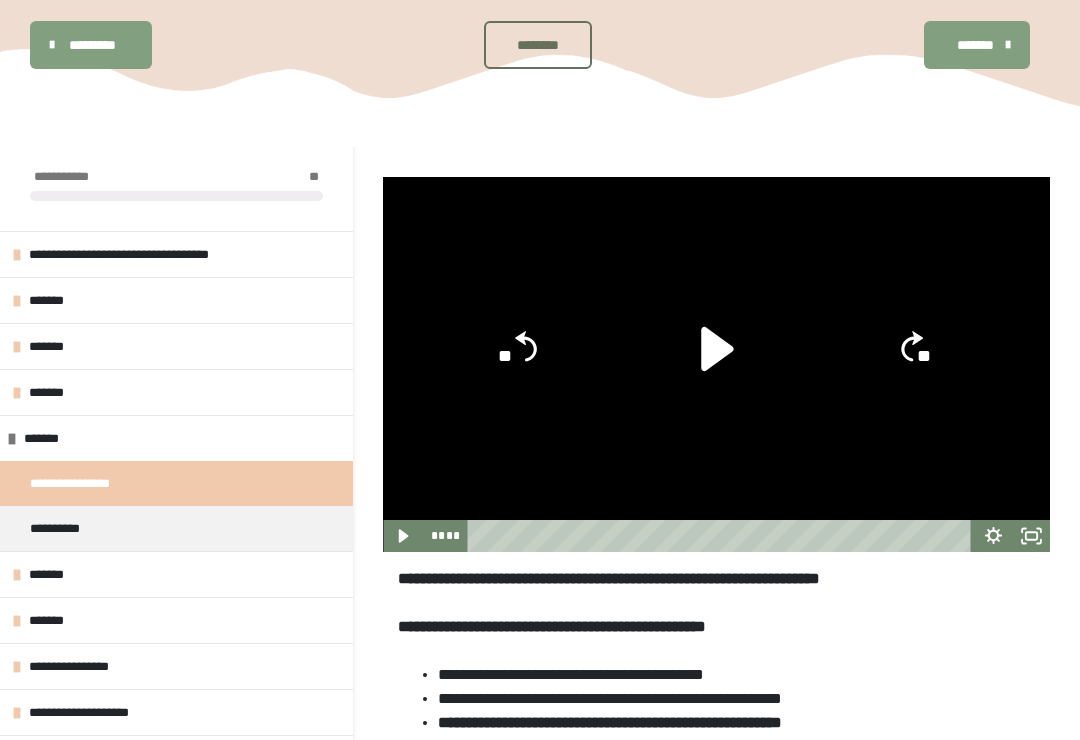 click 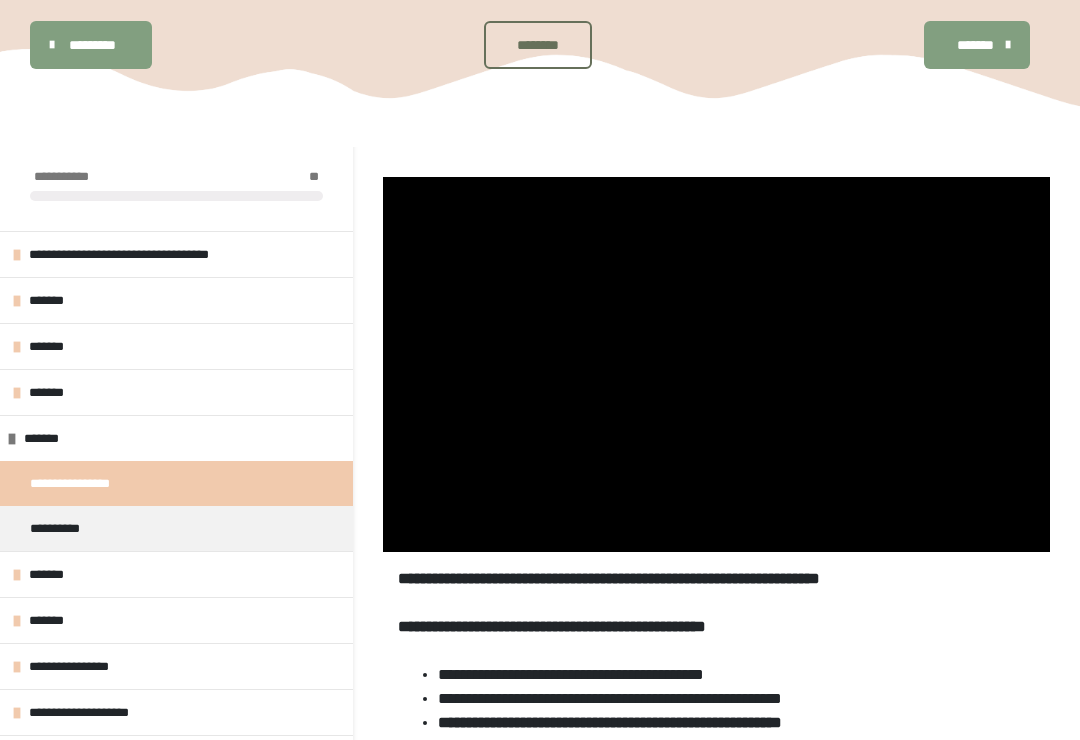 click at bounding box center (716, 364) 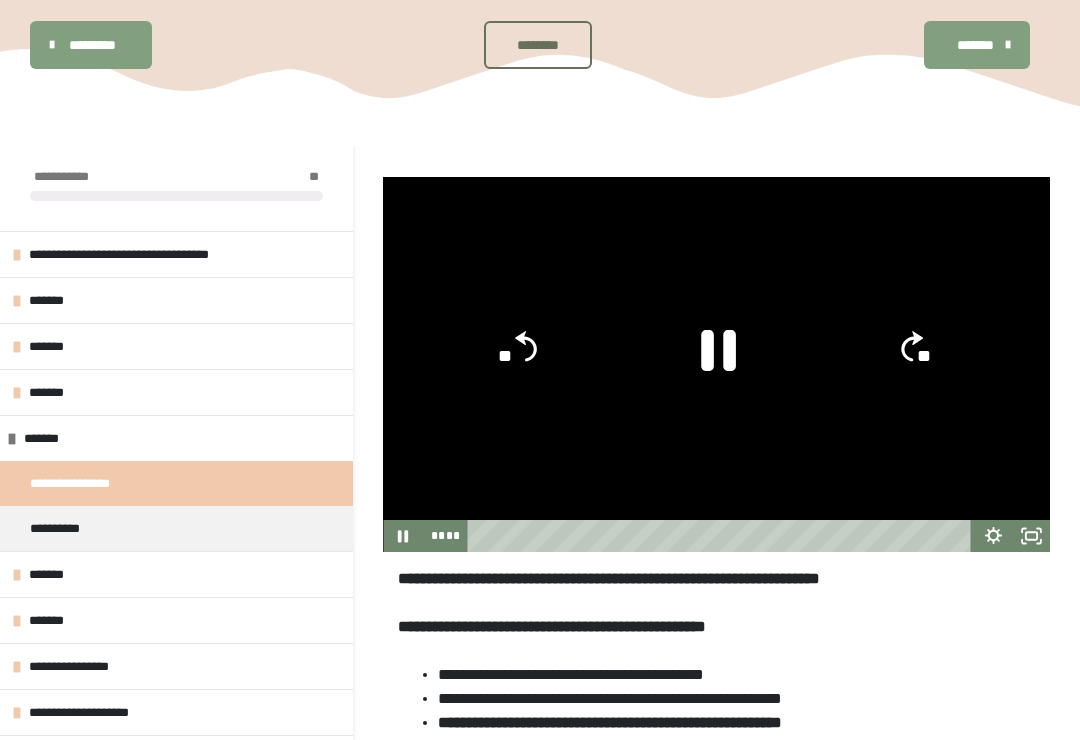 click 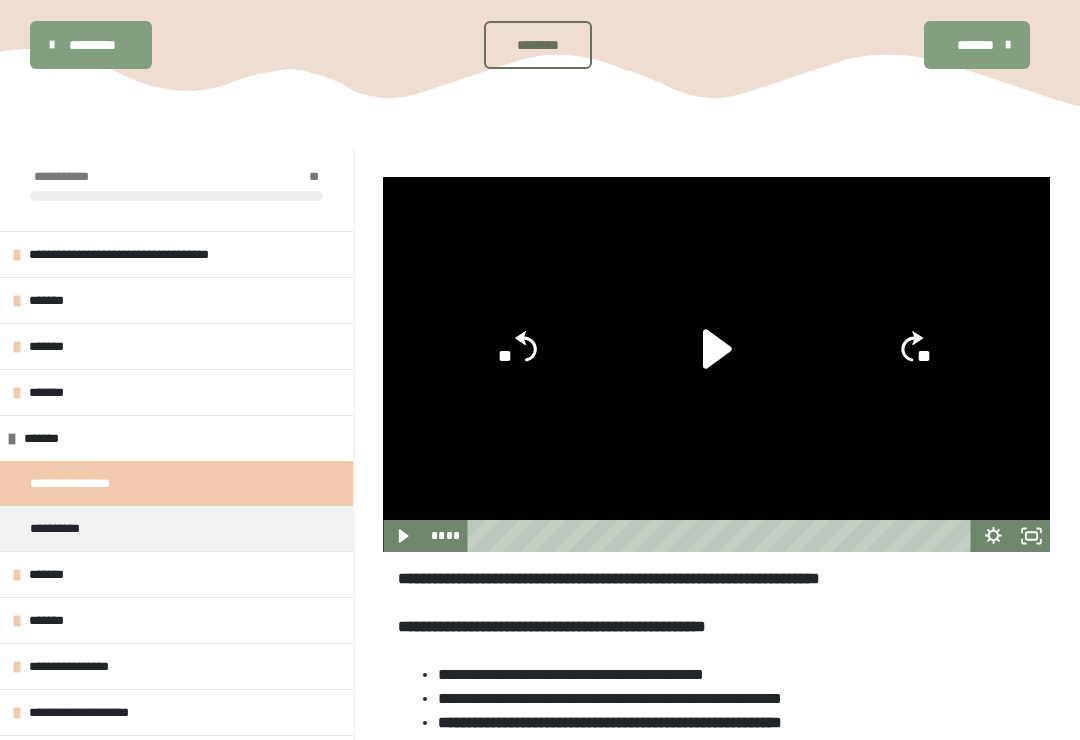 click 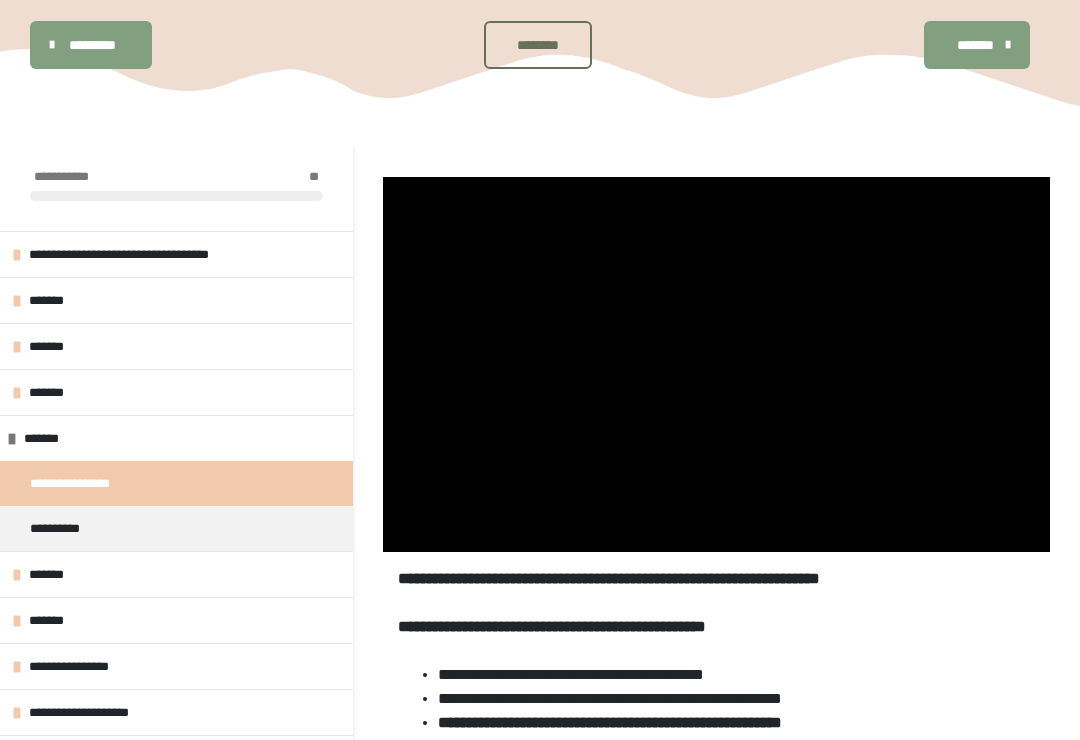 click at bounding box center (716, 364) 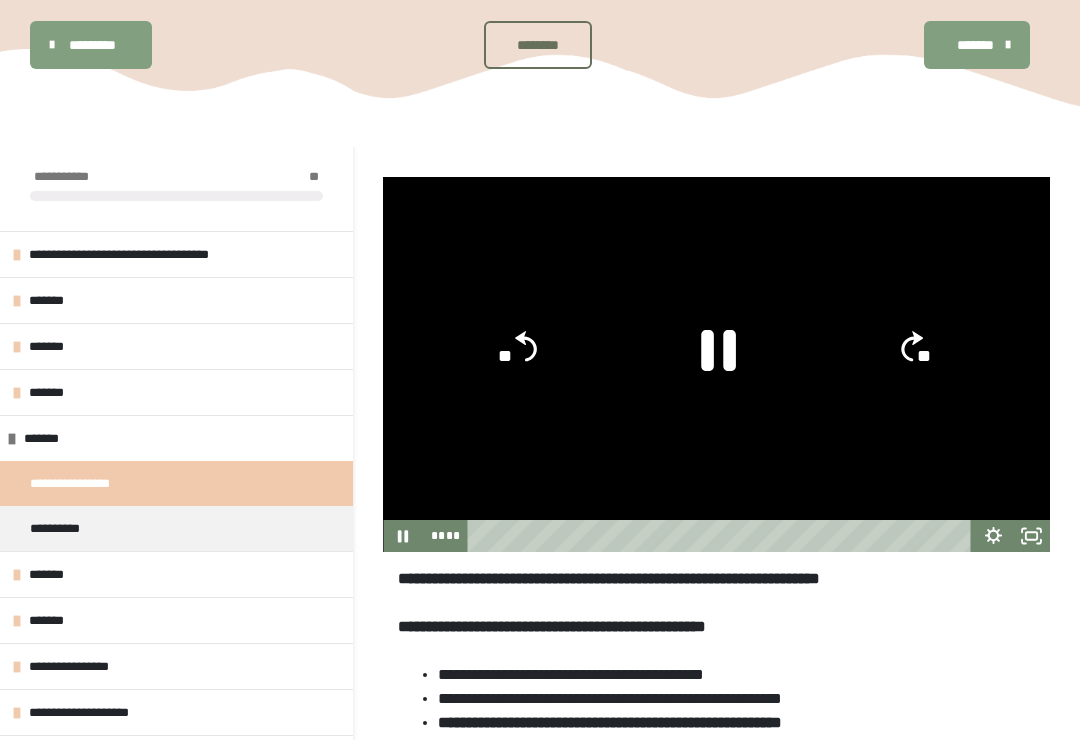 click 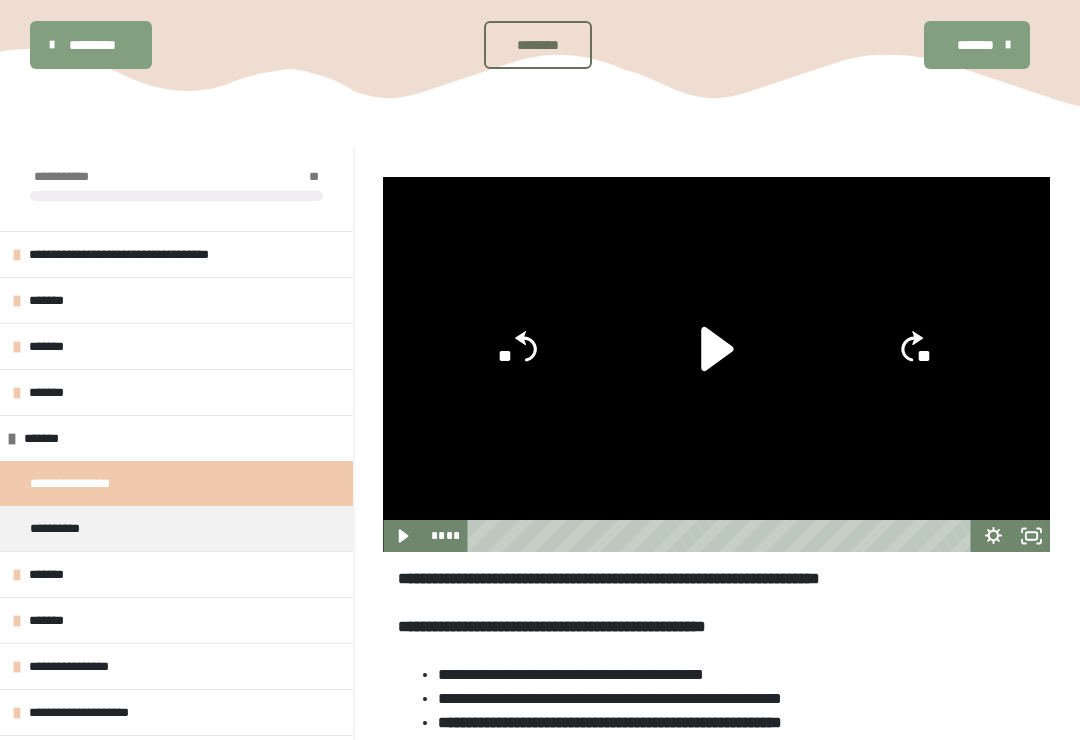 click 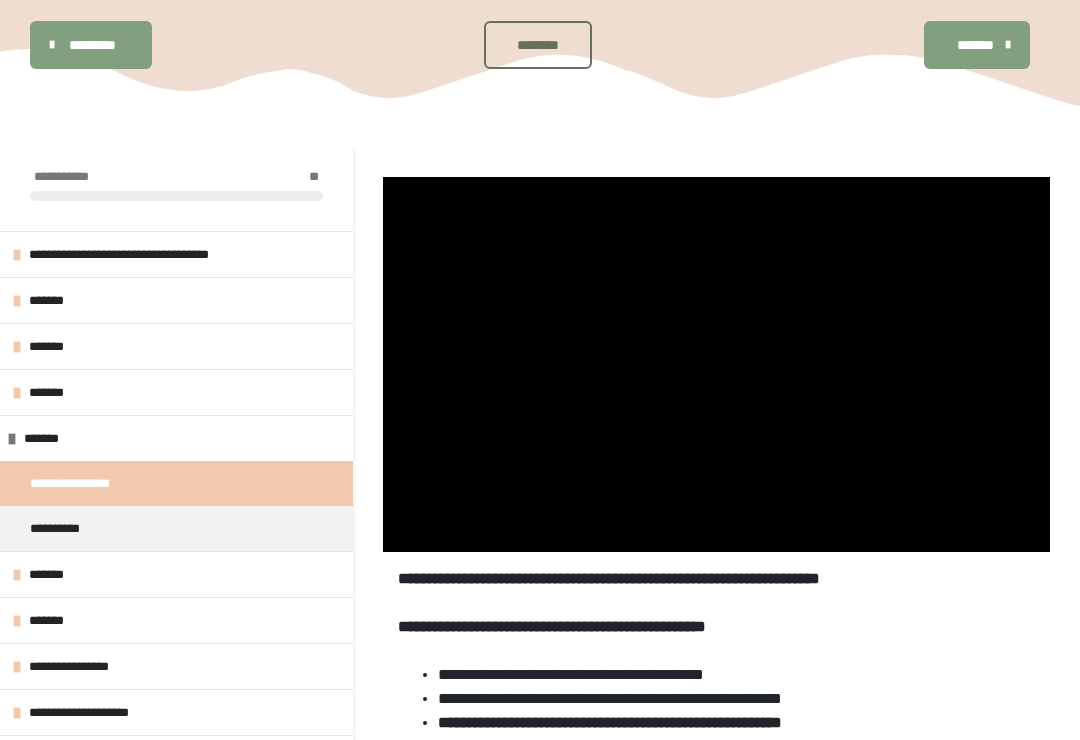 click at bounding box center [716, 364] 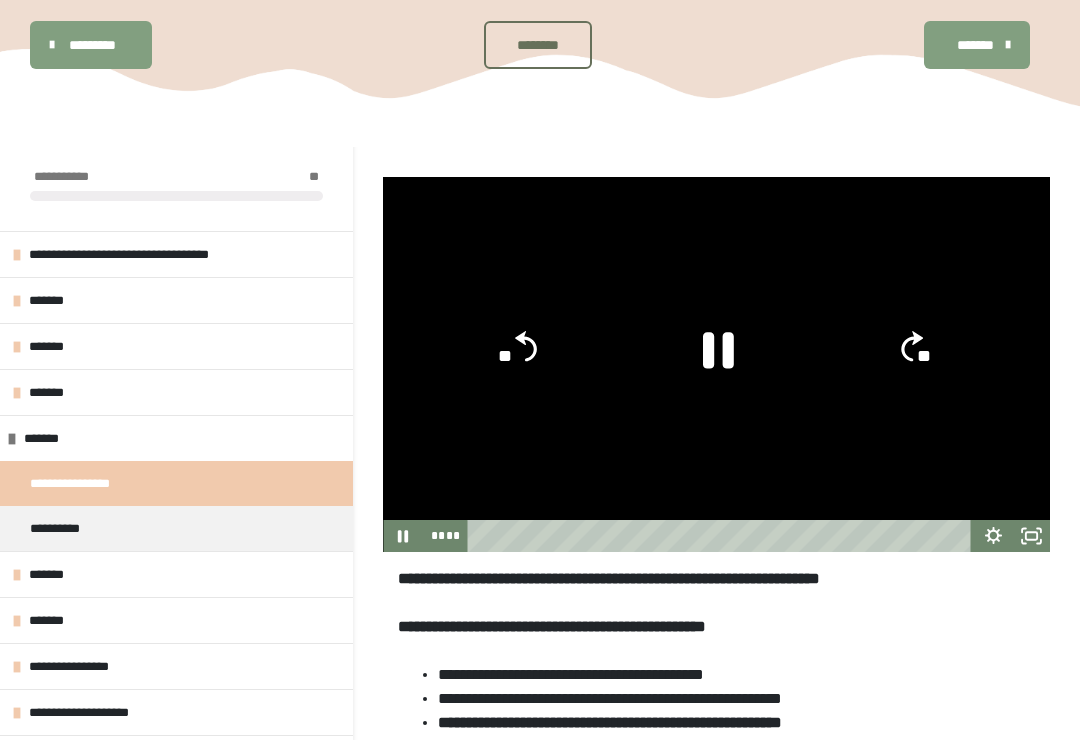 click 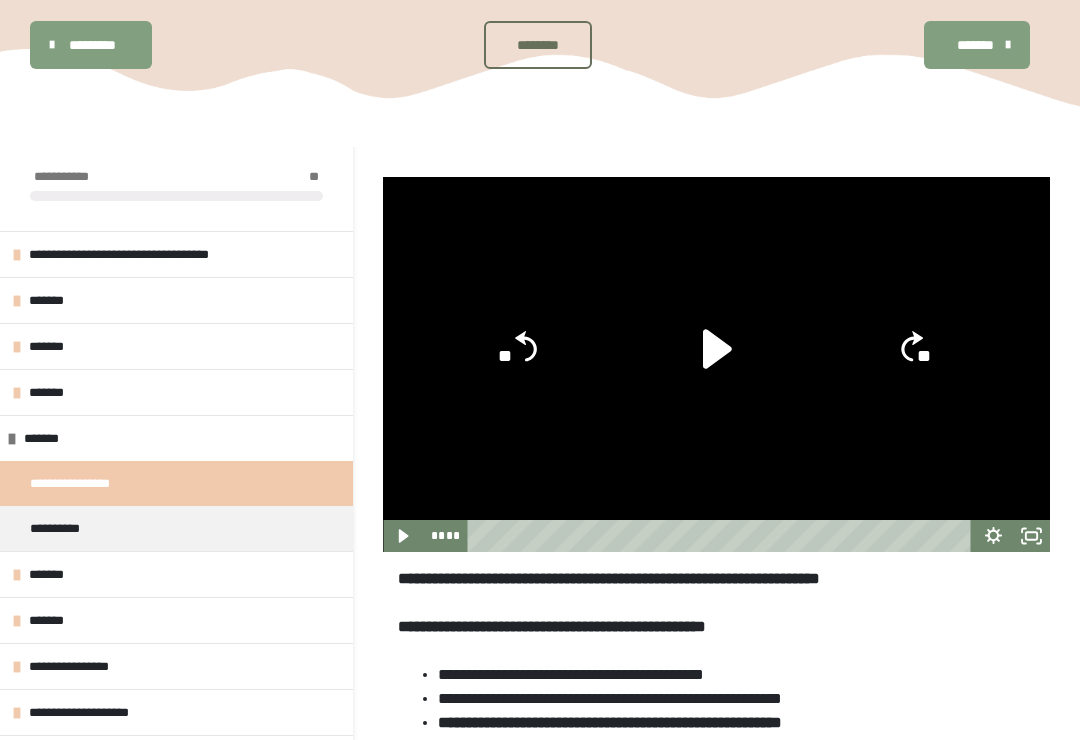 click 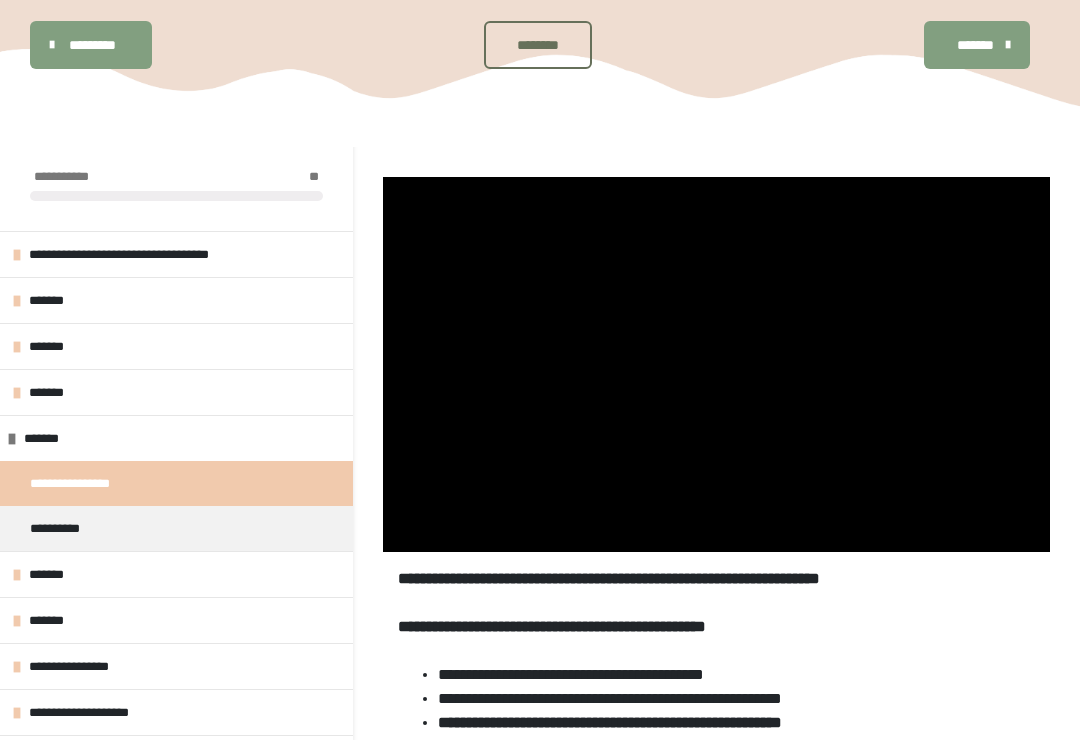 click at bounding box center (716, 364) 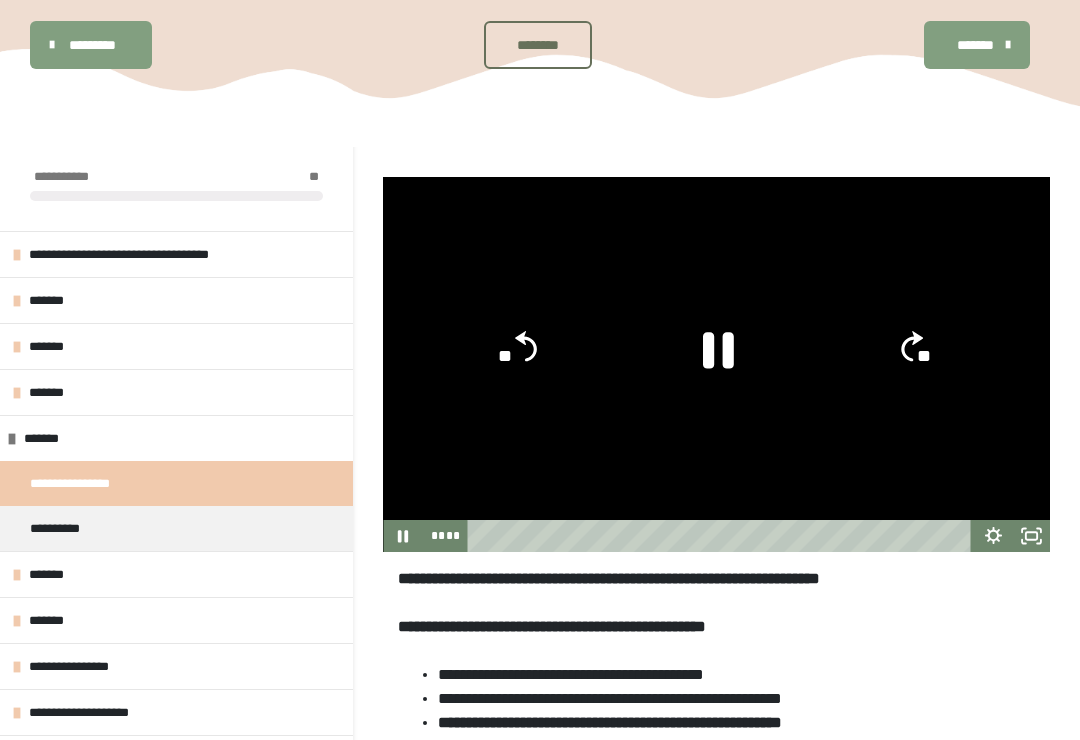click 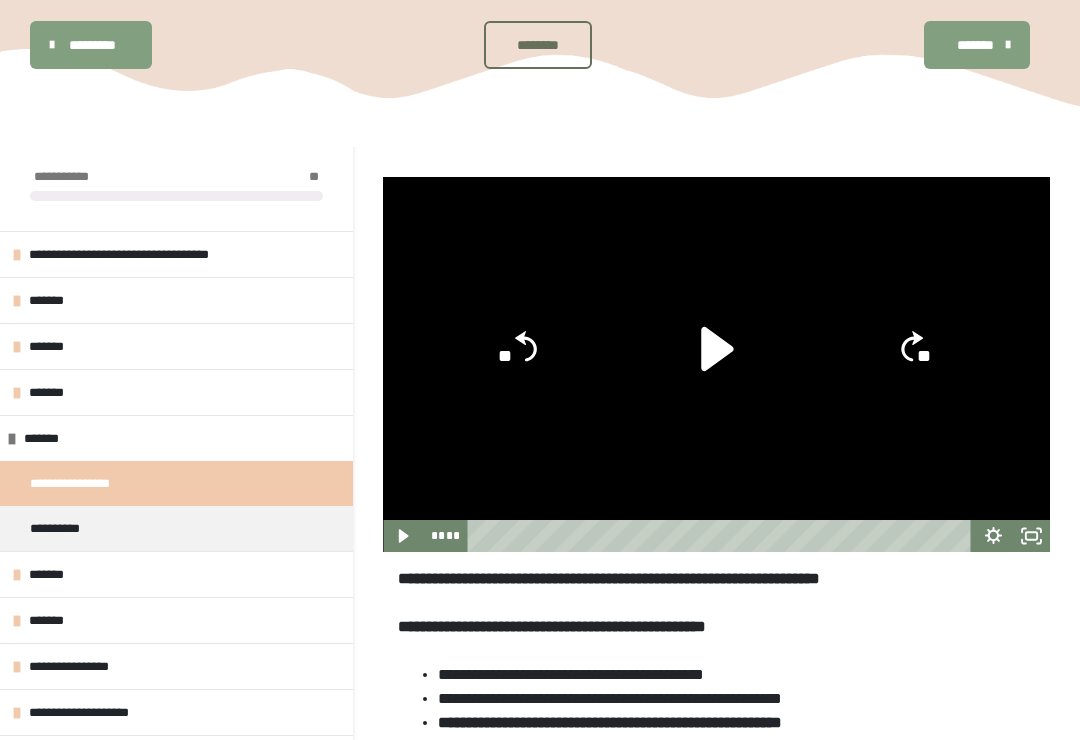 click 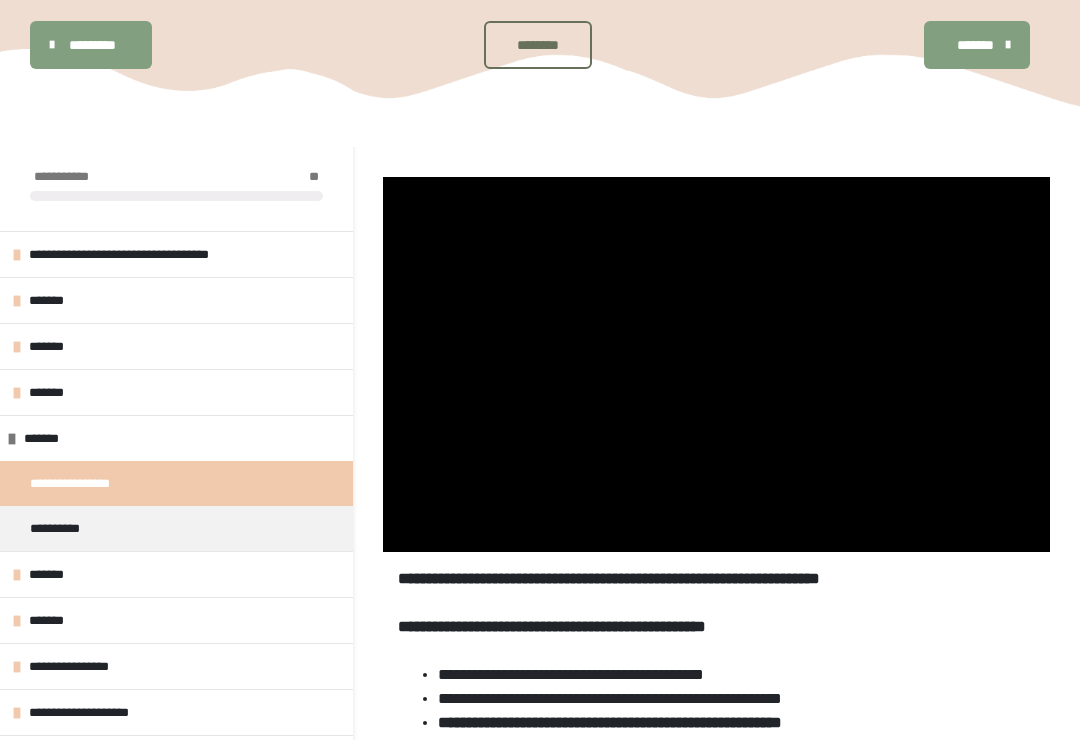 click at bounding box center [716, 364] 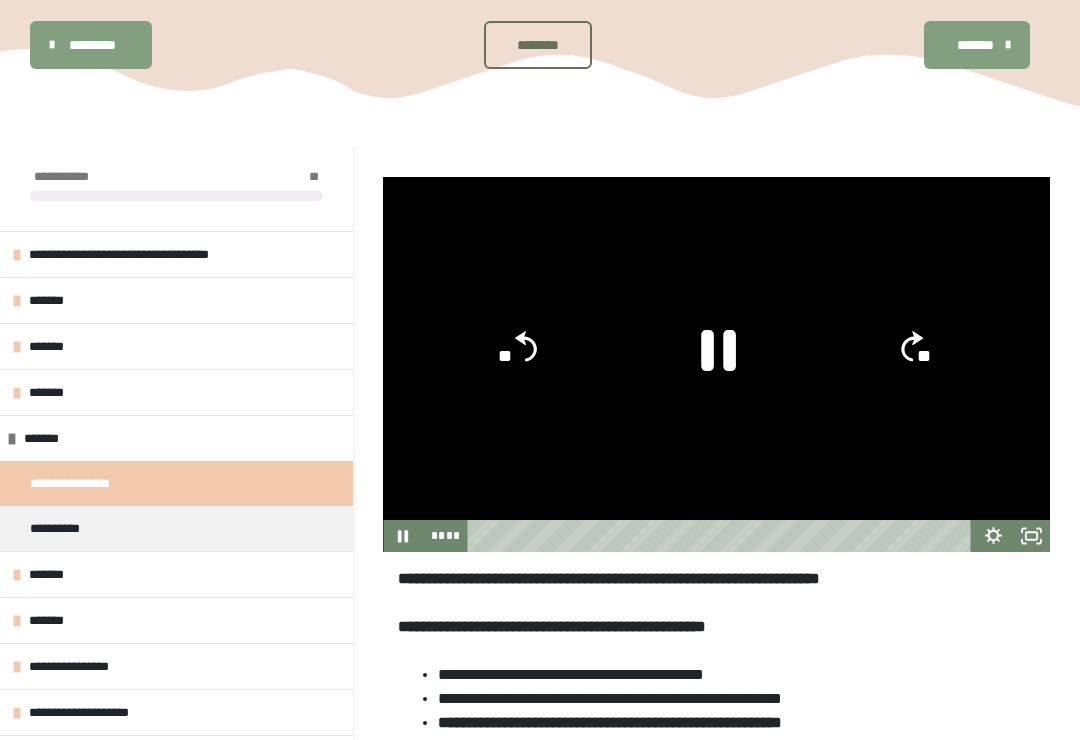 click 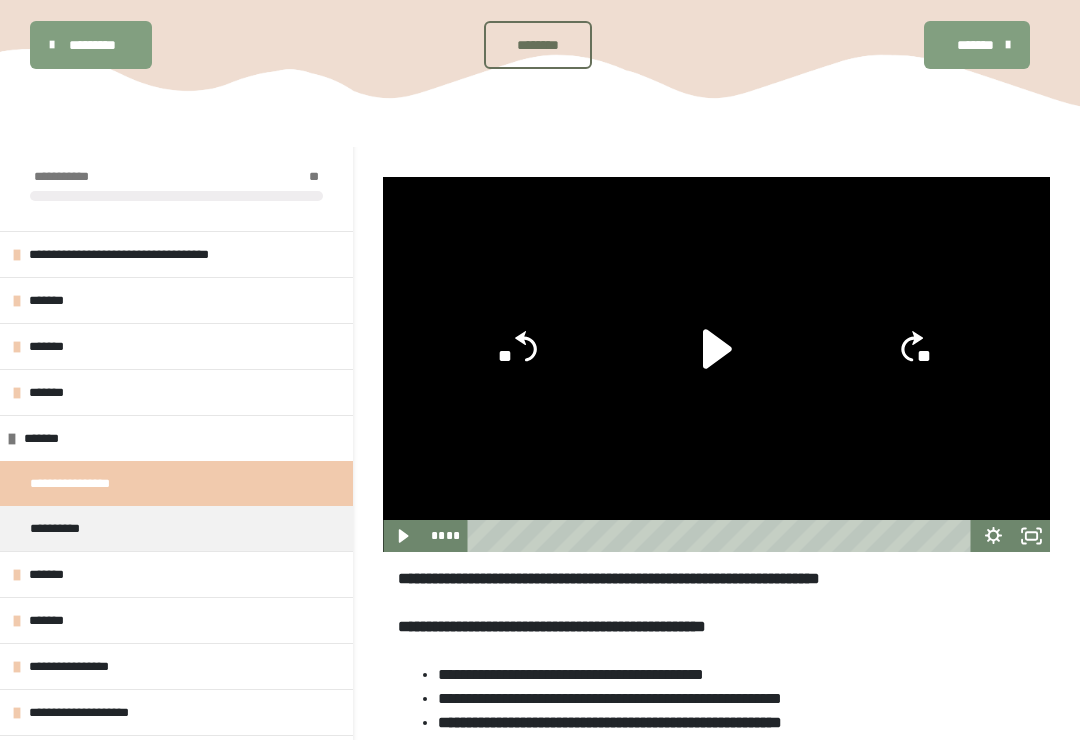 click 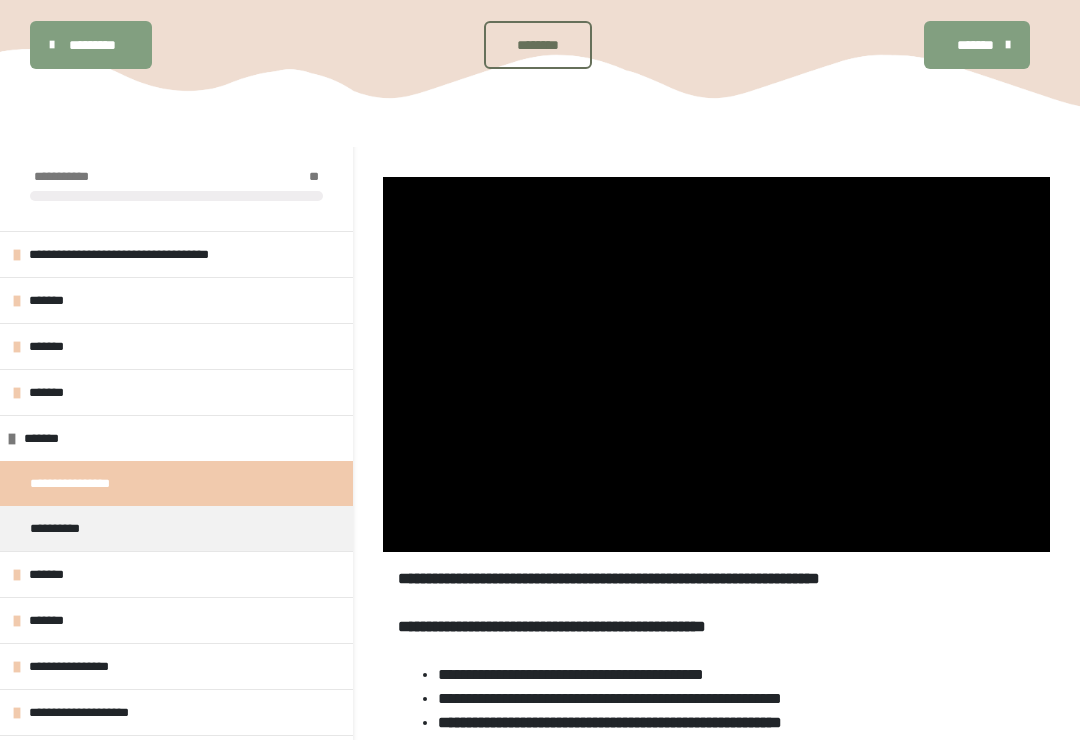 click at bounding box center [716, 364] 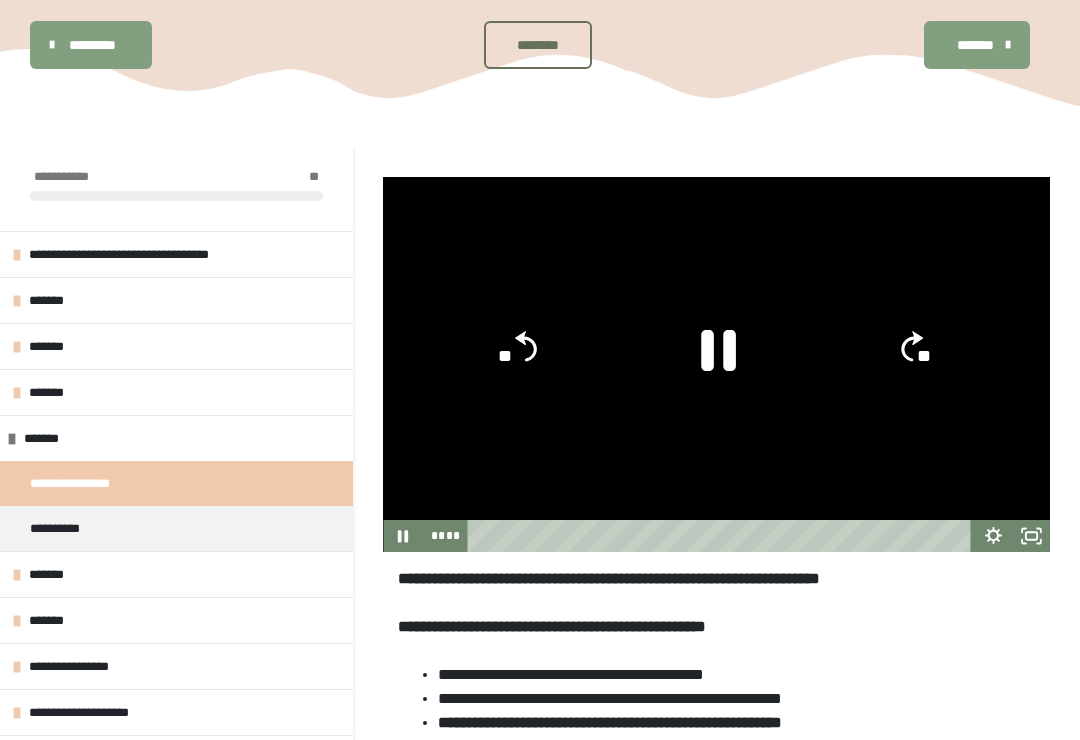 click 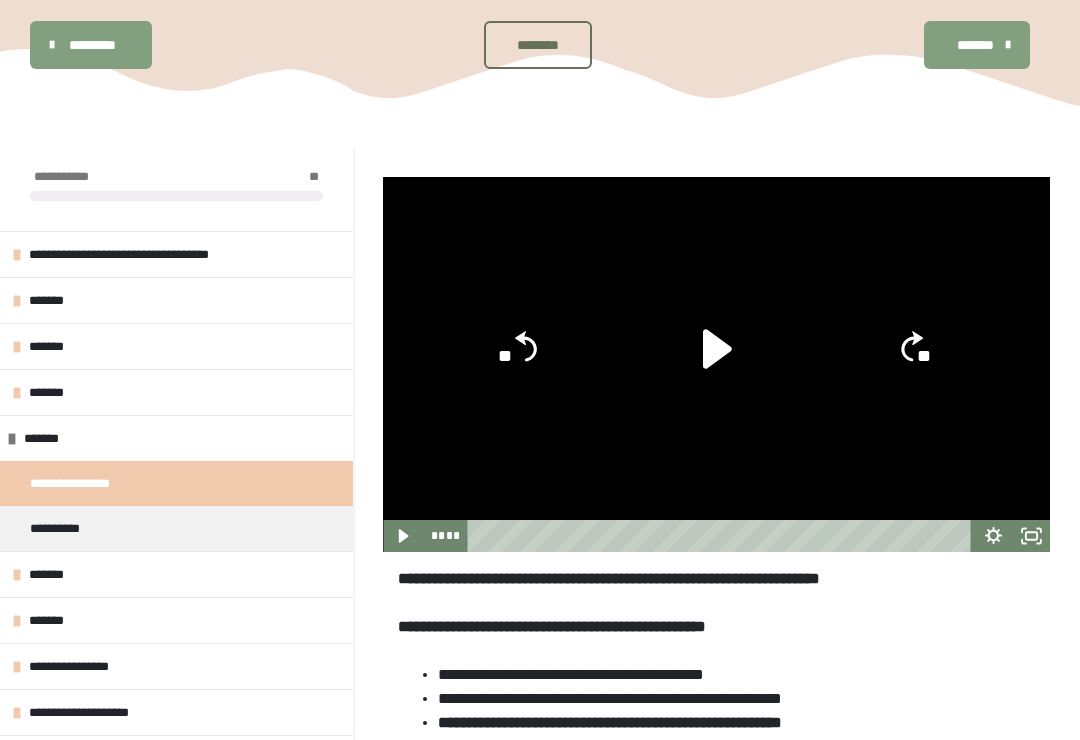 click 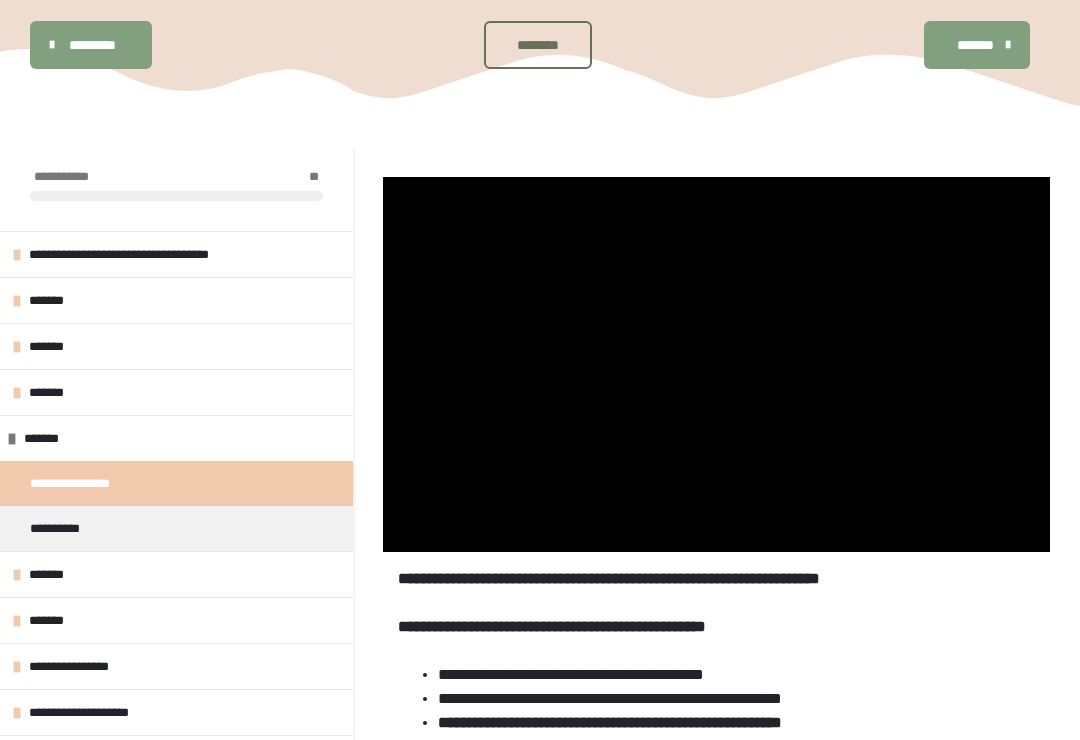 click at bounding box center [716, 364] 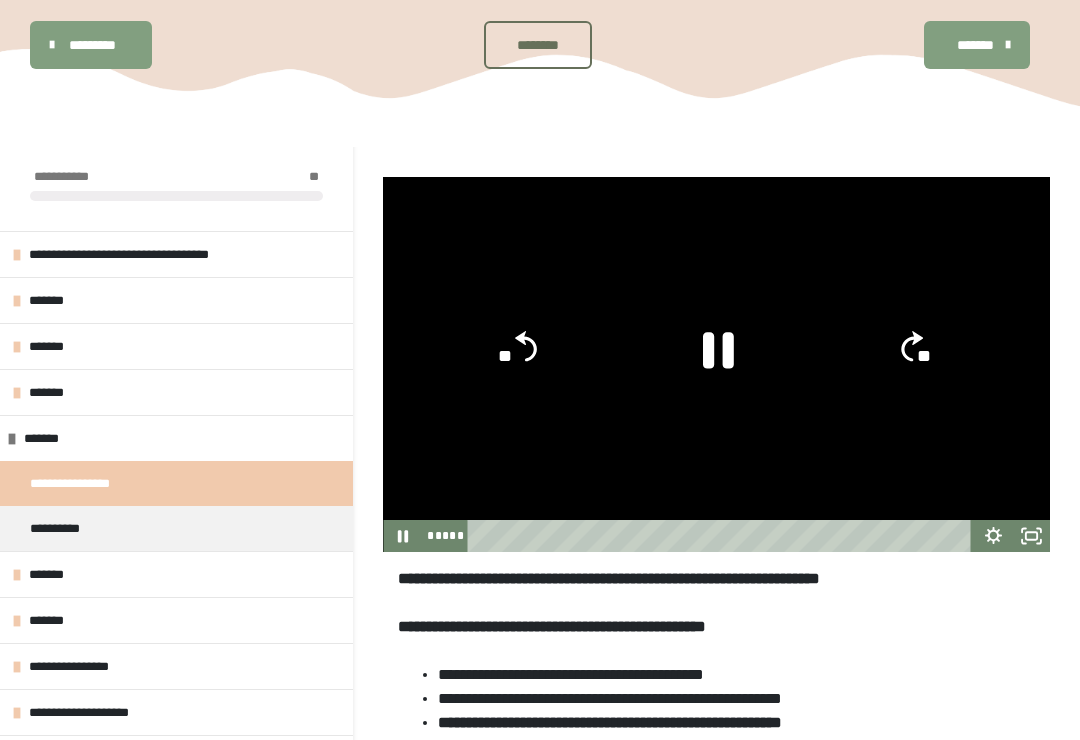 click 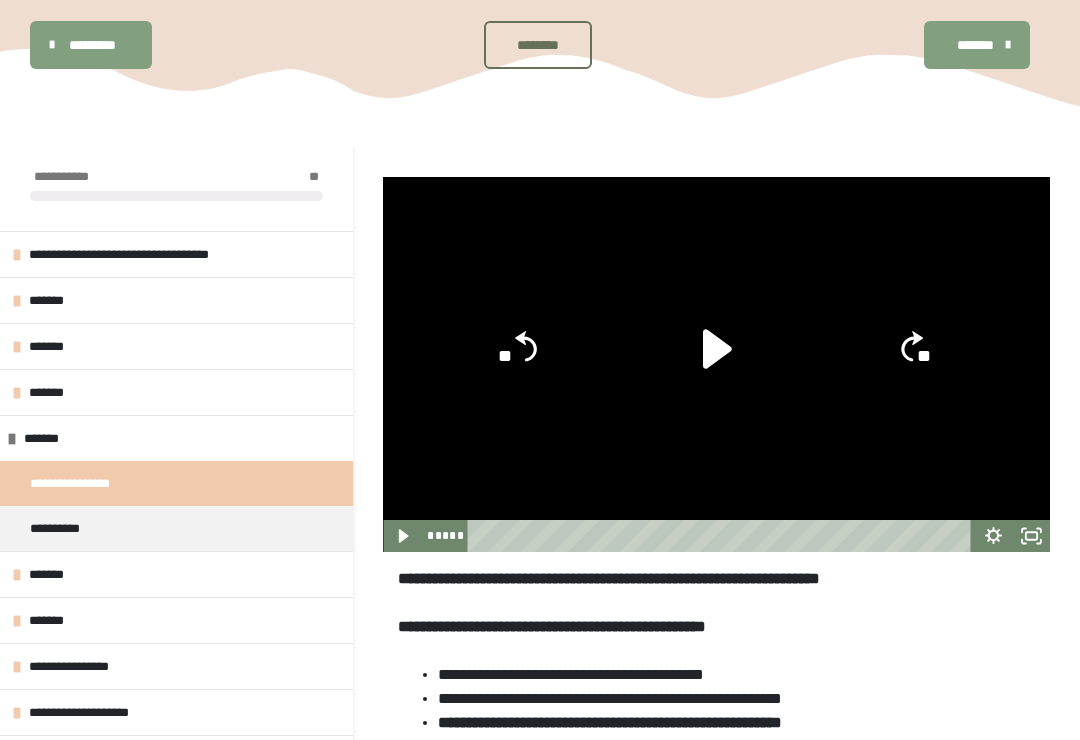 click 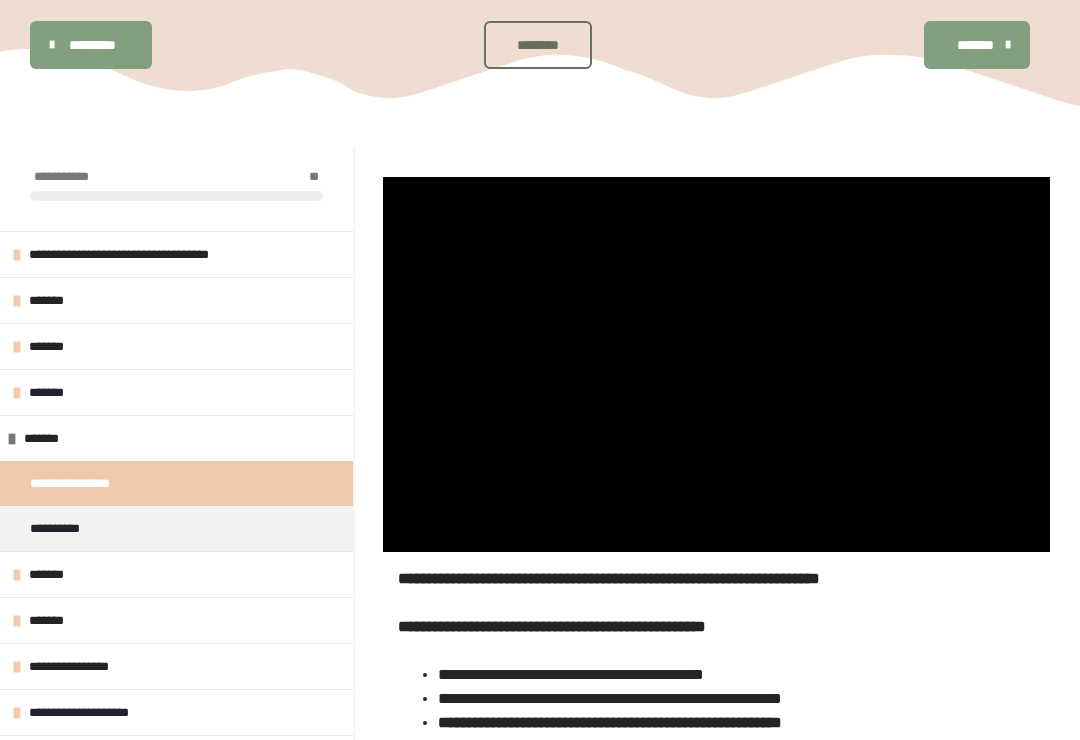 click at bounding box center (716, 364) 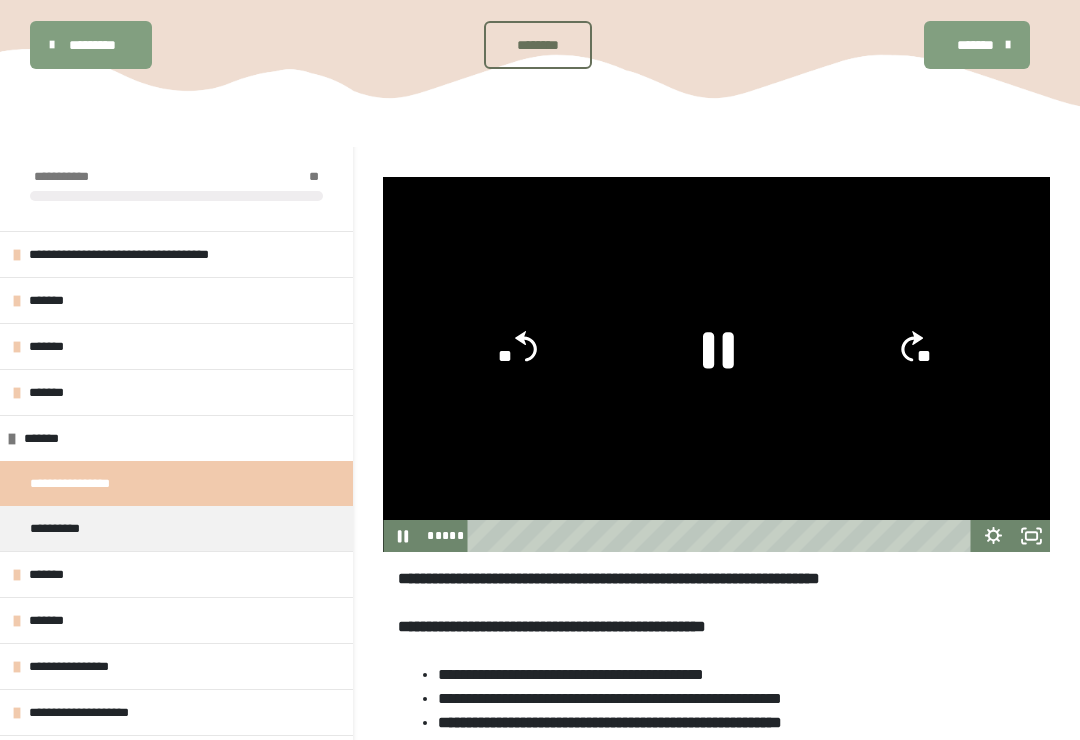 click on "**" 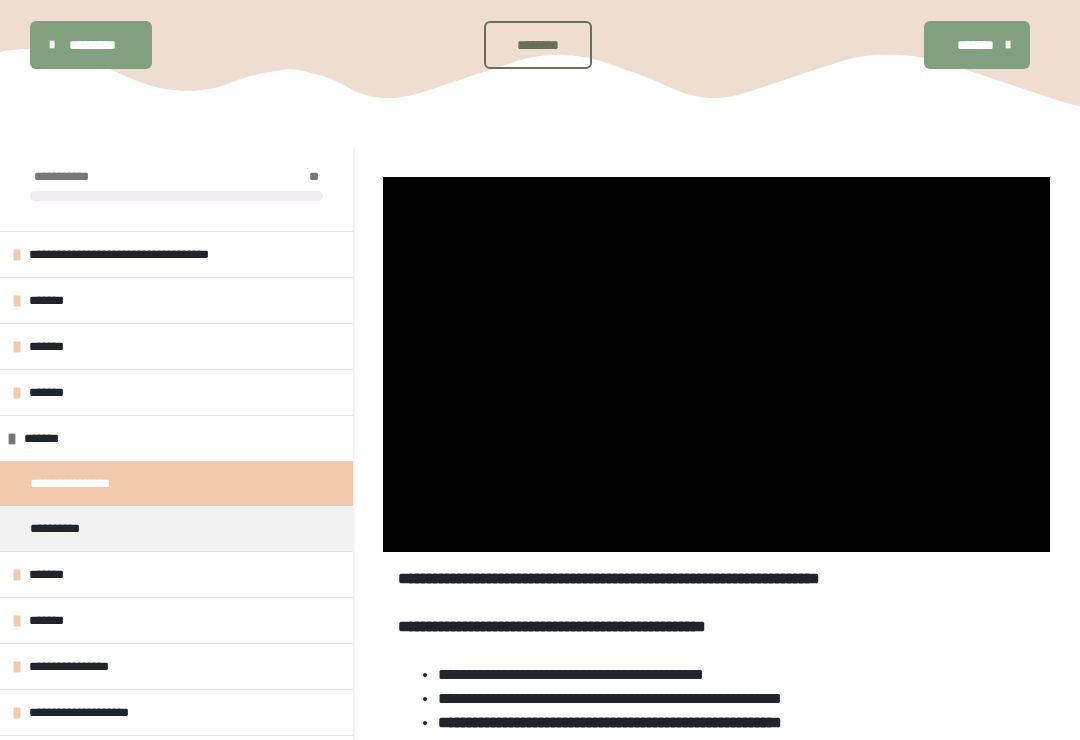 click at bounding box center [716, 364] 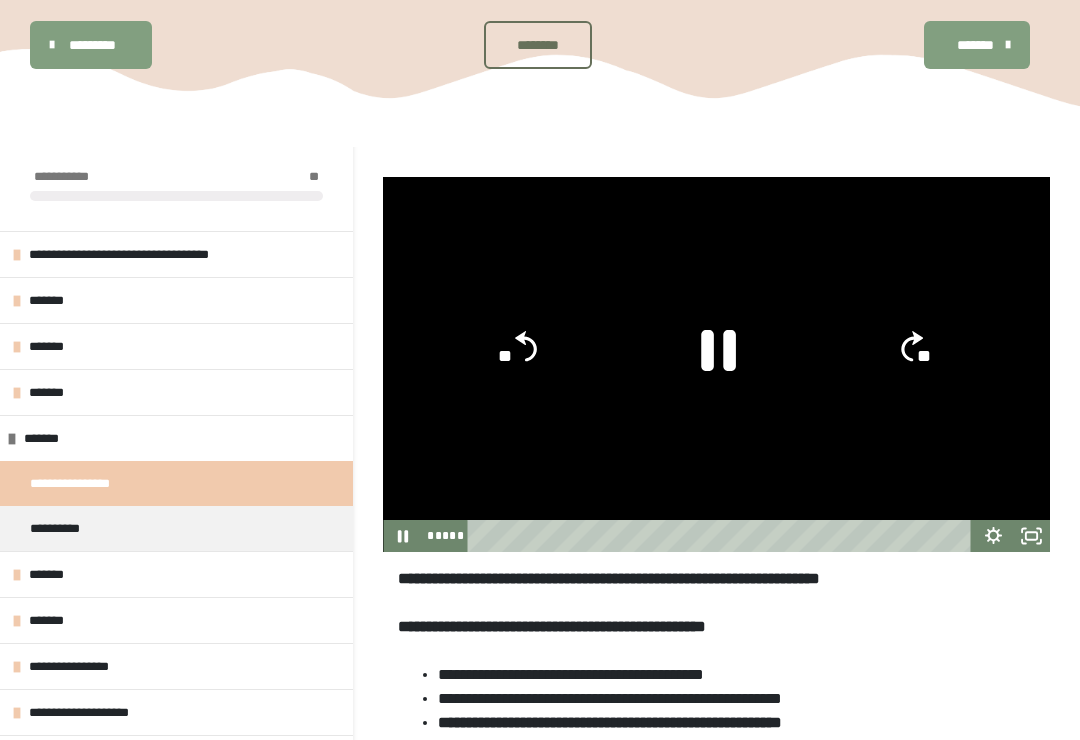 click 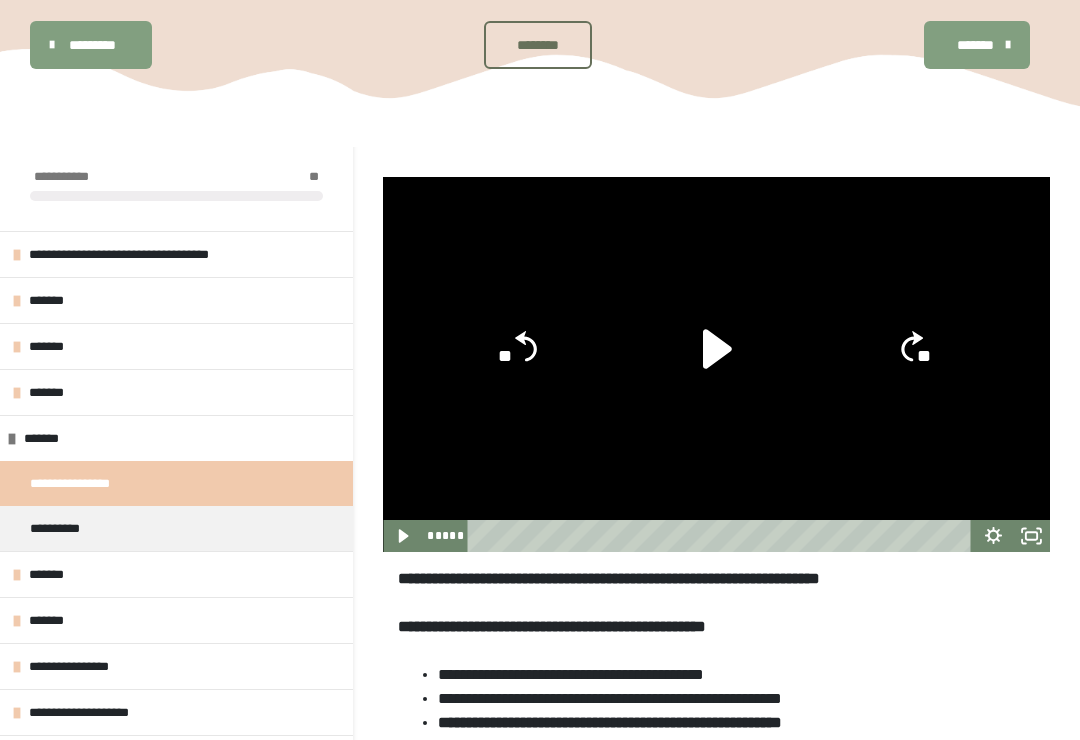 click 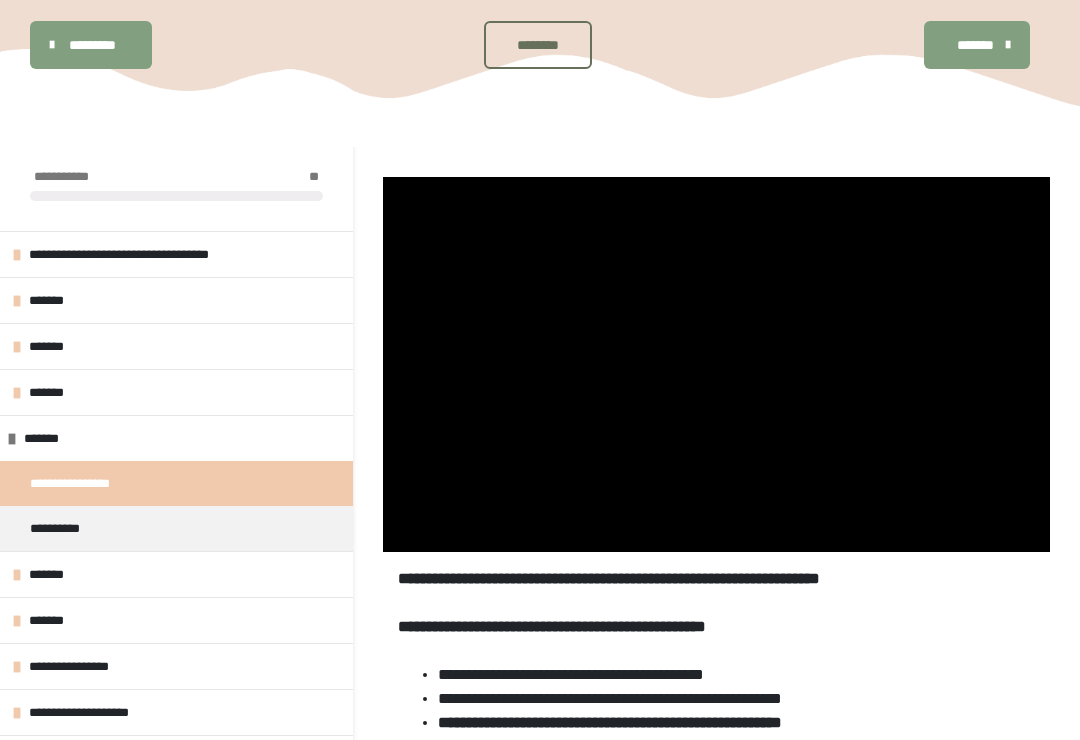click at bounding box center [716, 364] 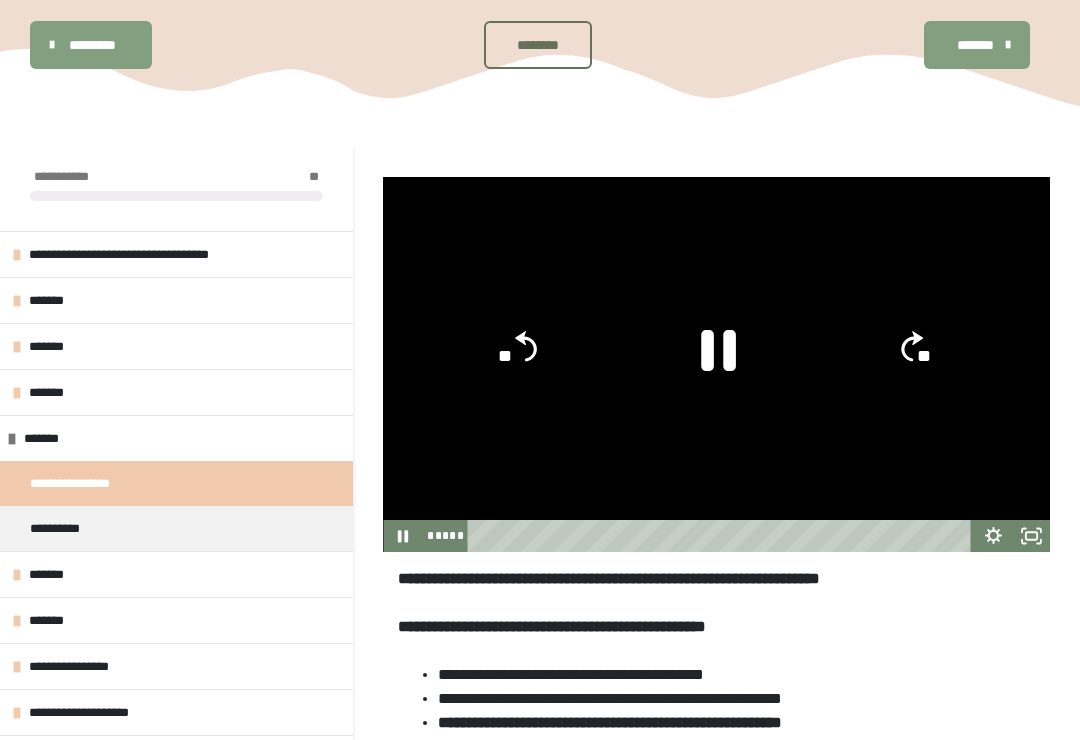 click 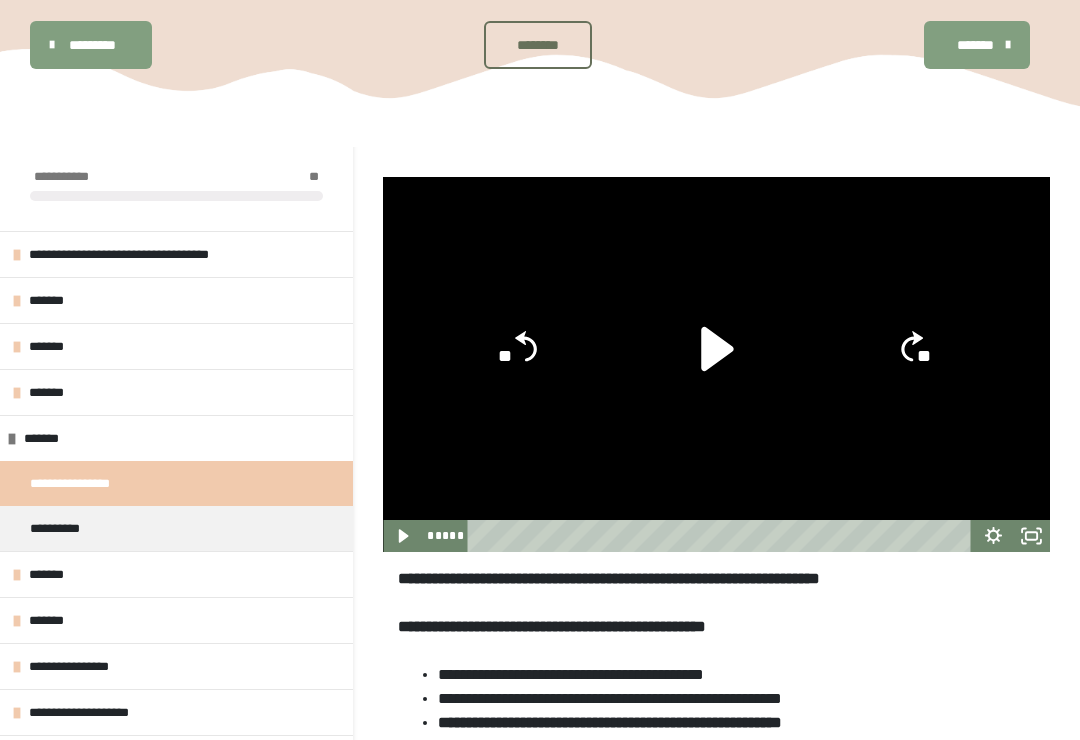 click 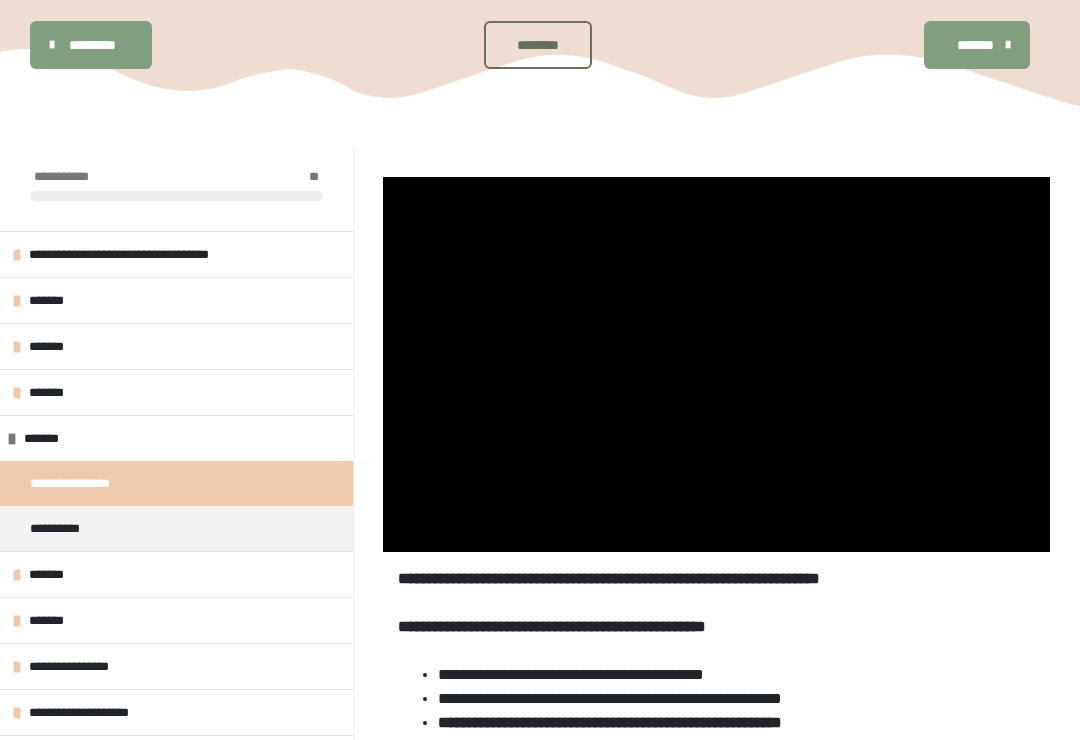 click at bounding box center [716, 364] 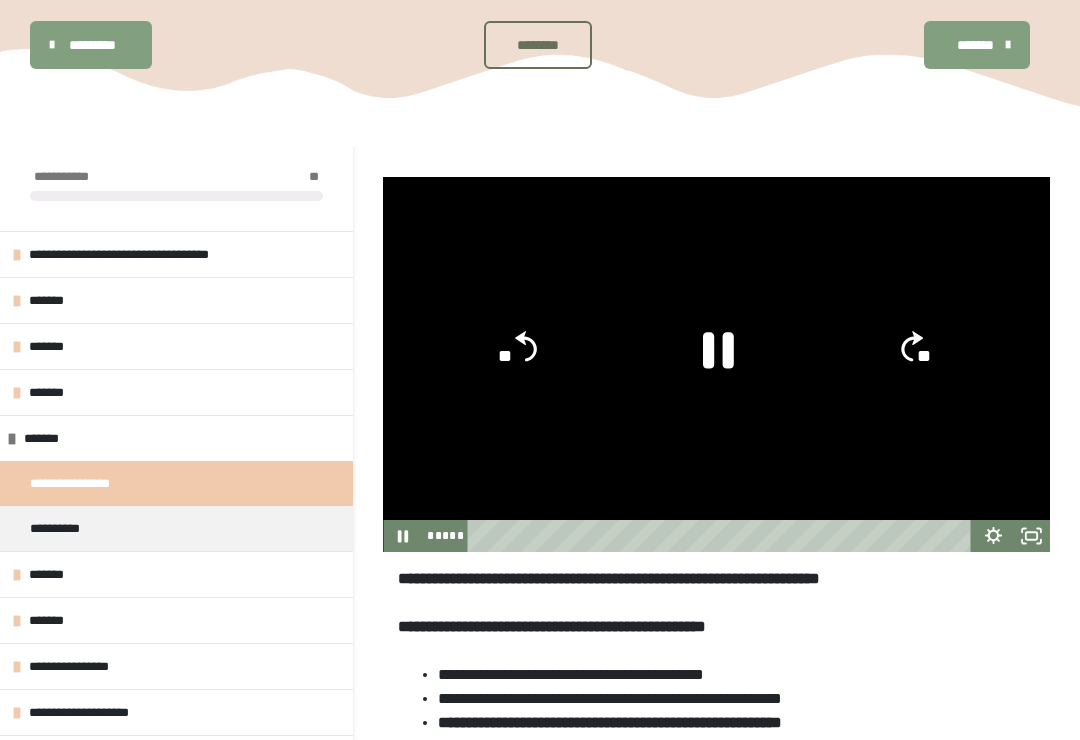 click 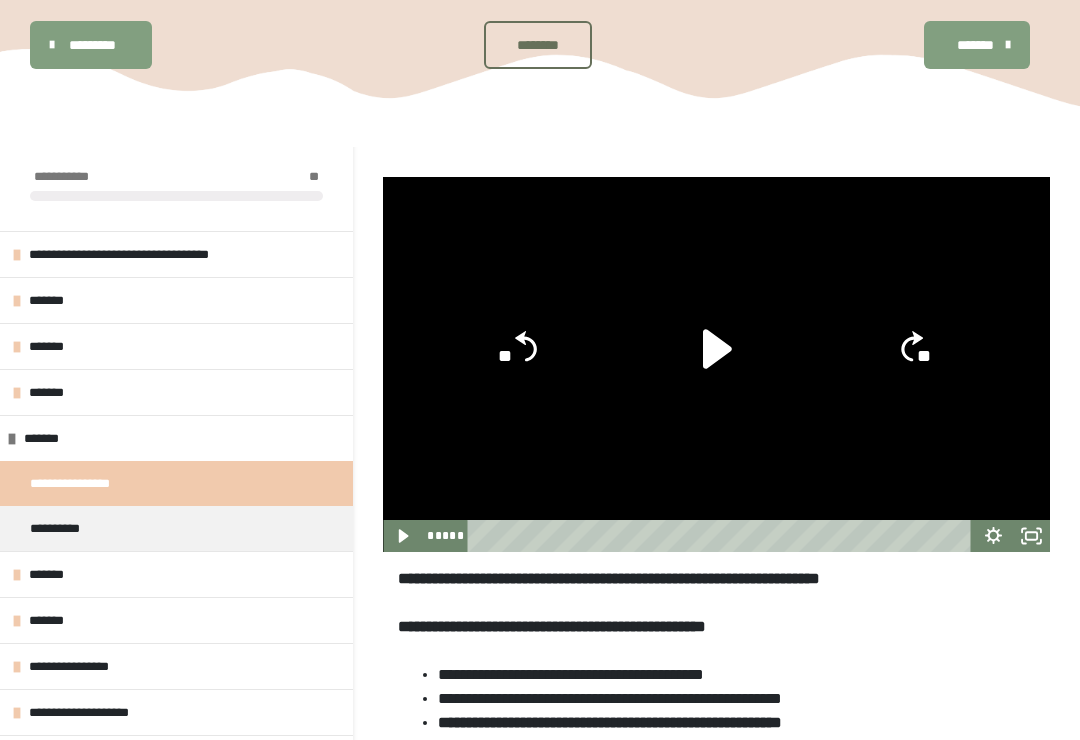 click 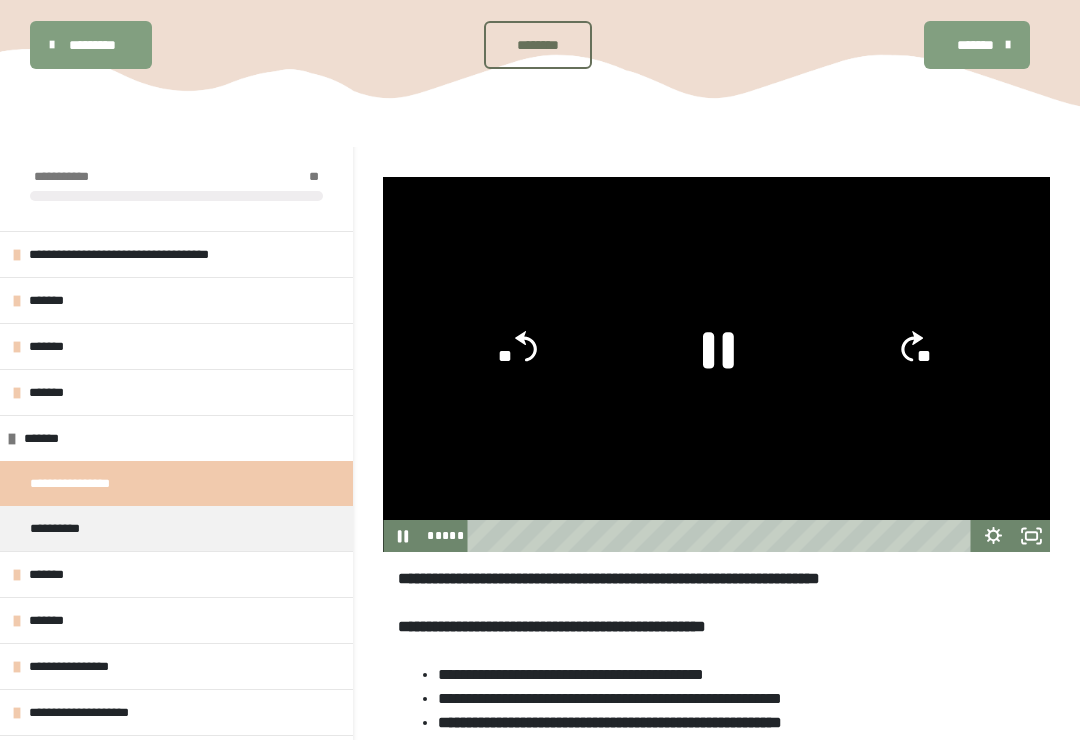 click 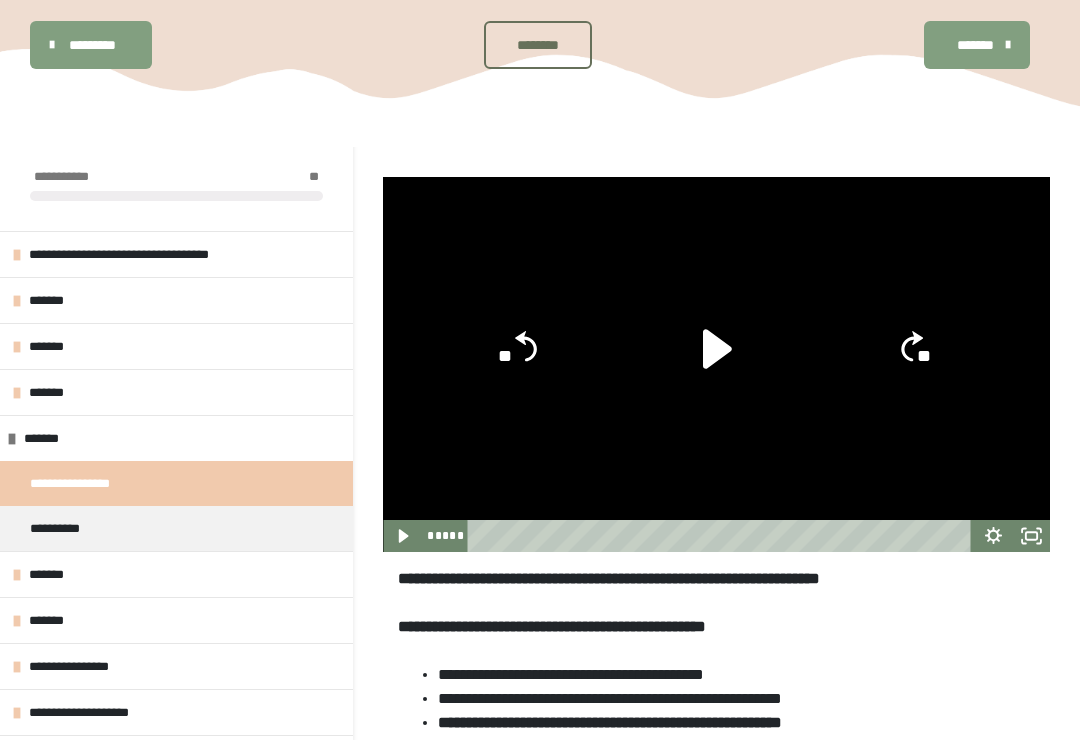 click 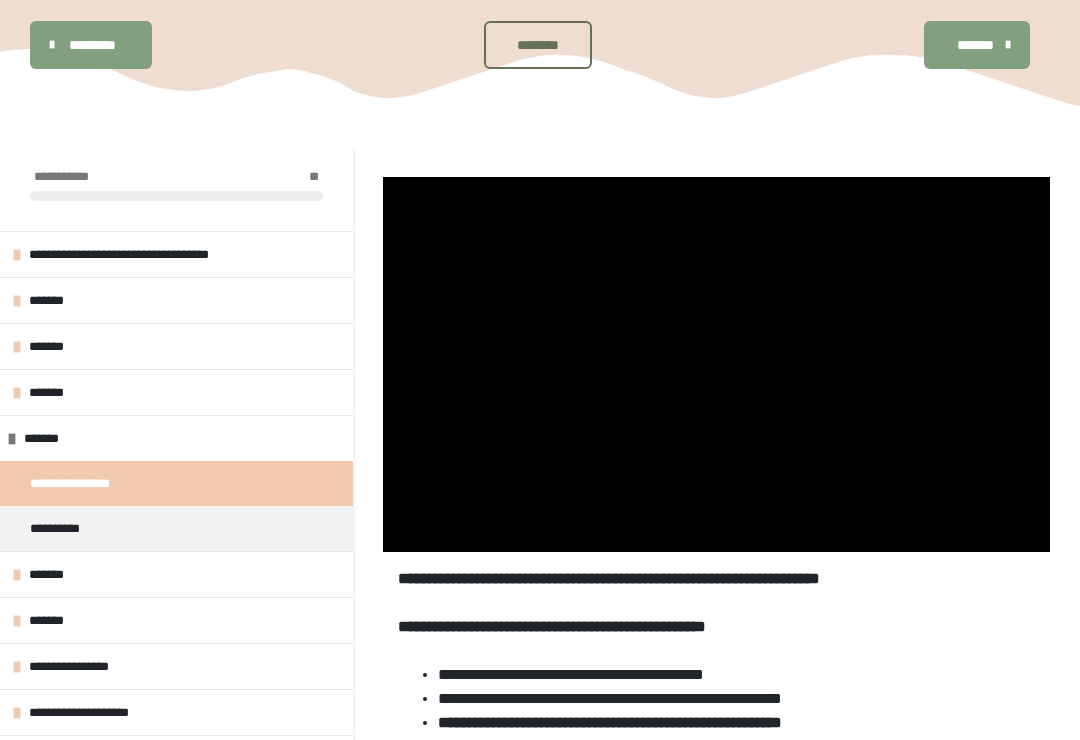 click at bounding box center [716, 364] 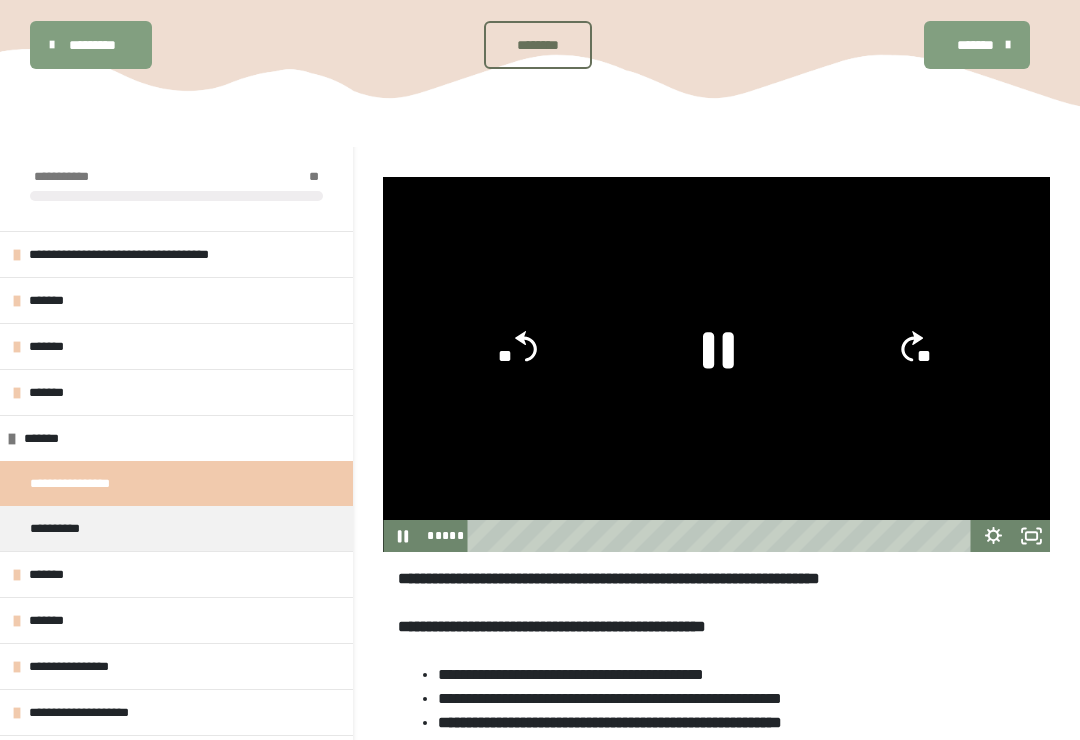 click 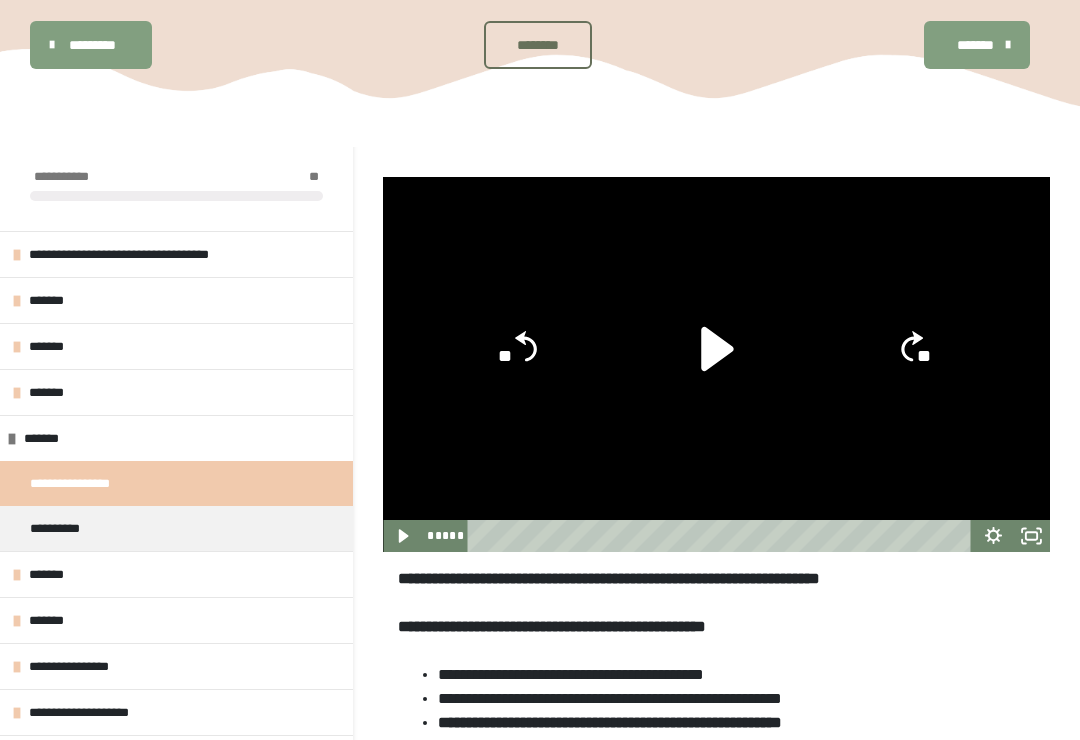 click 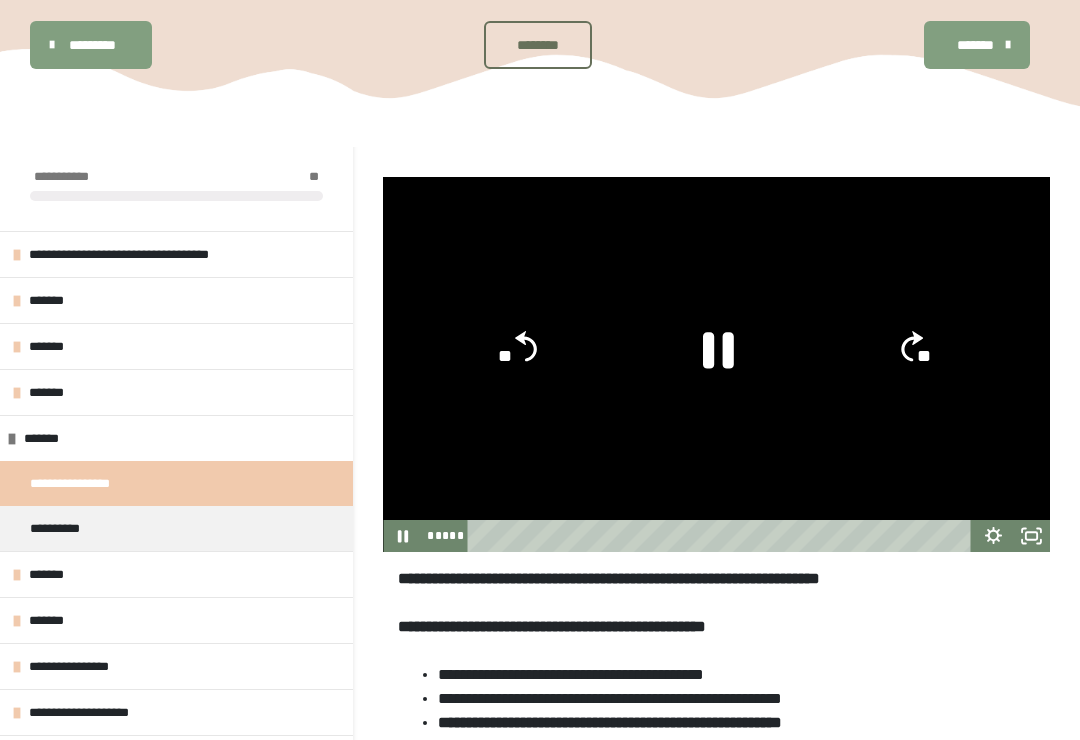 click 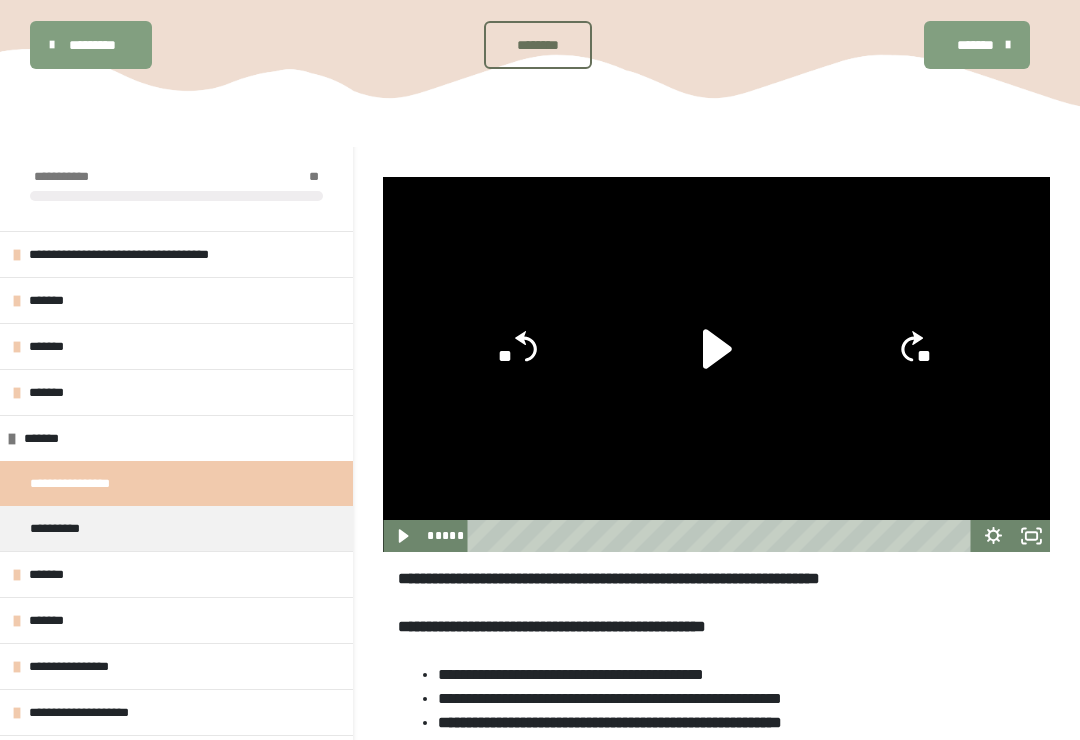 click 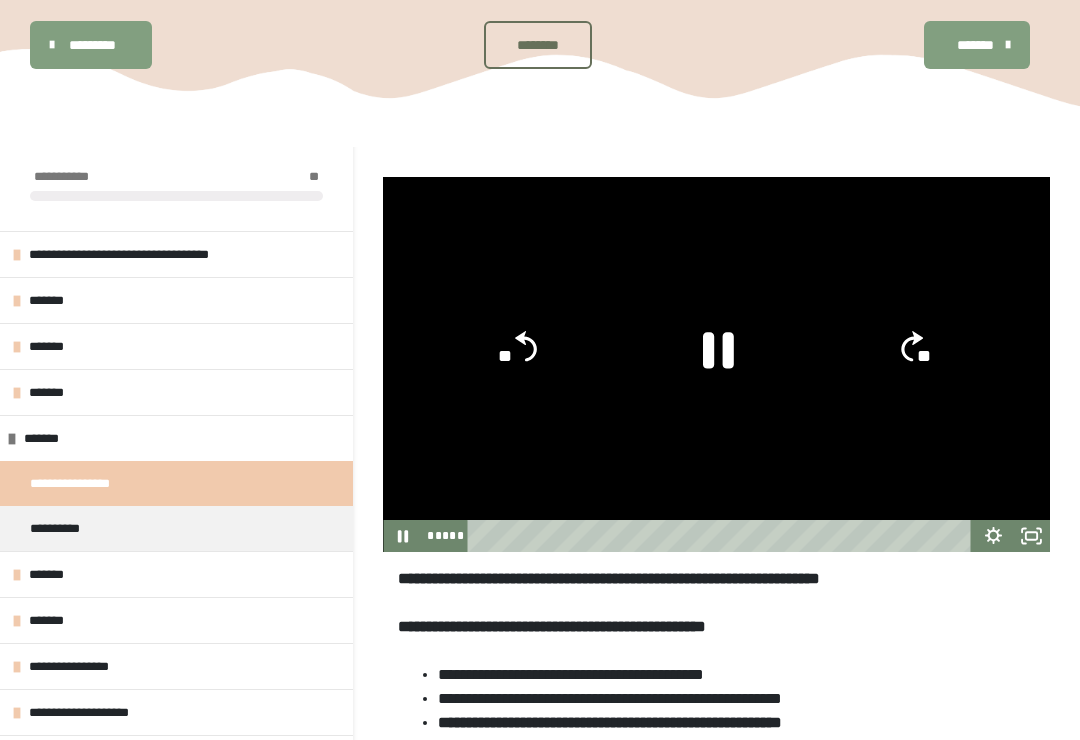 click 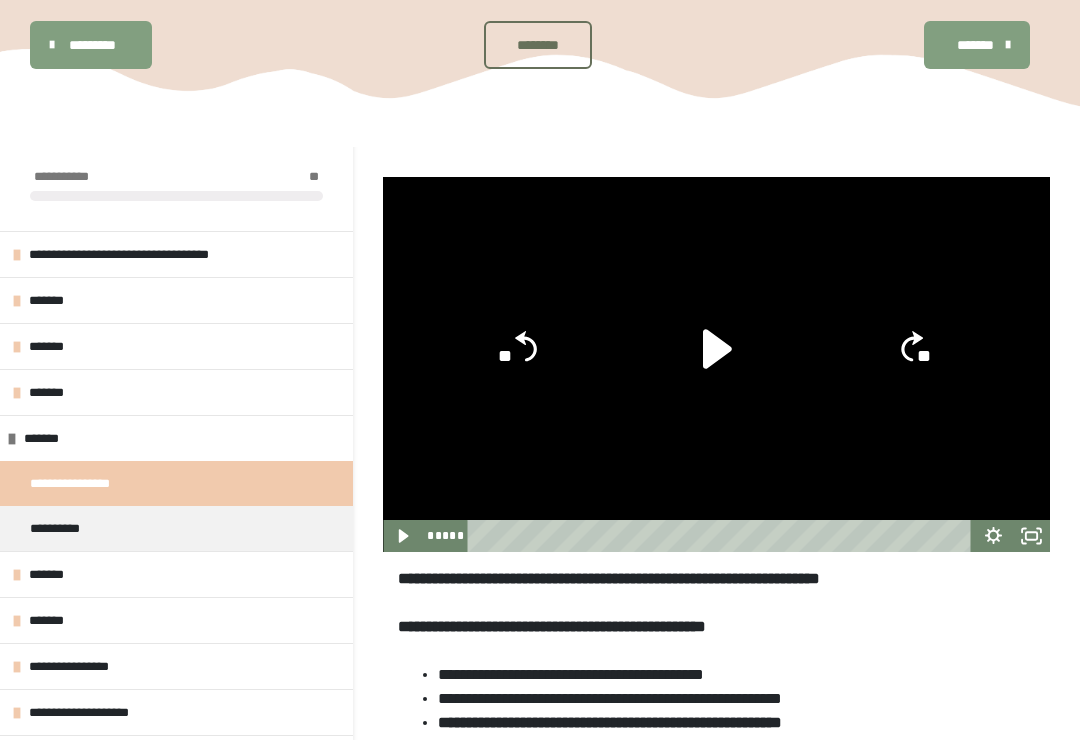 click 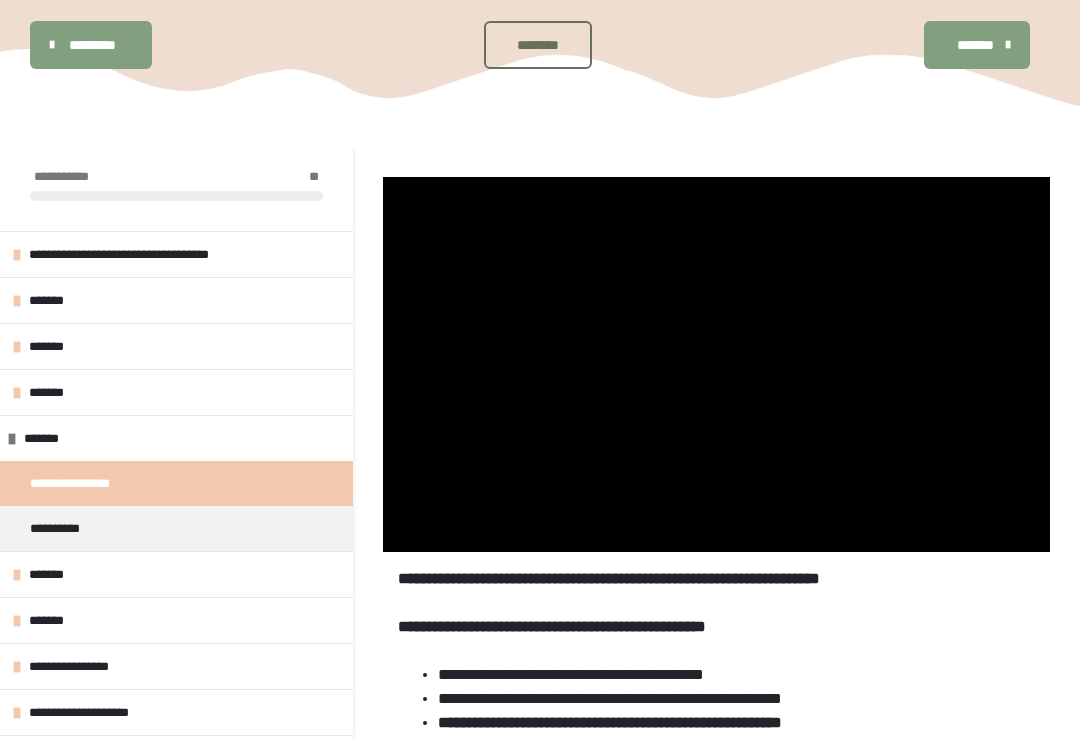 click at bounding box center [716, 364] 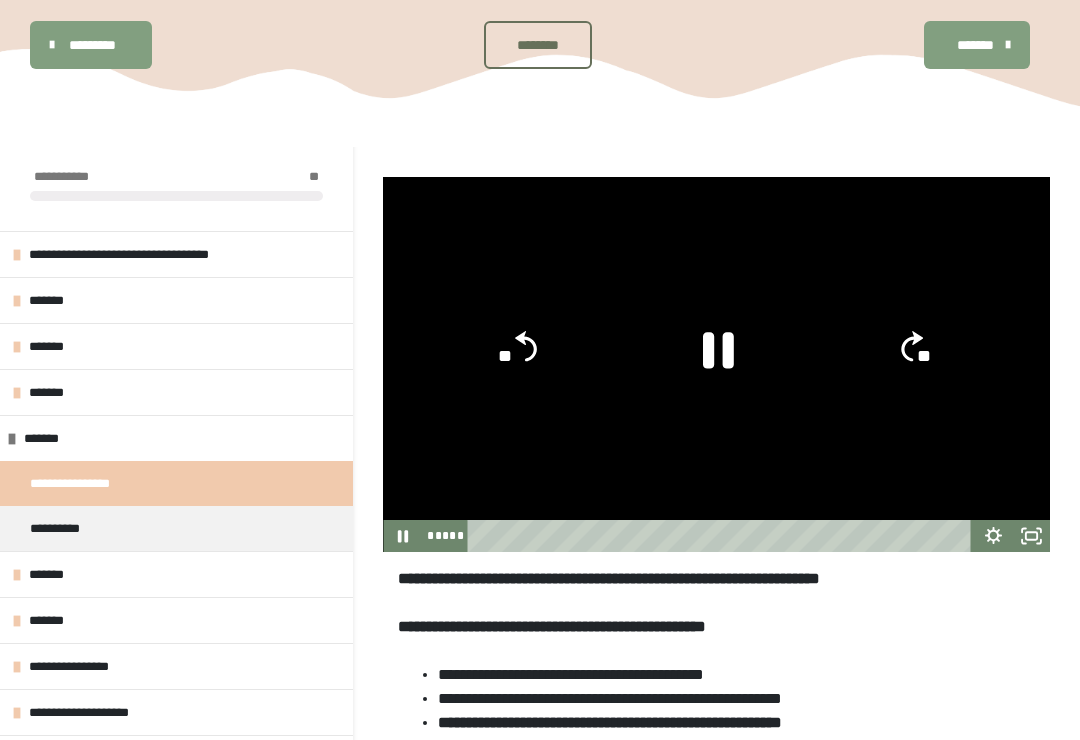 click 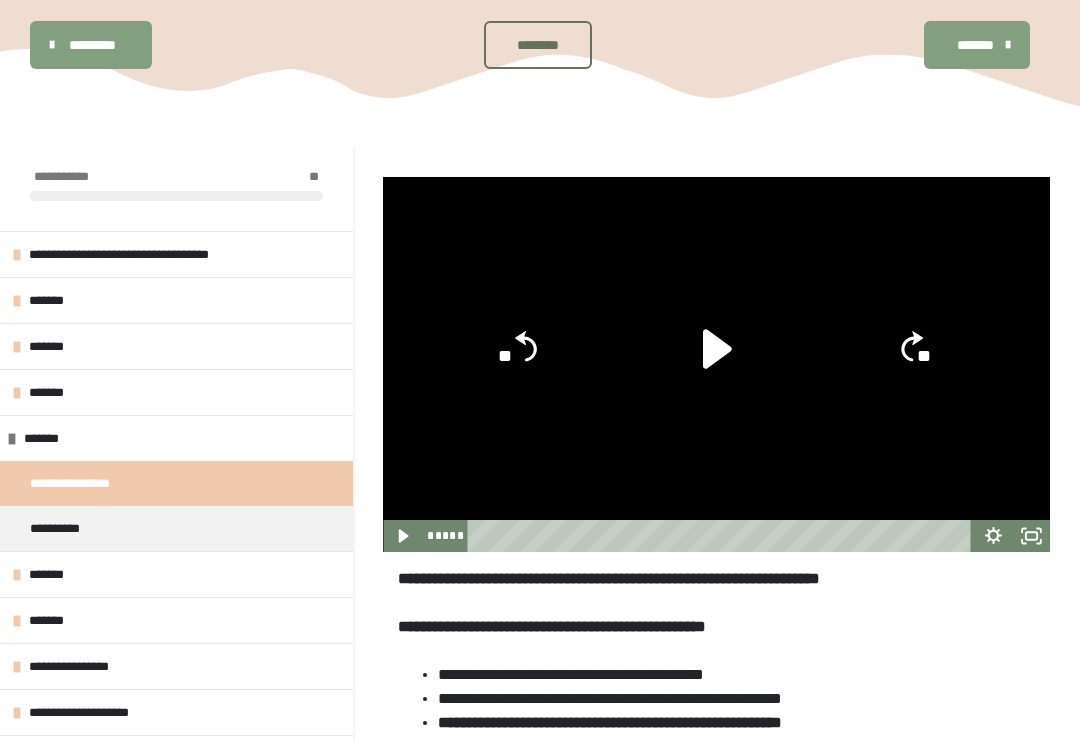 click 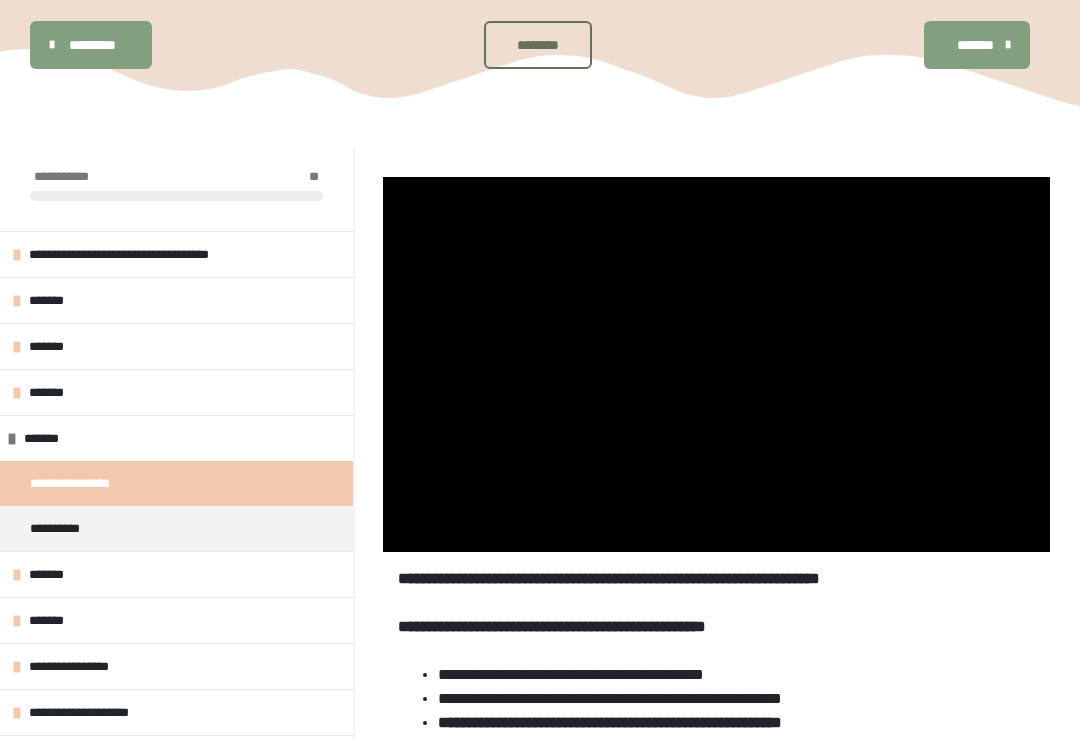click at bounding box center (716, 364) 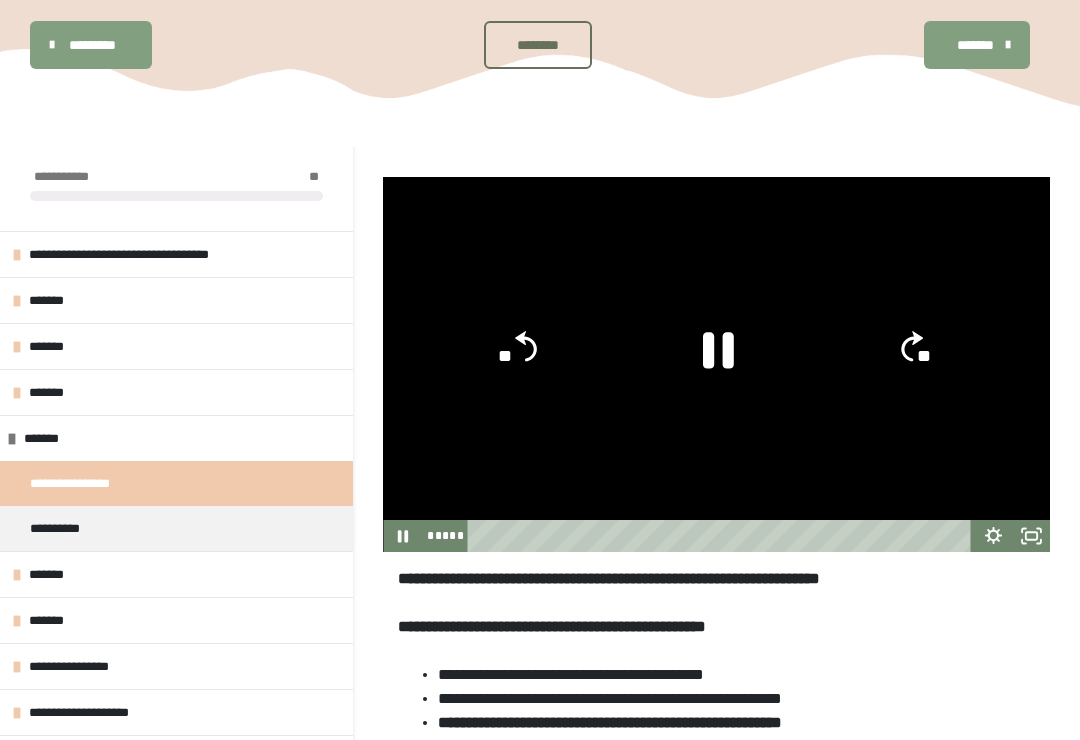 click 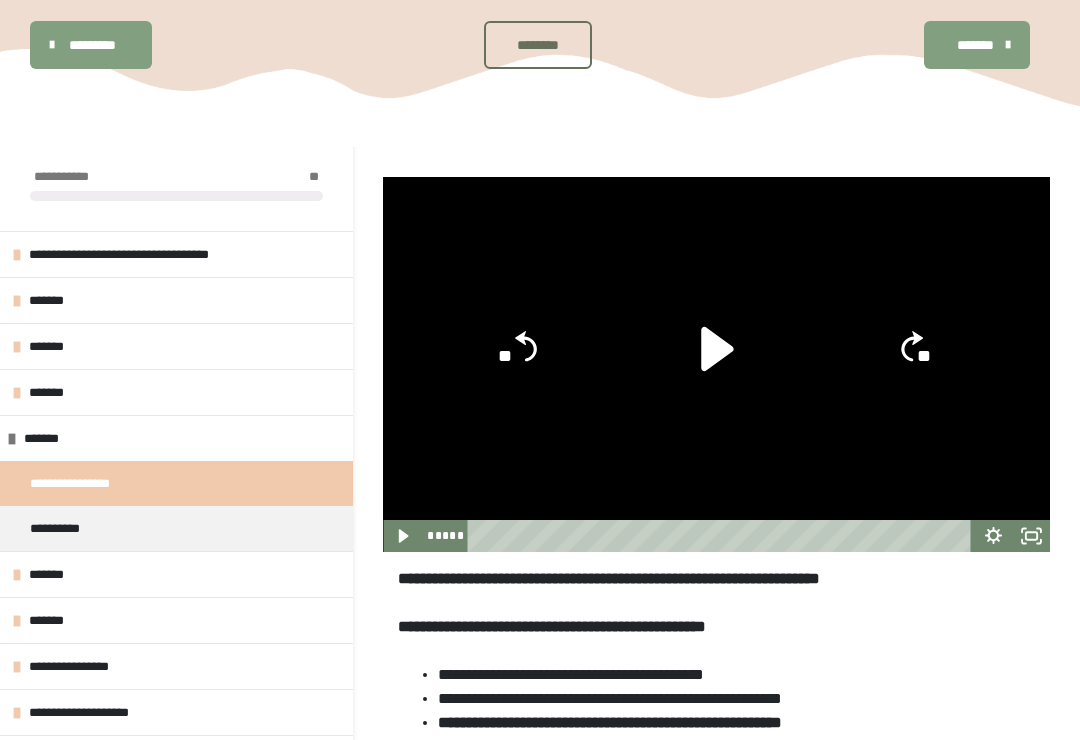 click 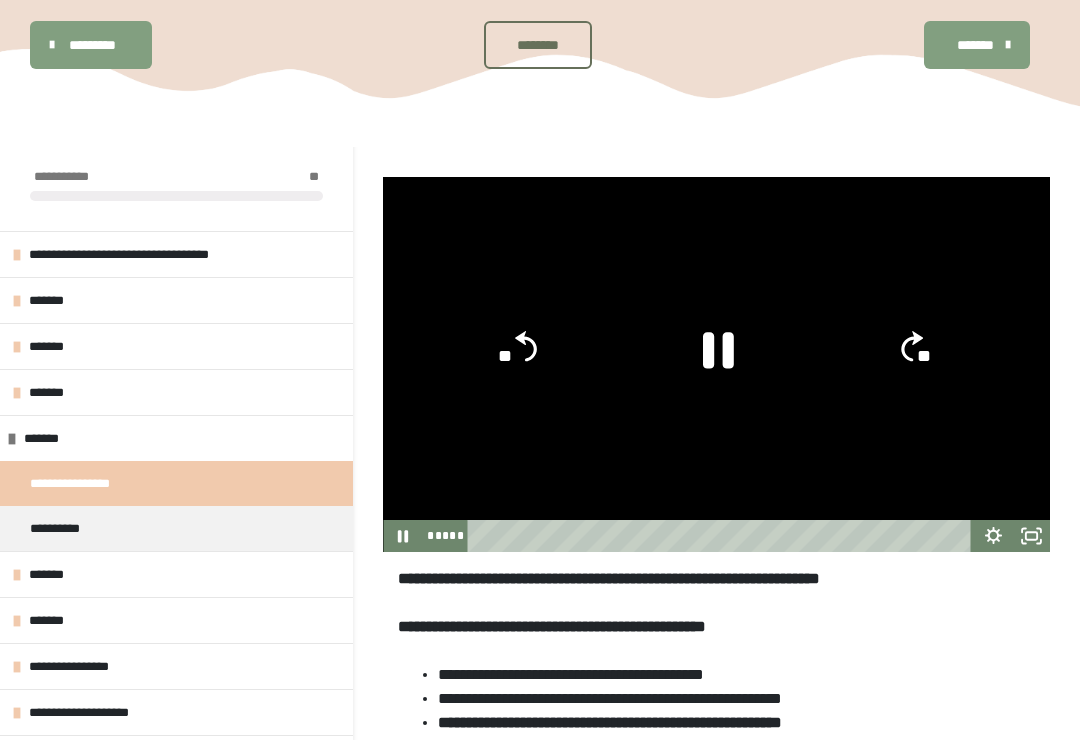 click 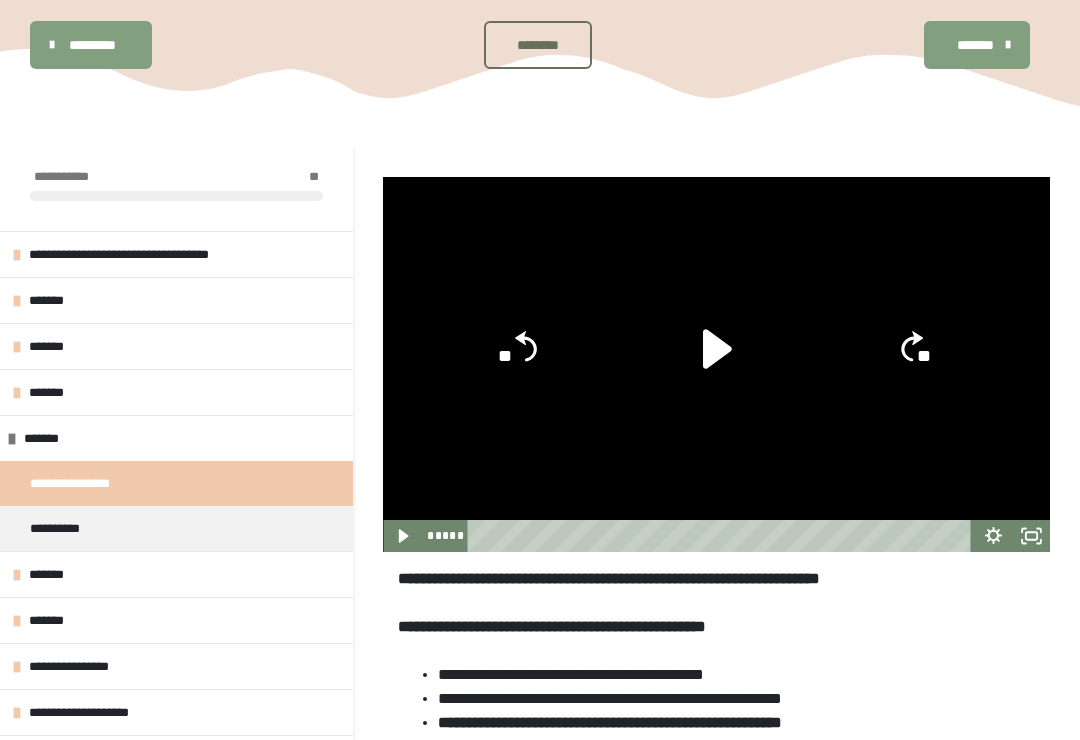 click 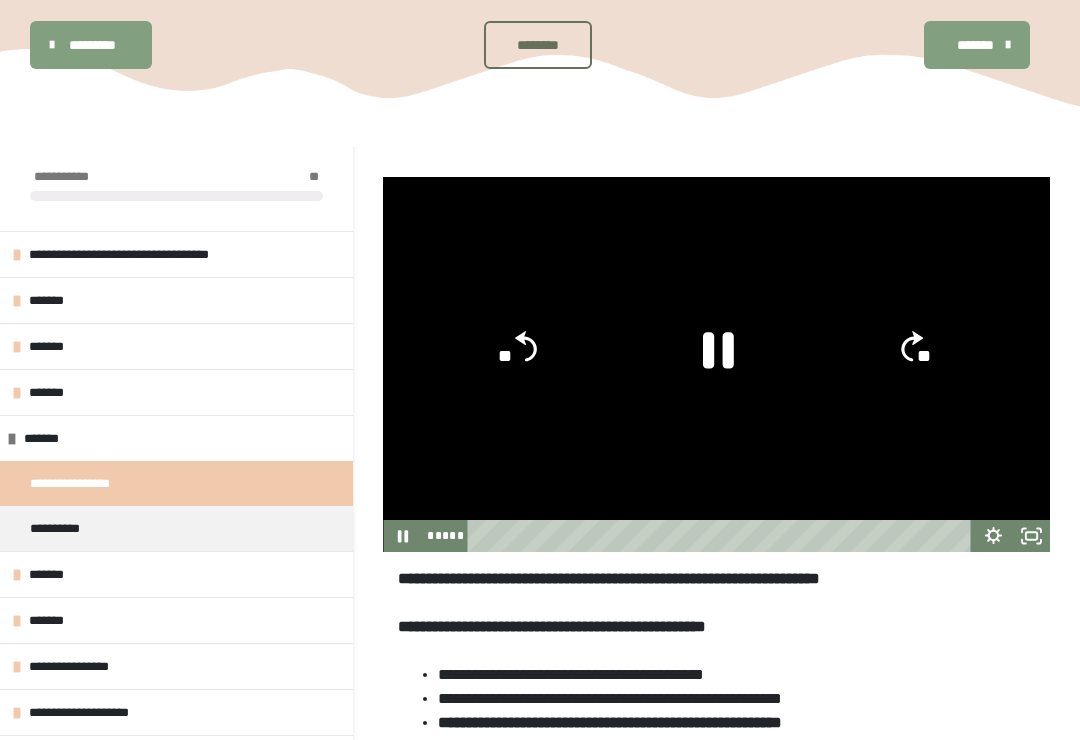 click 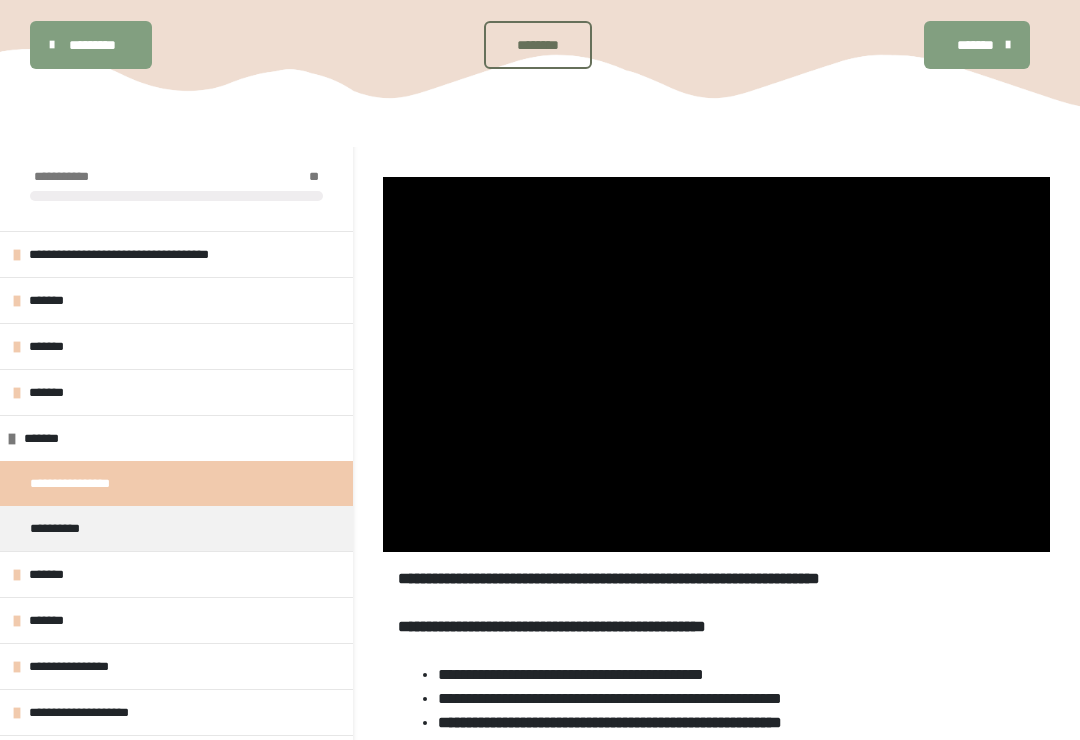 click at bounding box center [716, 364] 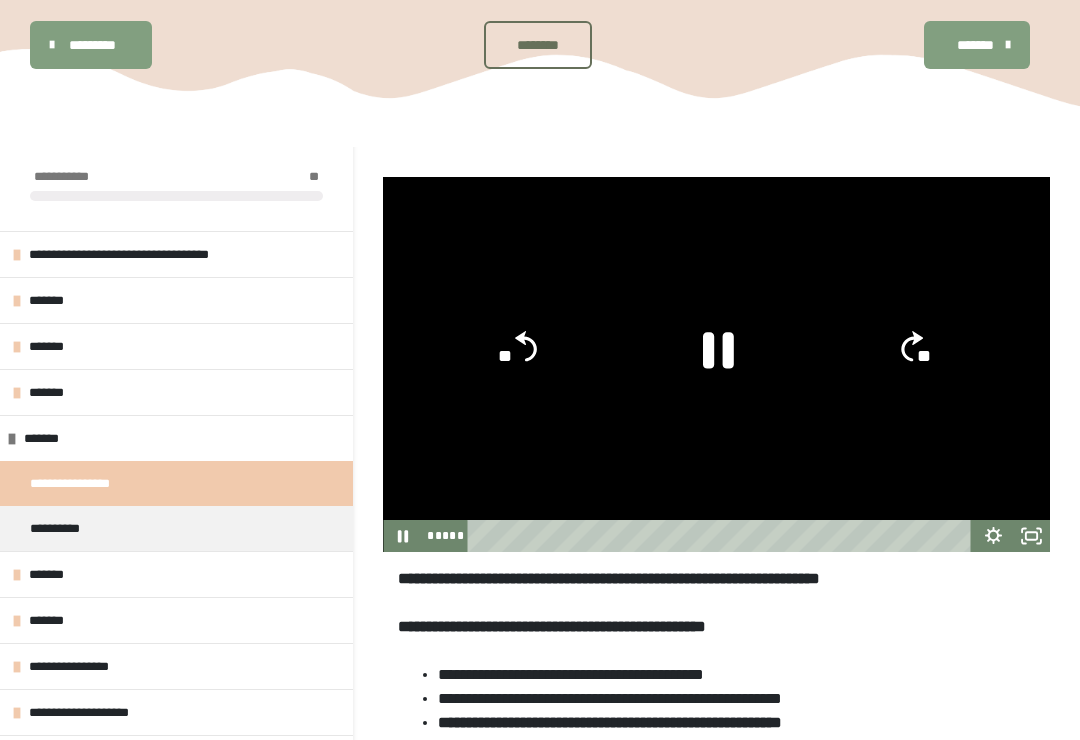 click 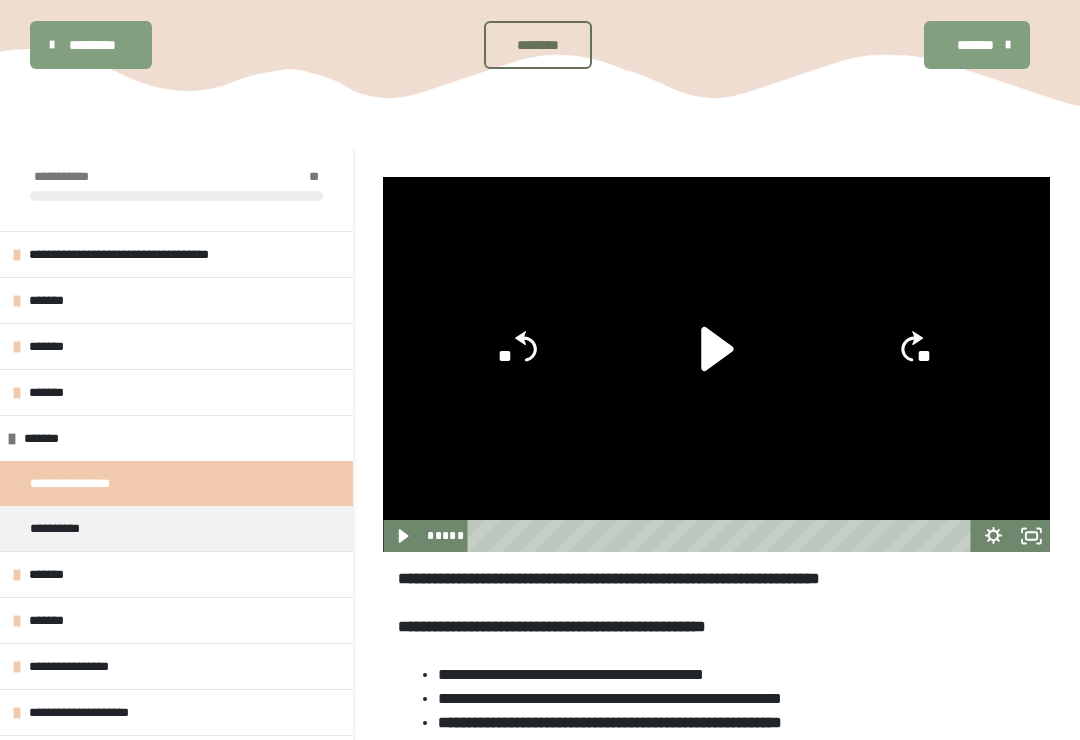 click 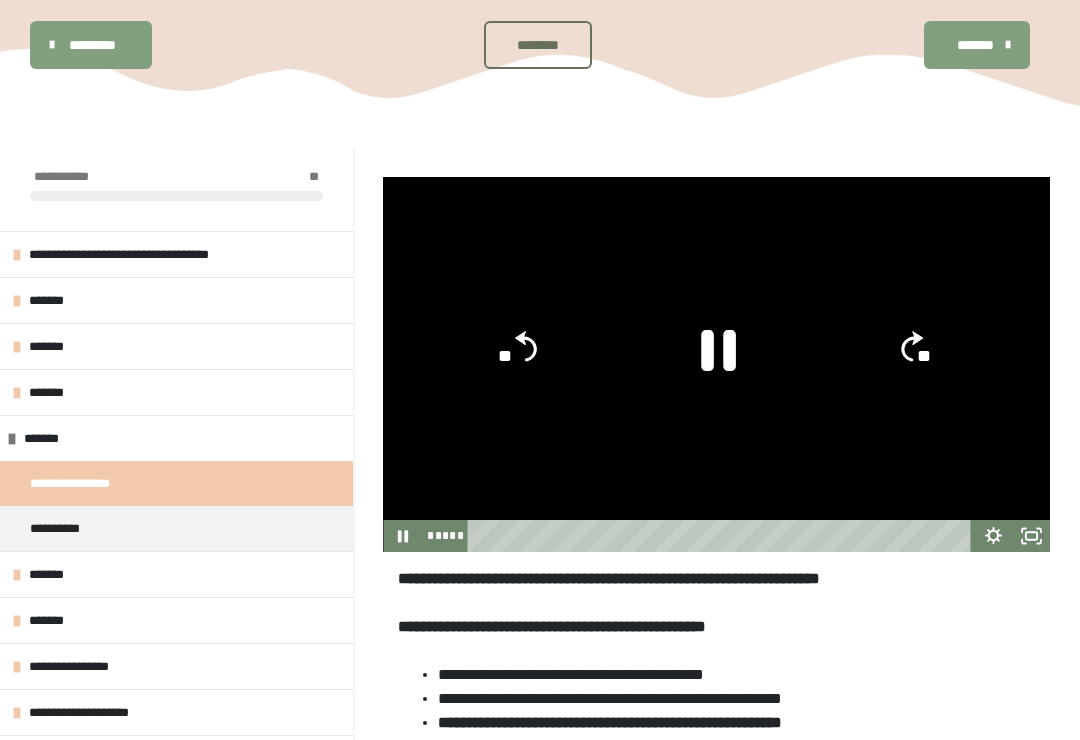 click 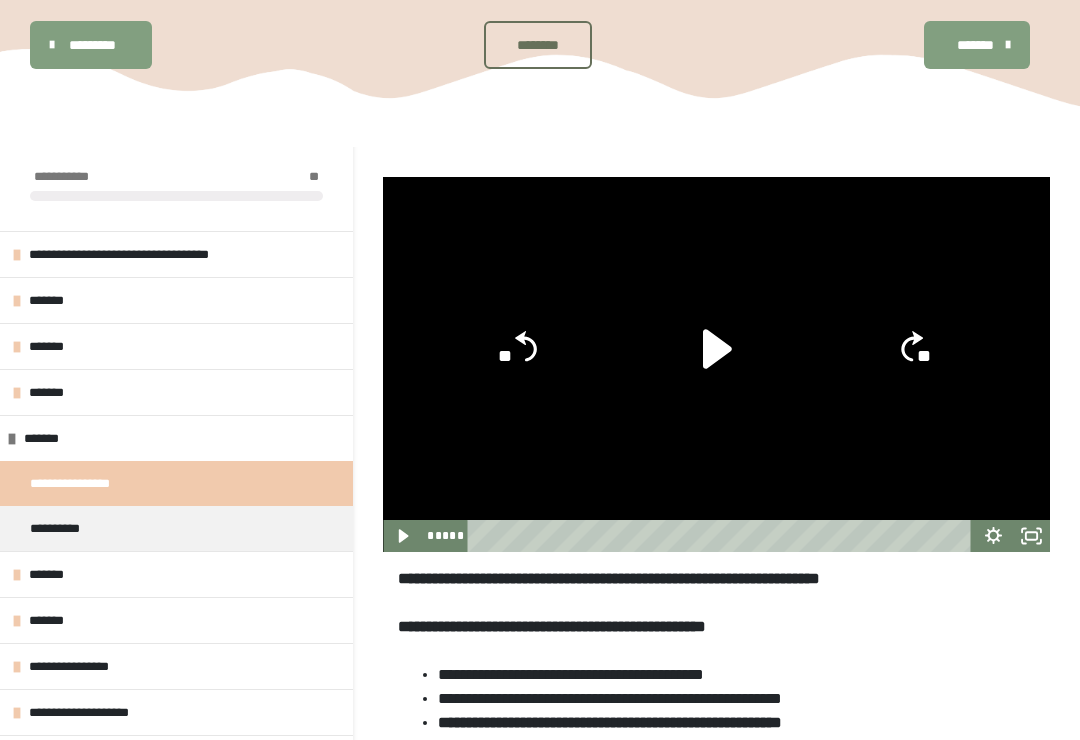click 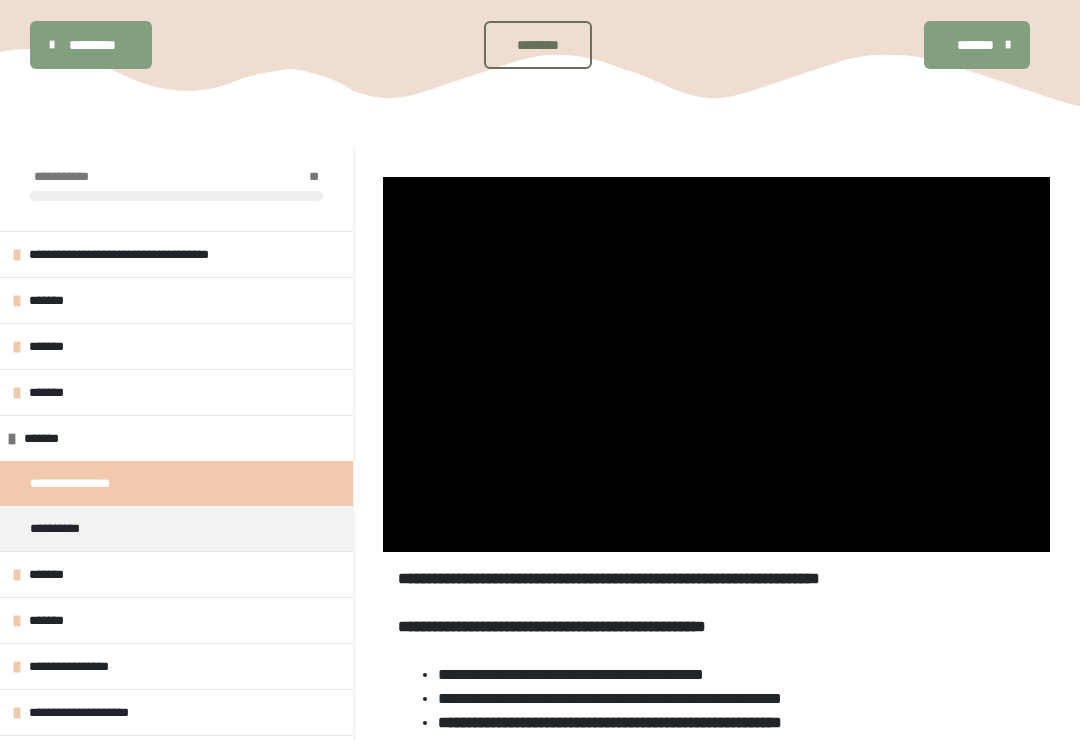 click at bounding box center (716, 364) 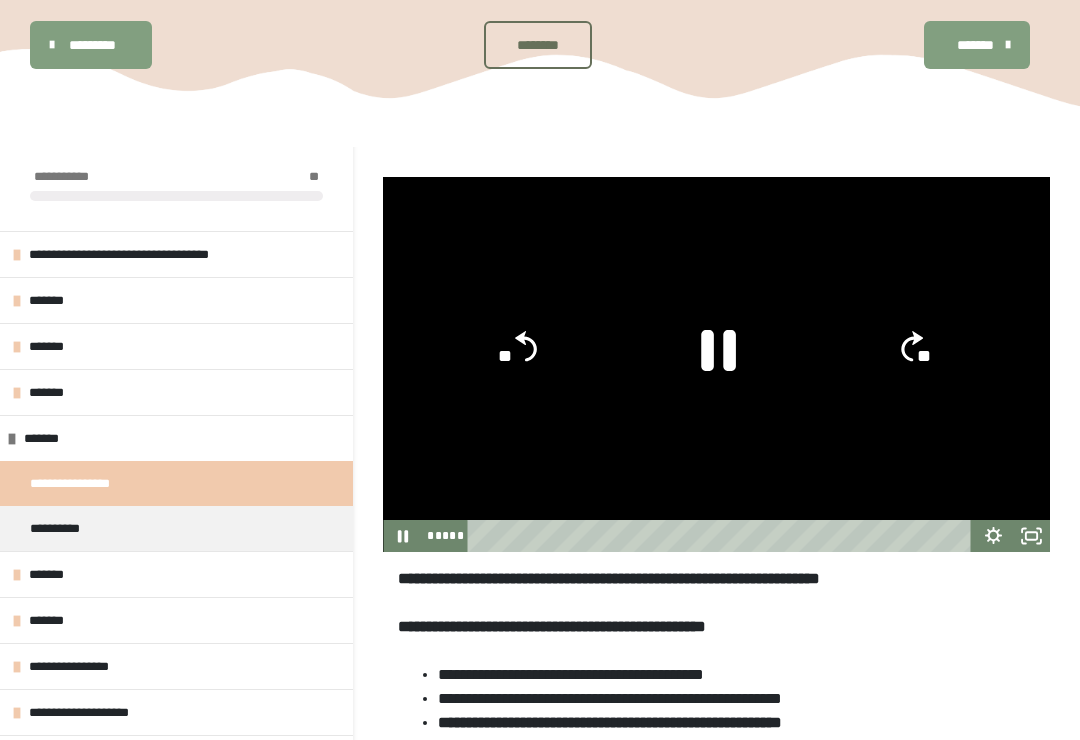 click 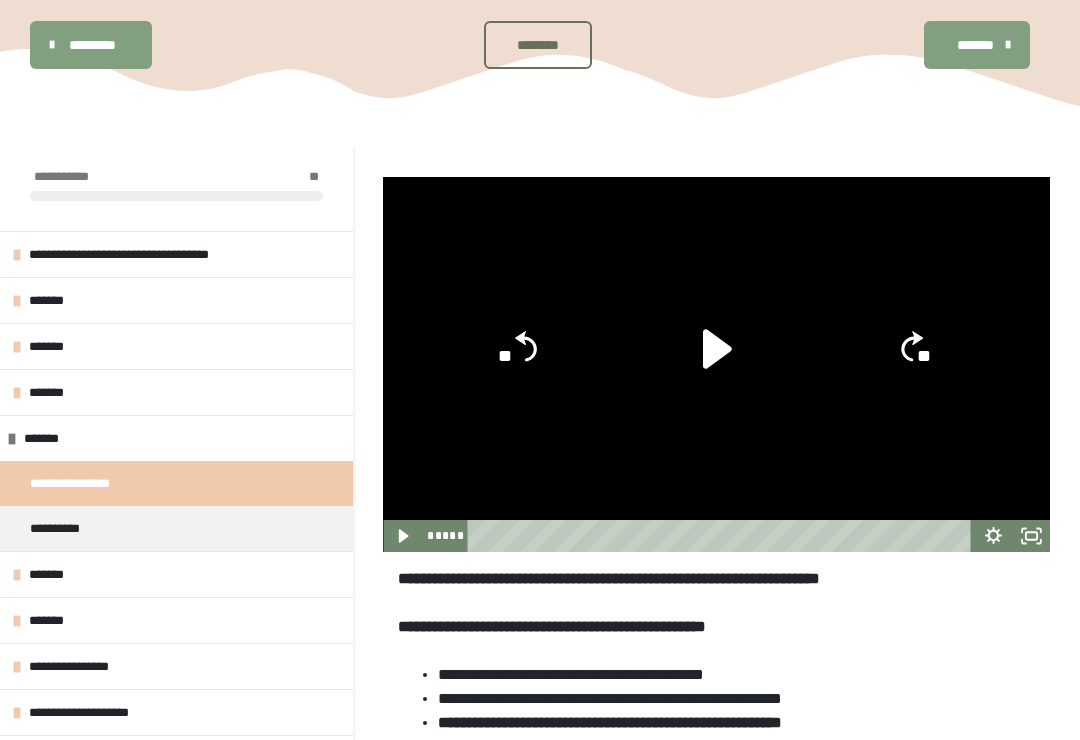 click 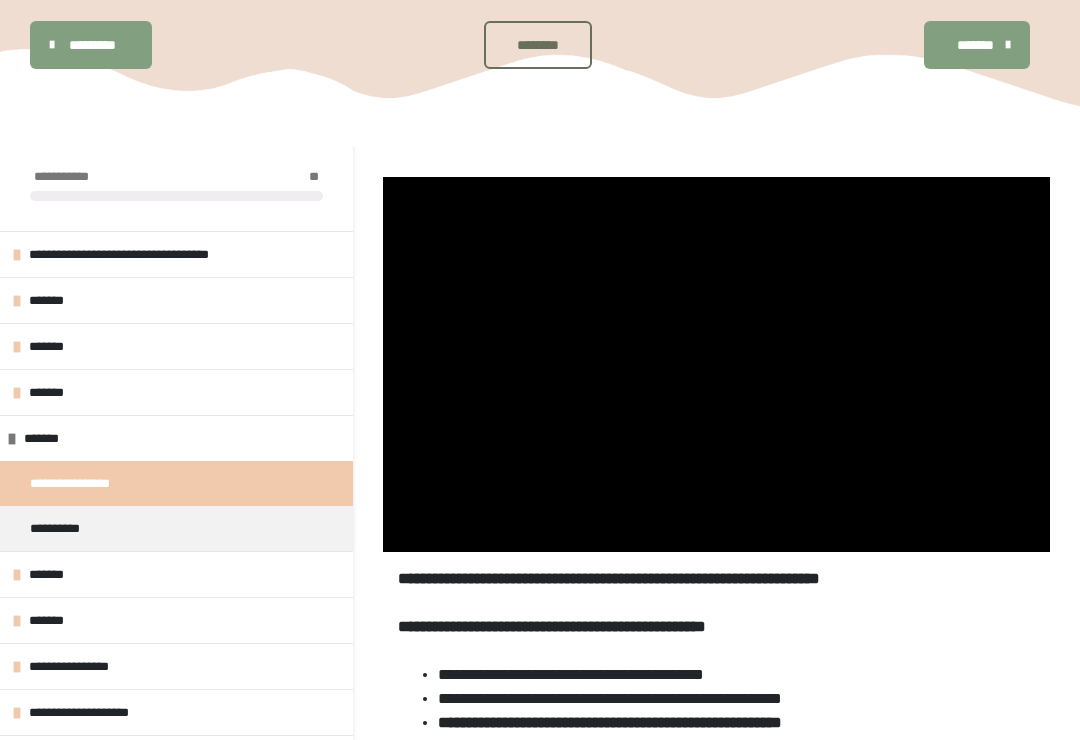 click at bounding box center (716, 364) 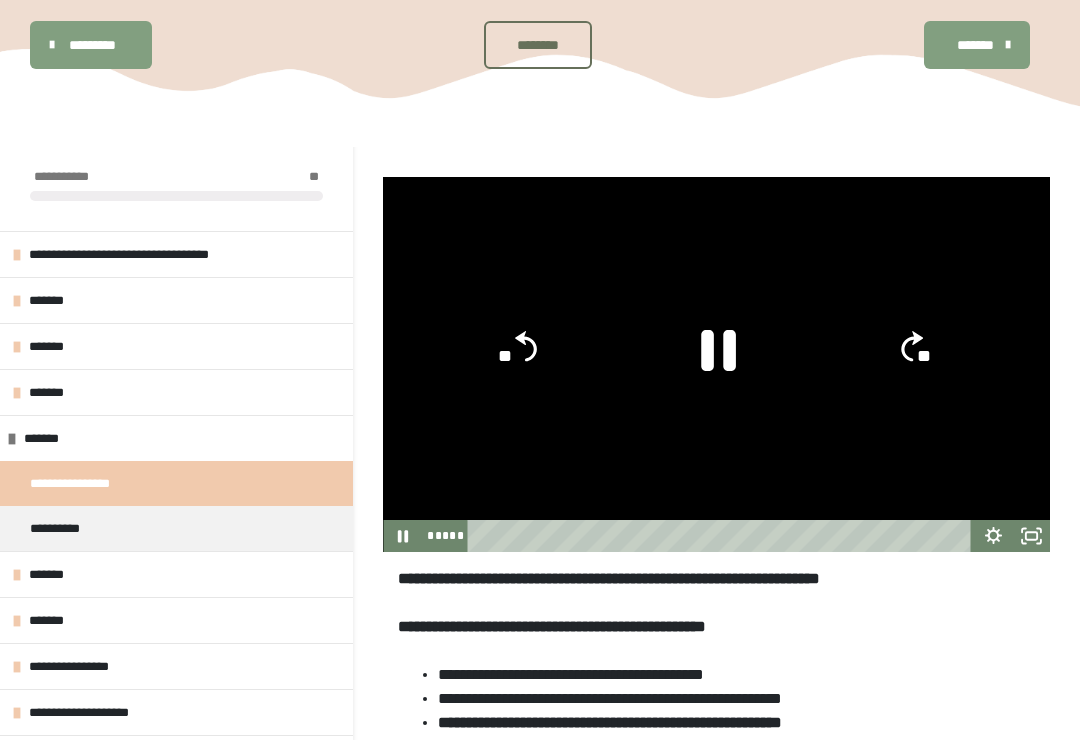 click 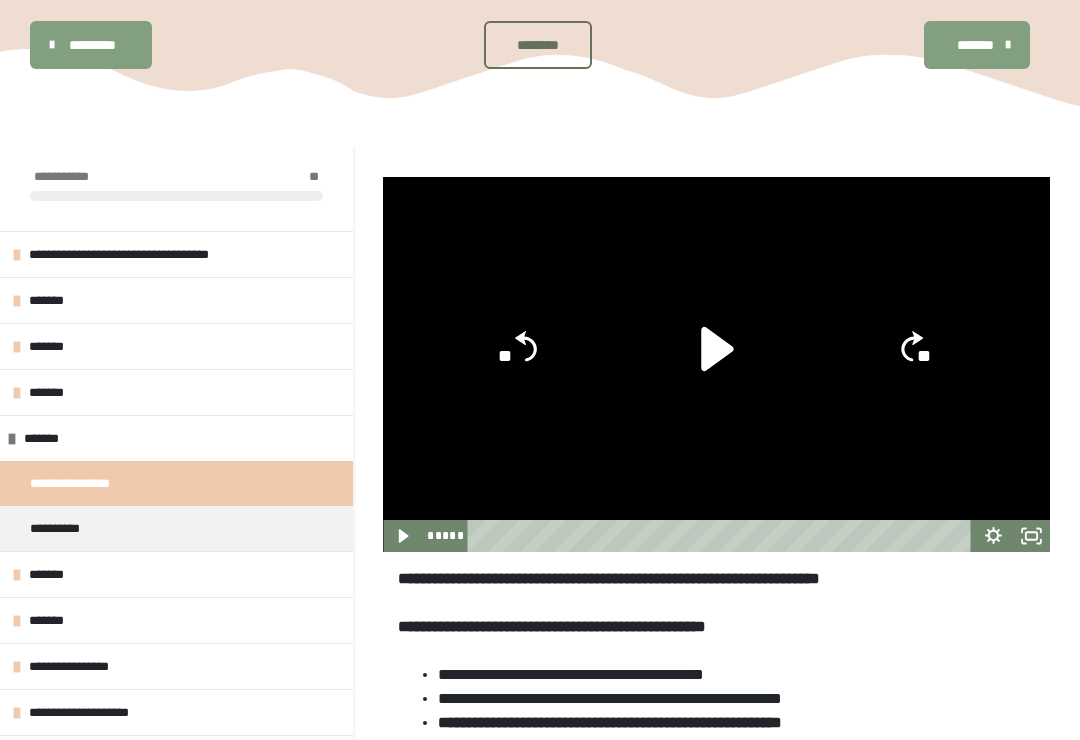 click 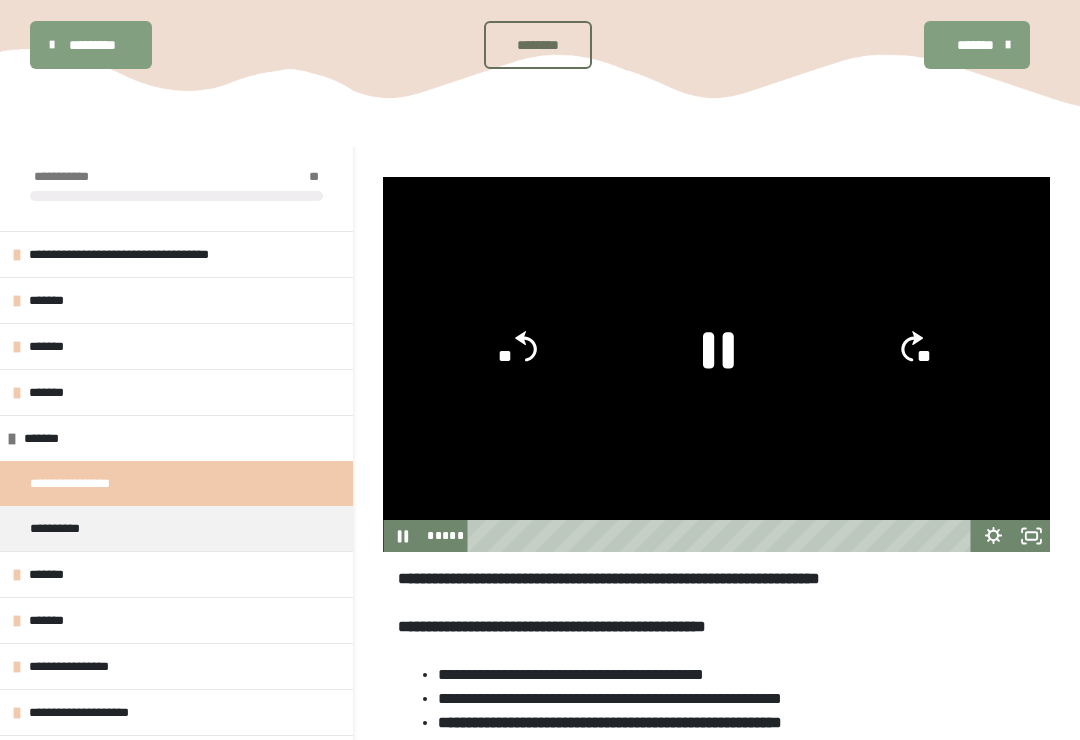 click 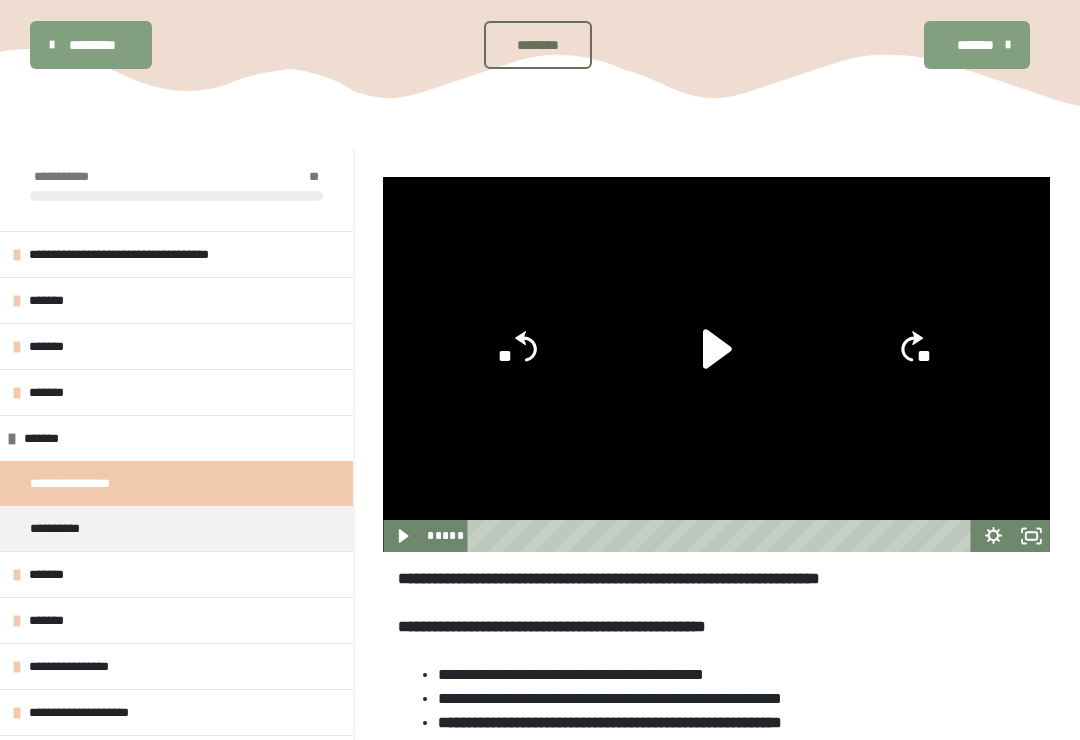 click 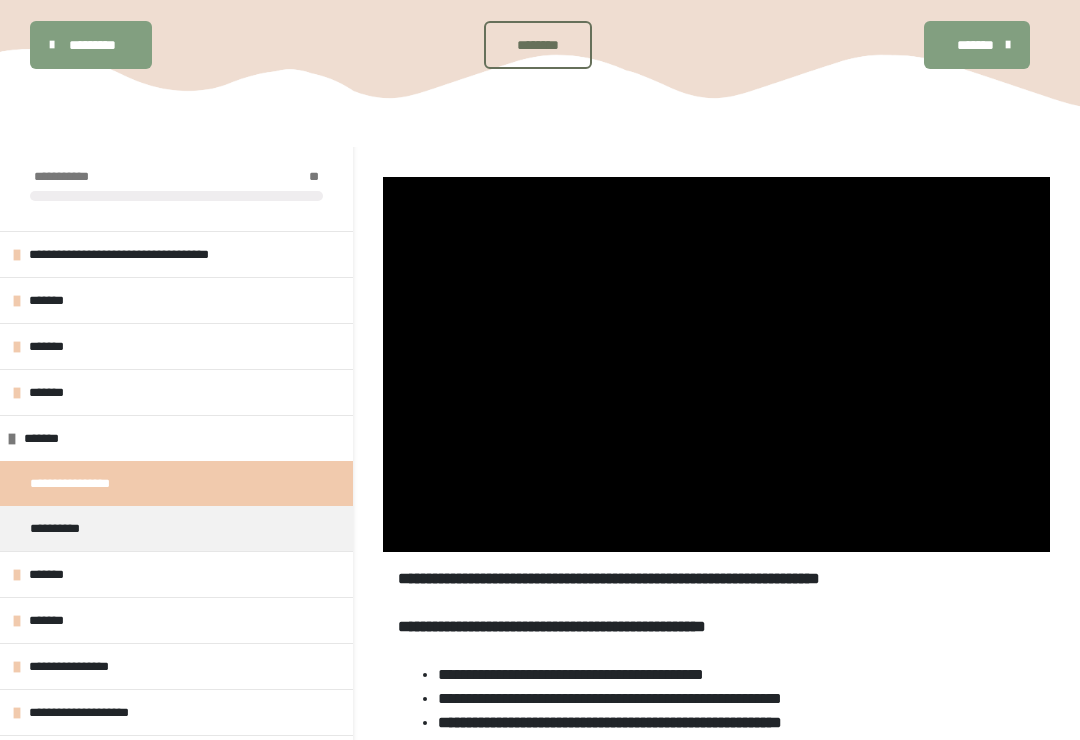 click at bounding box center [716, 364] 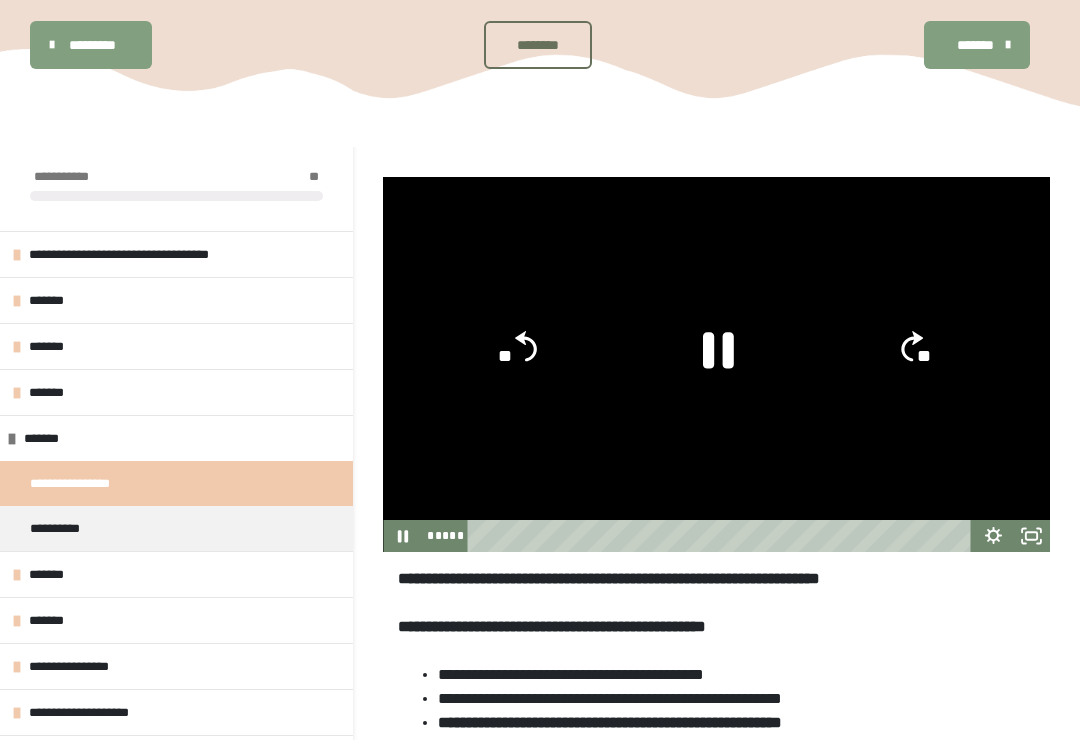 click 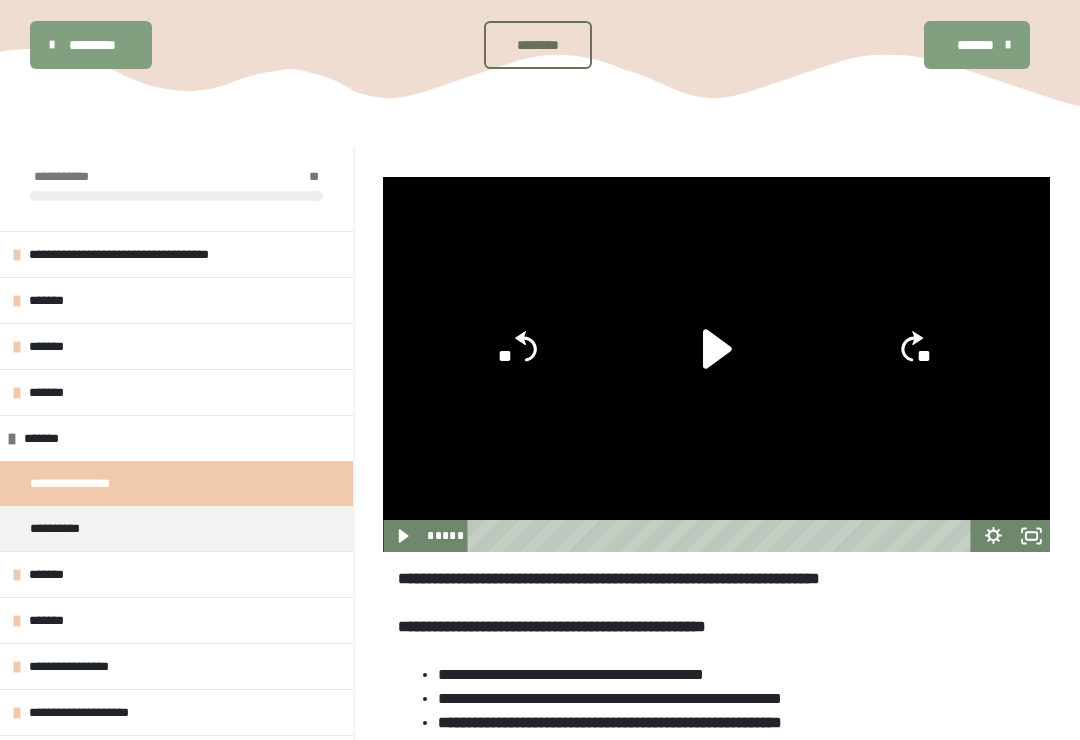click 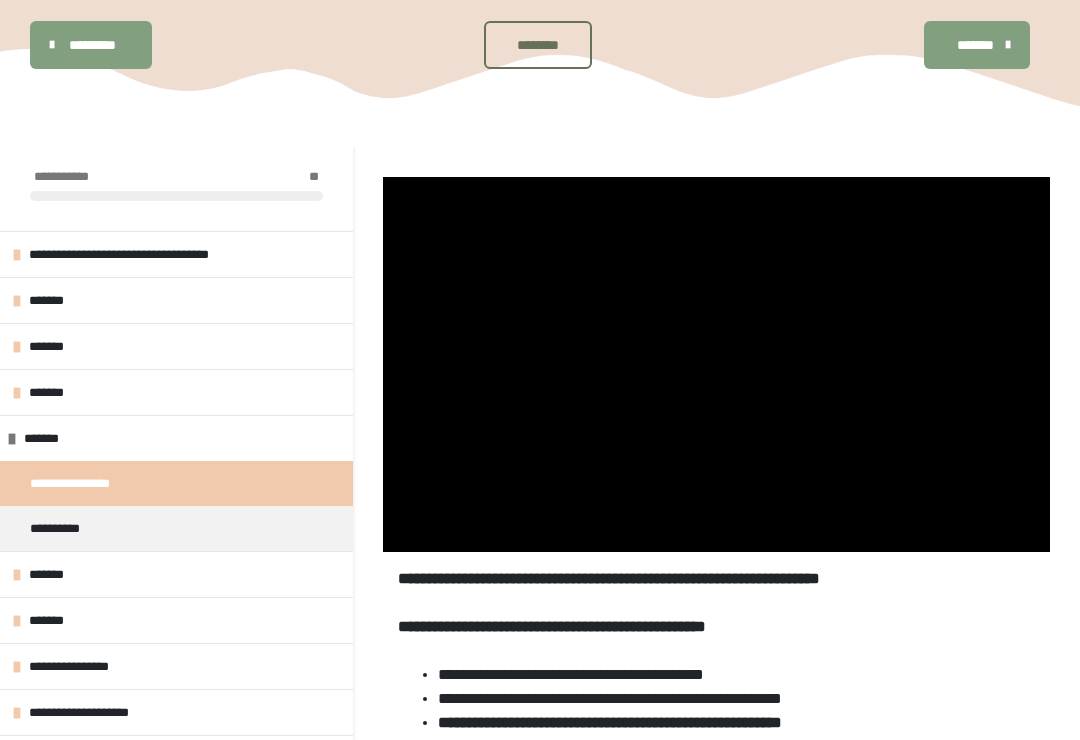 click at bounding box center (716, 364) 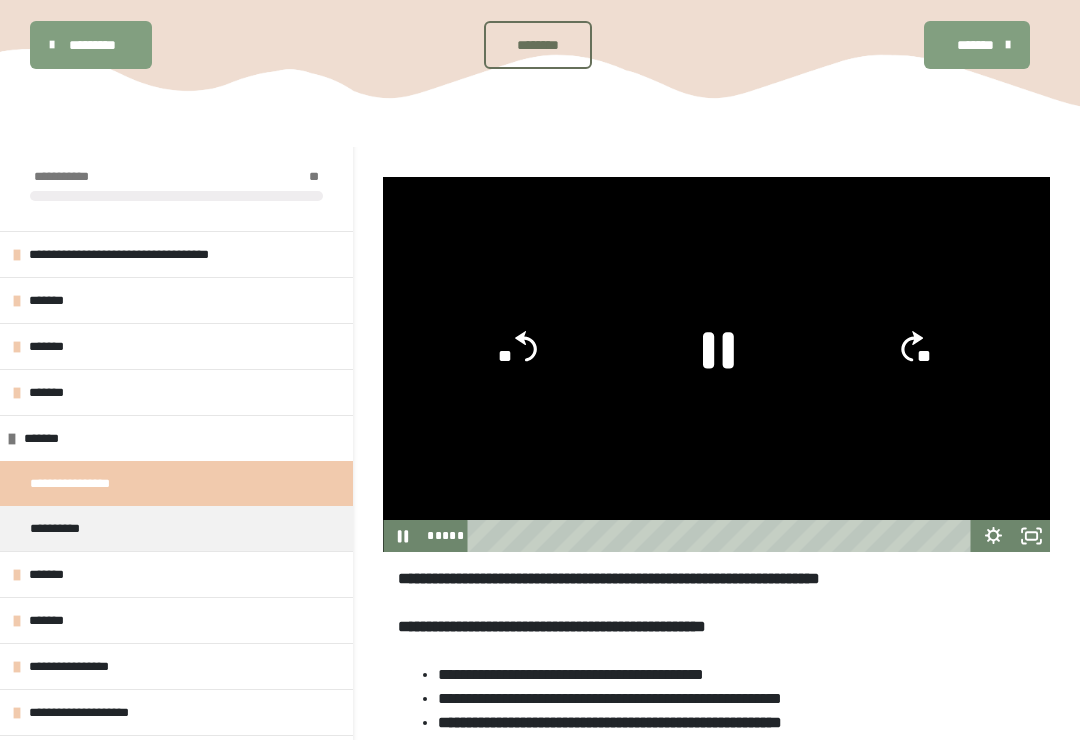 click 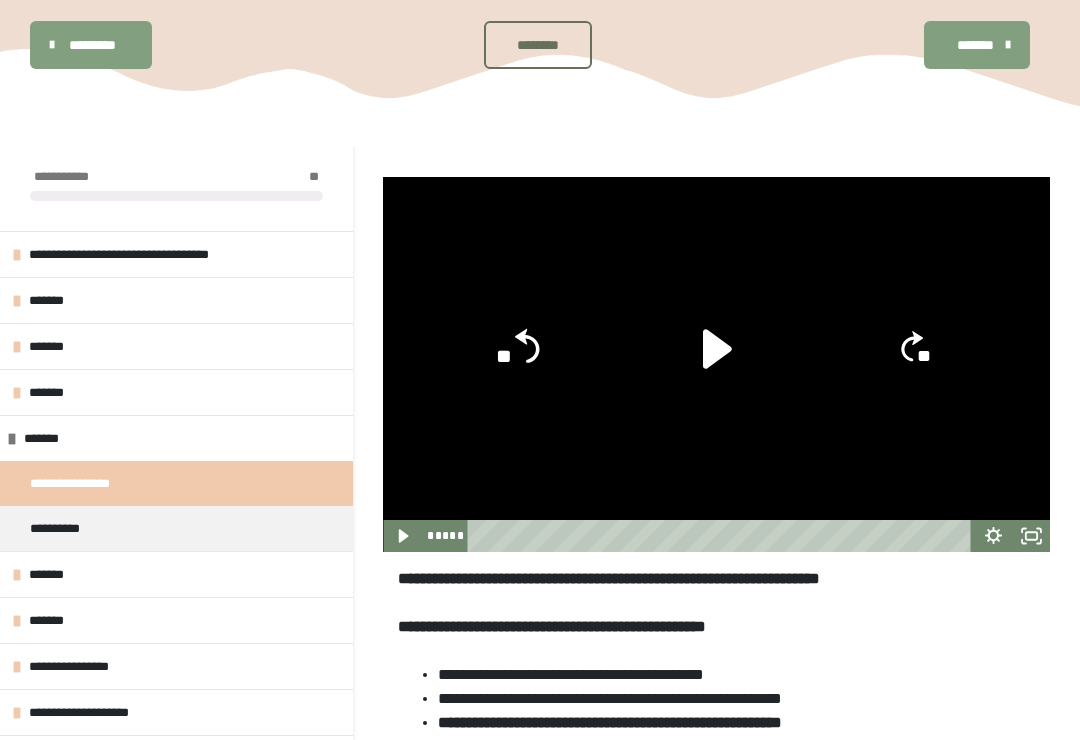 click on "**" 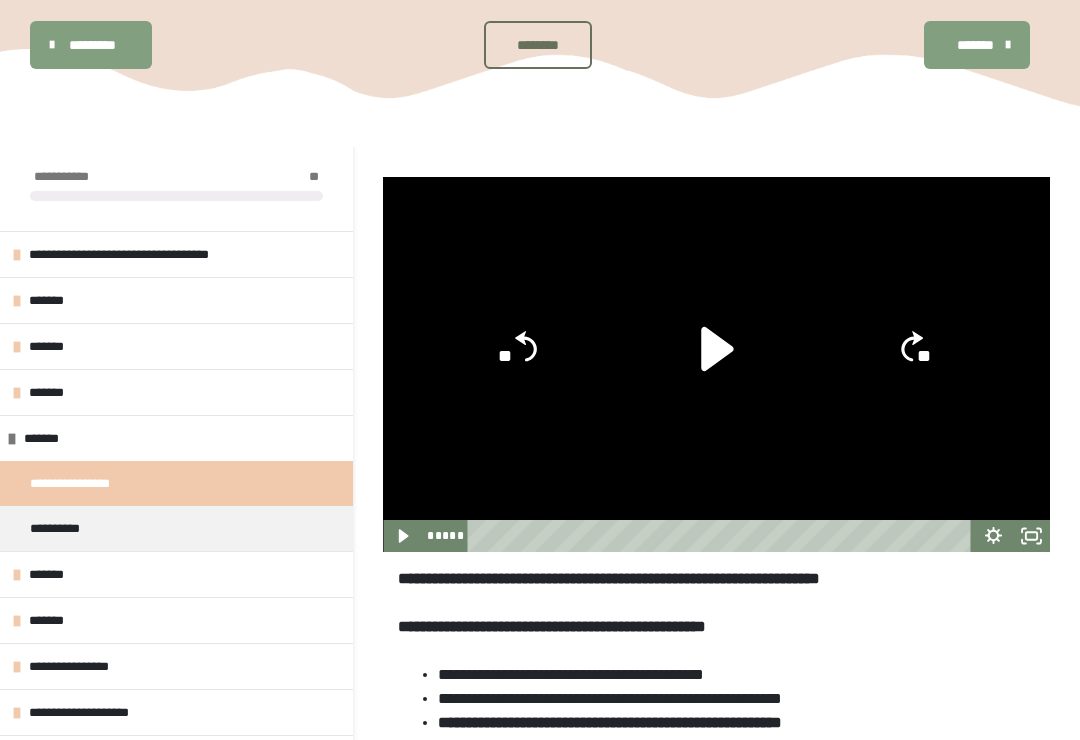click 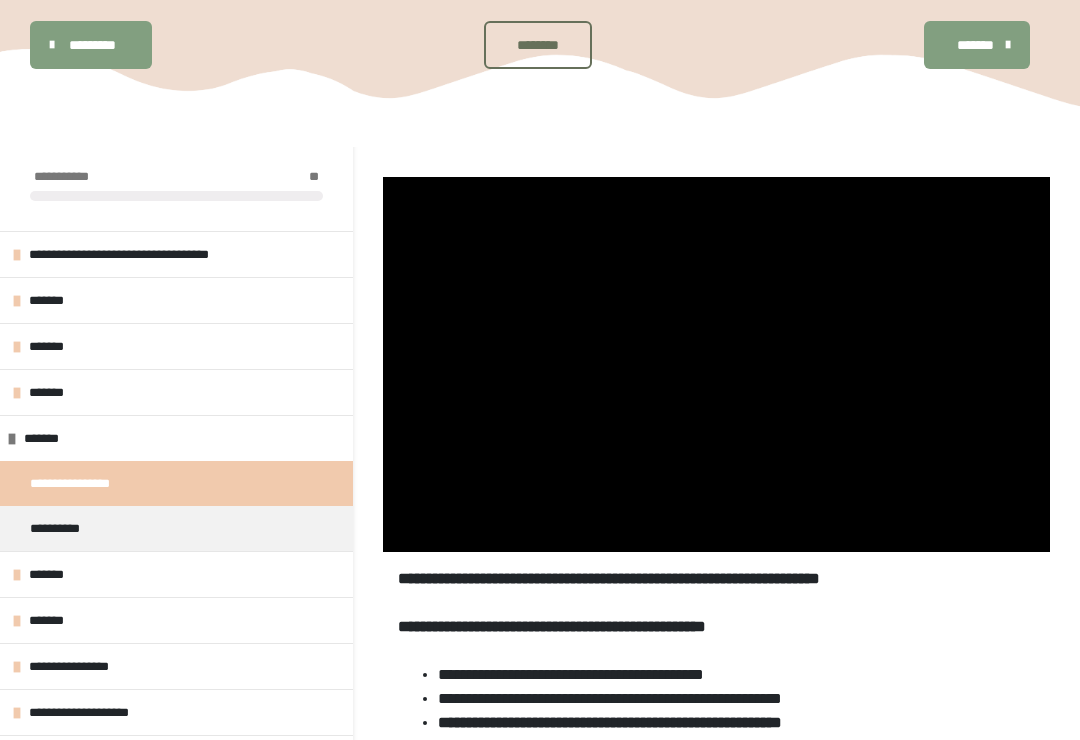 click at bounding box center (716, 364) 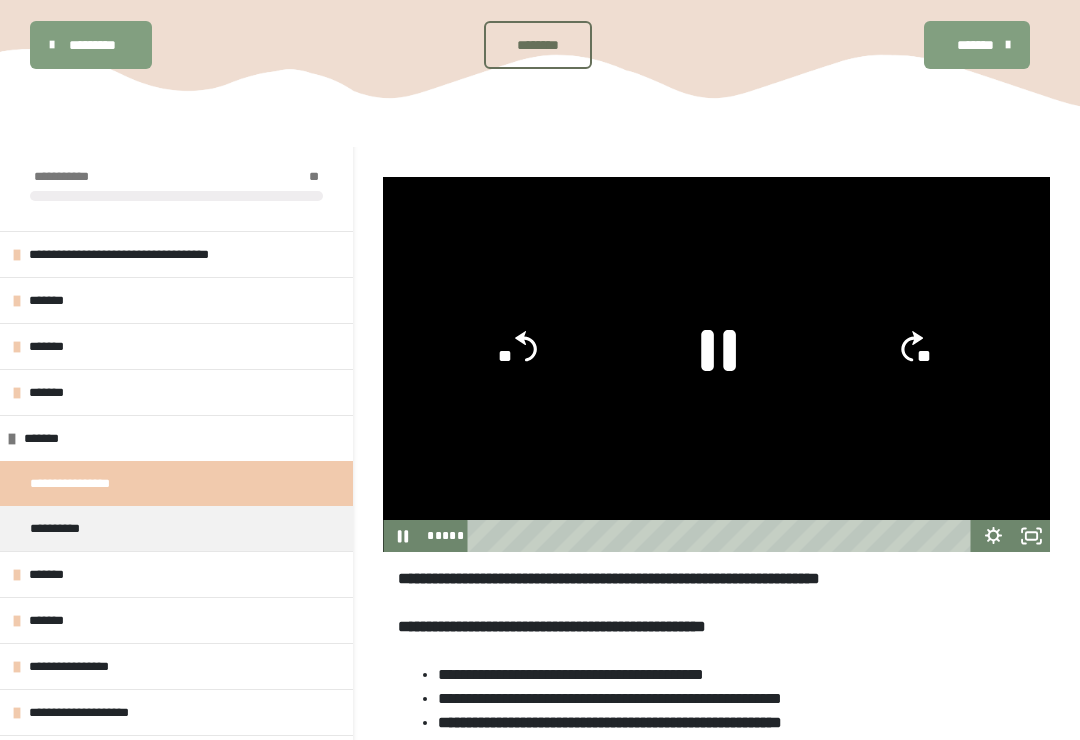 click 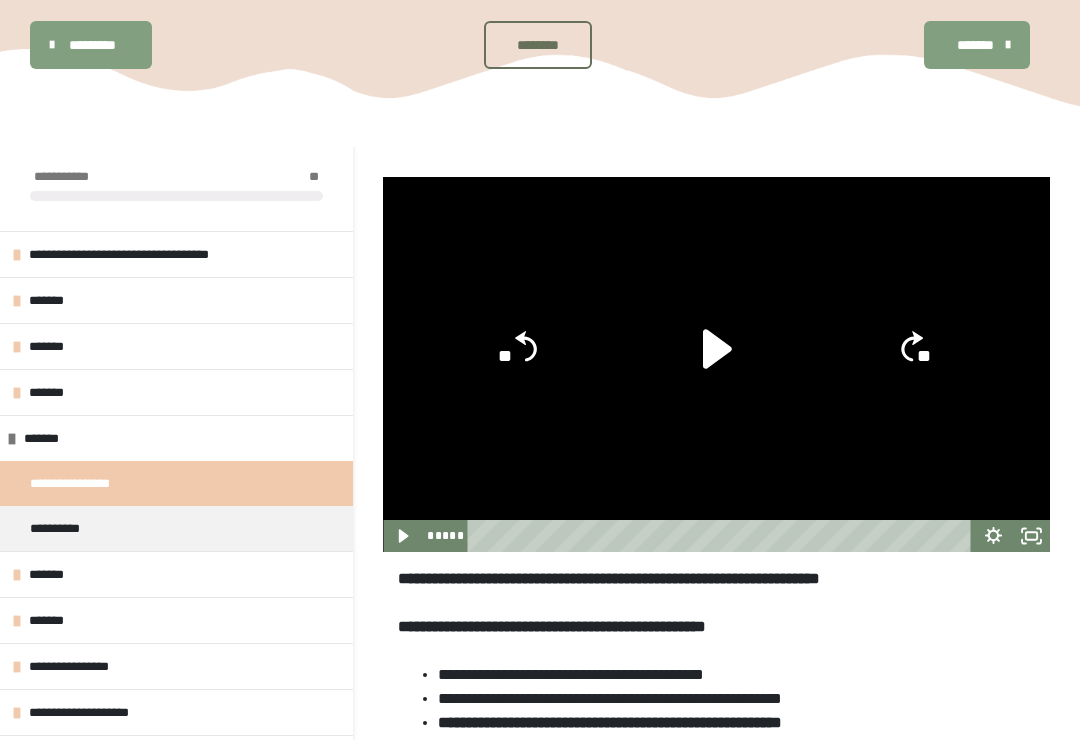 click 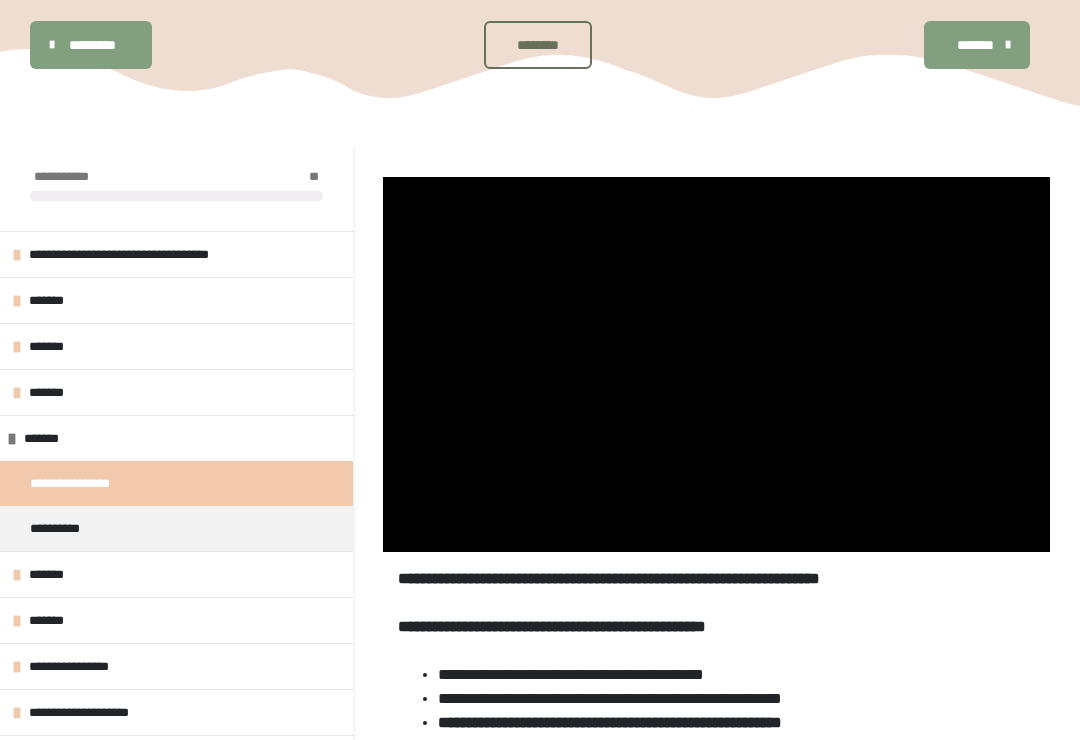 click at bounding box center (716, 364) 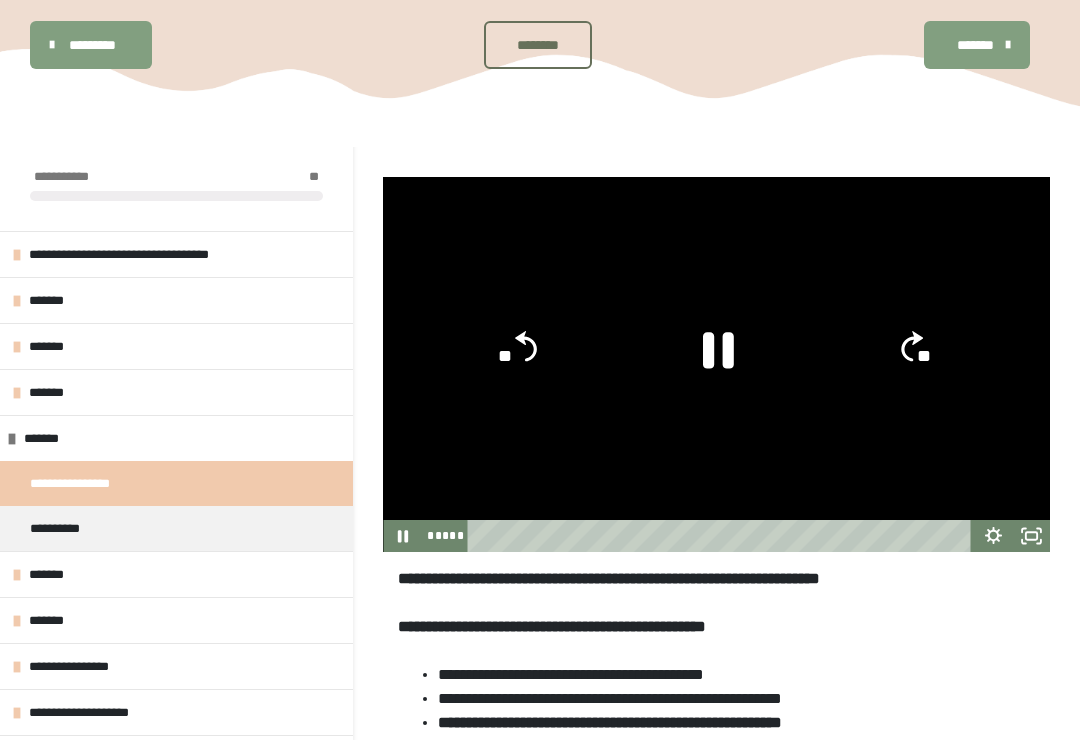 click on "**" 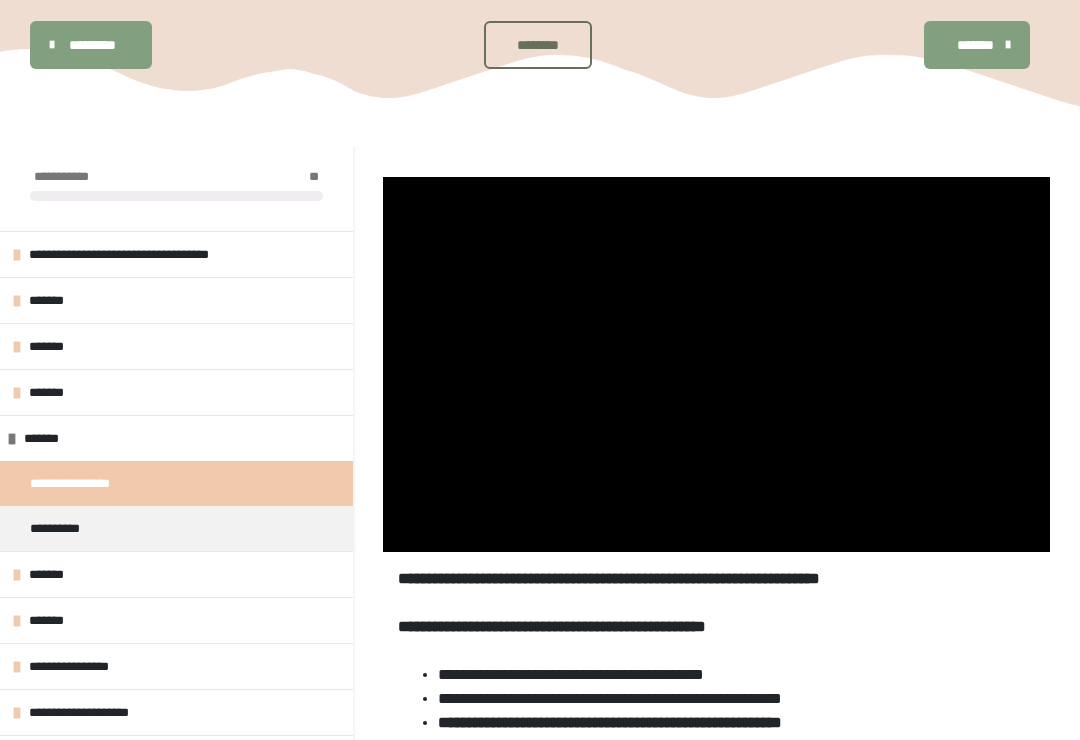 click at bounding box center [716, 364] 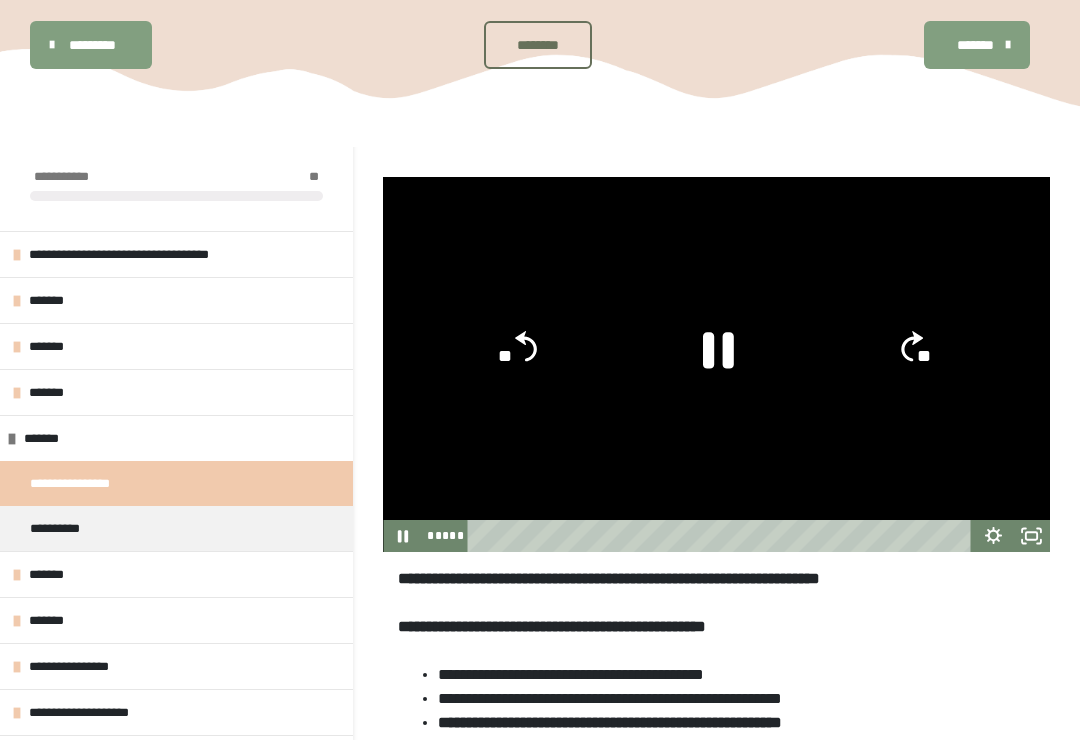click 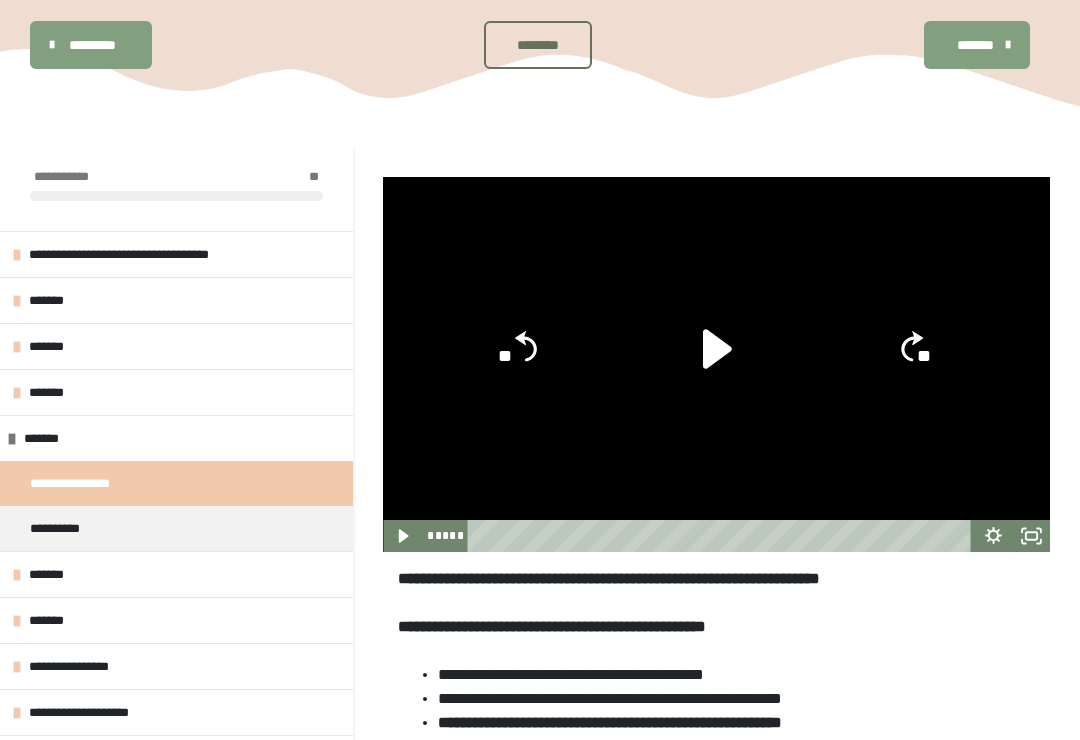 click 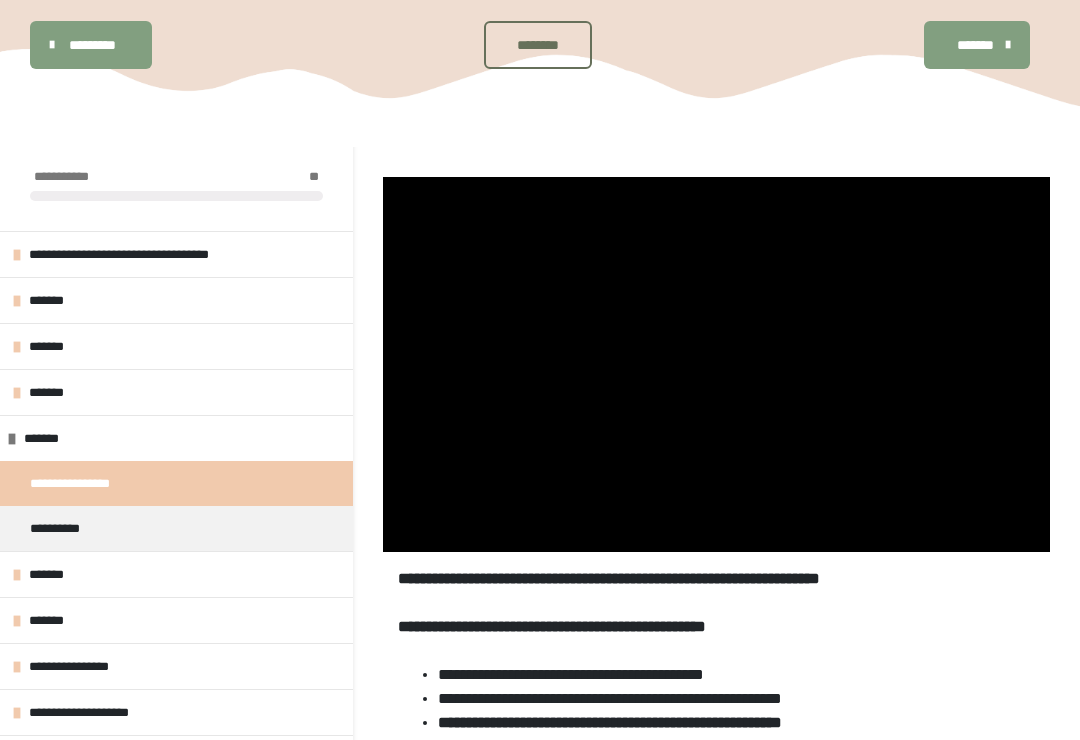 click at bounding box center (716, 364) 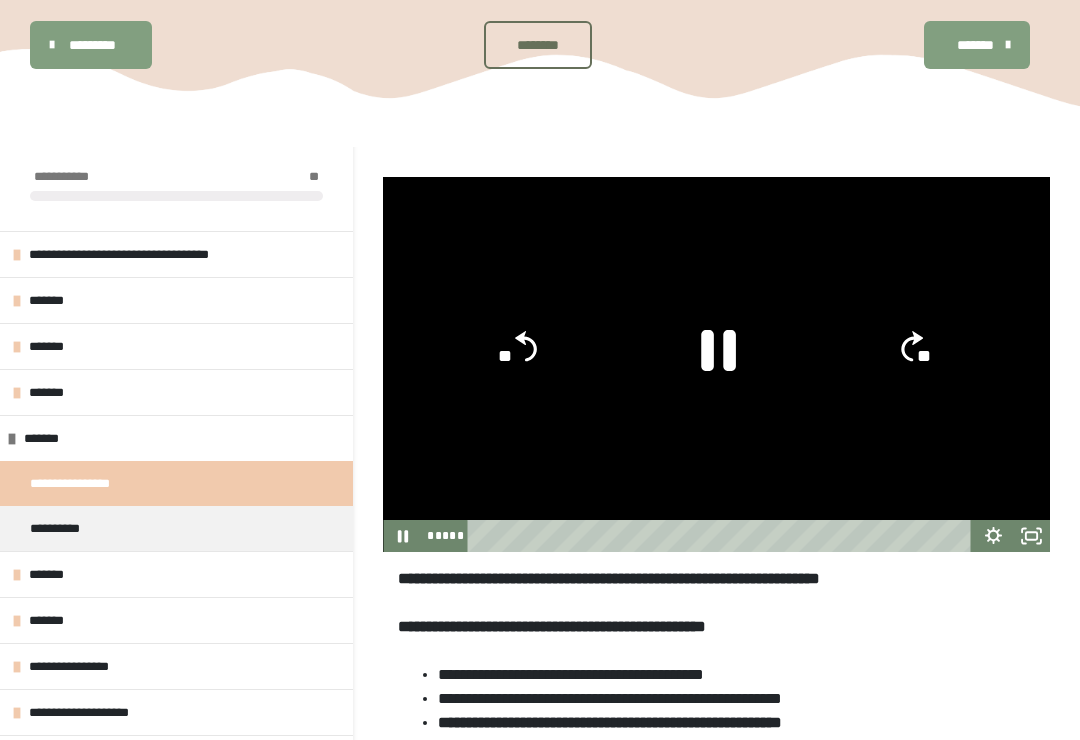 click 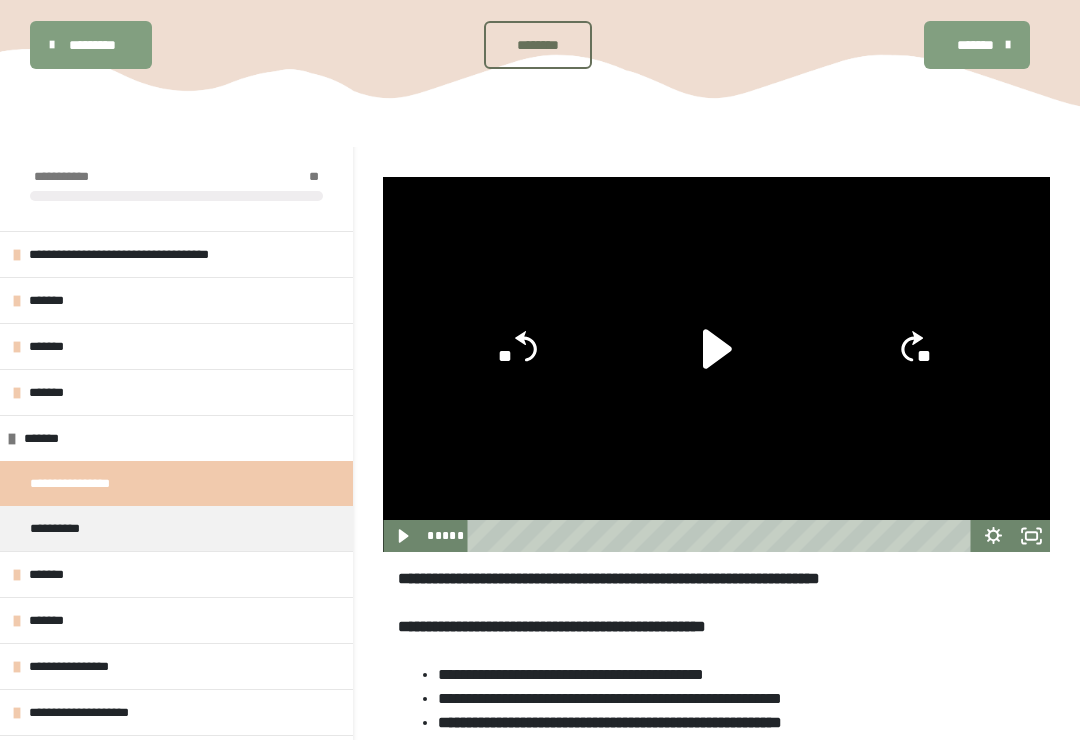 click 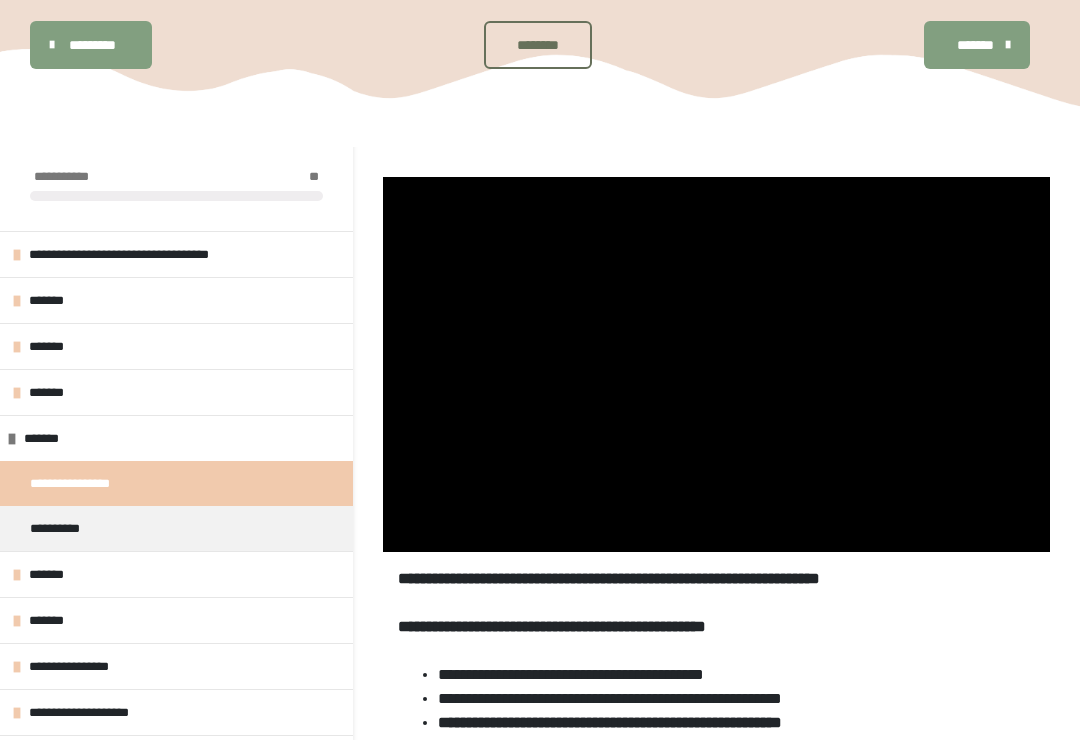 click at bounding box center (716, 364) 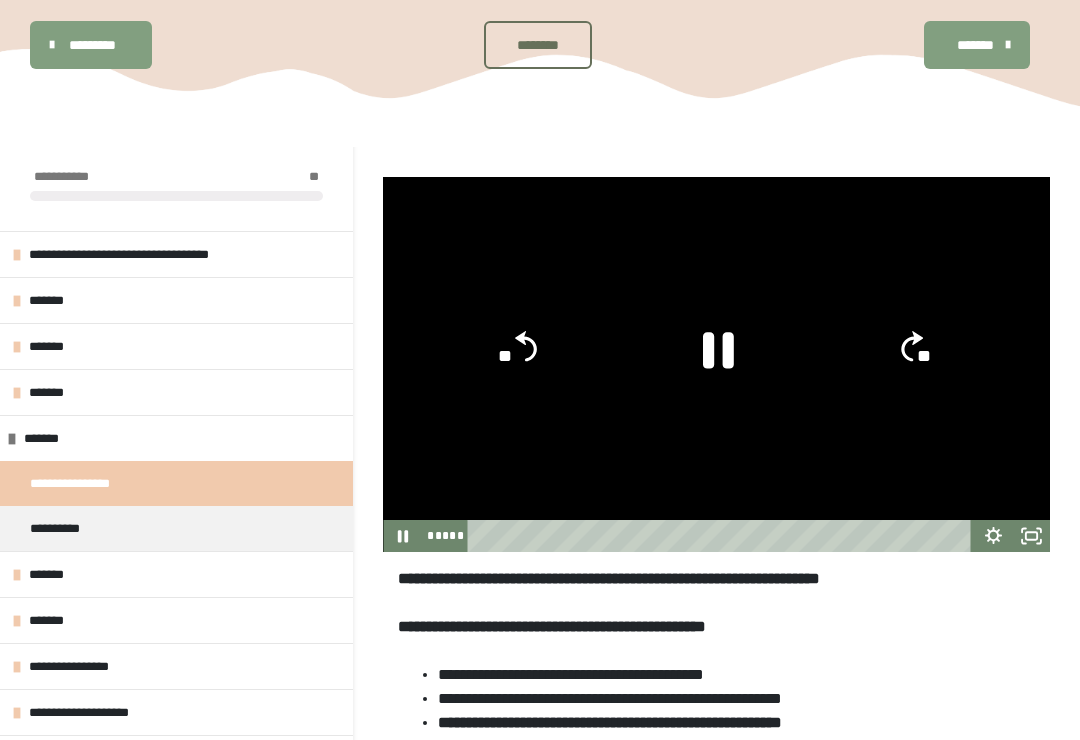 click 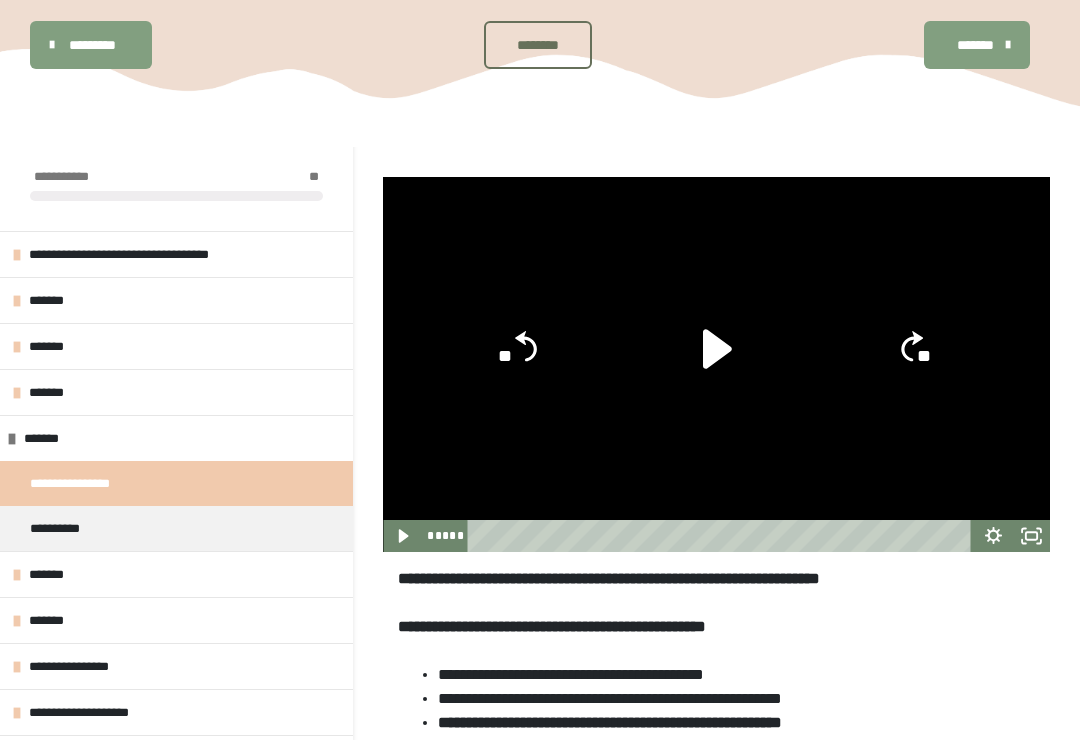 click 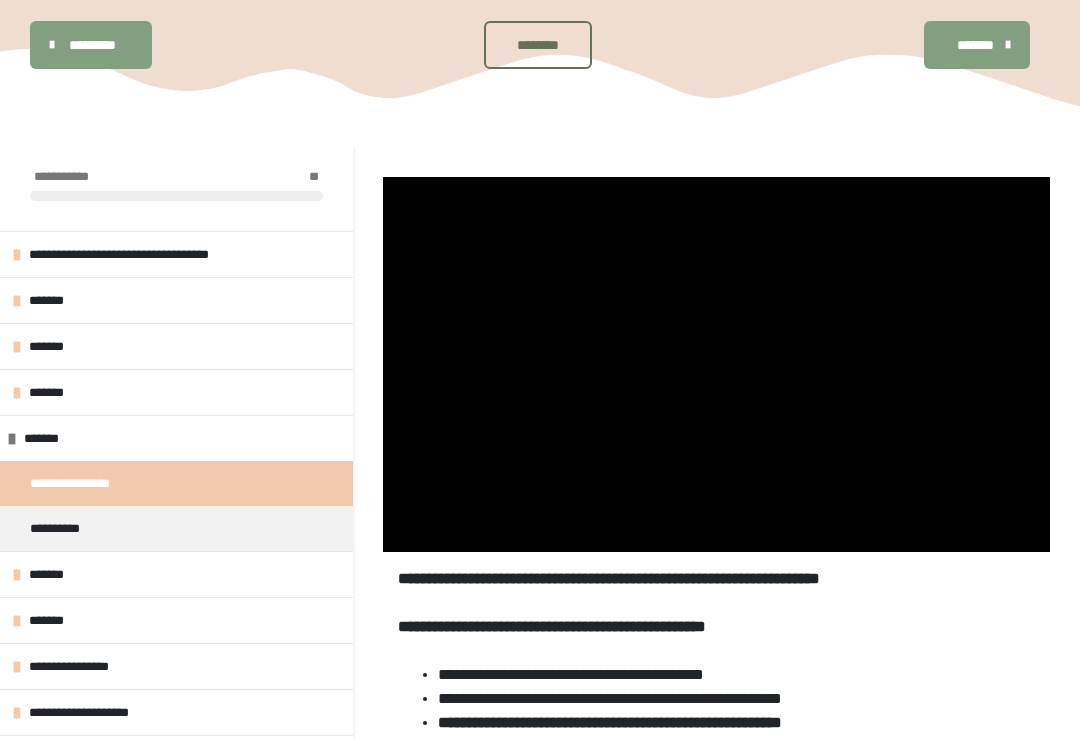 click at bounding box center [716, 364] 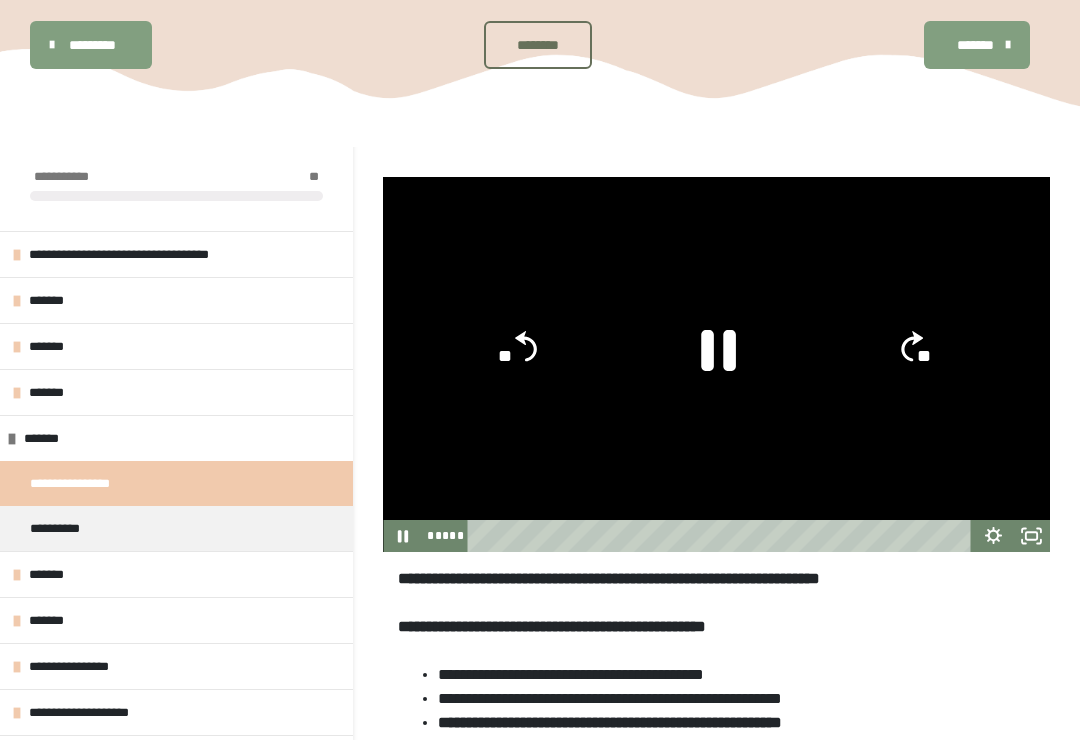 click 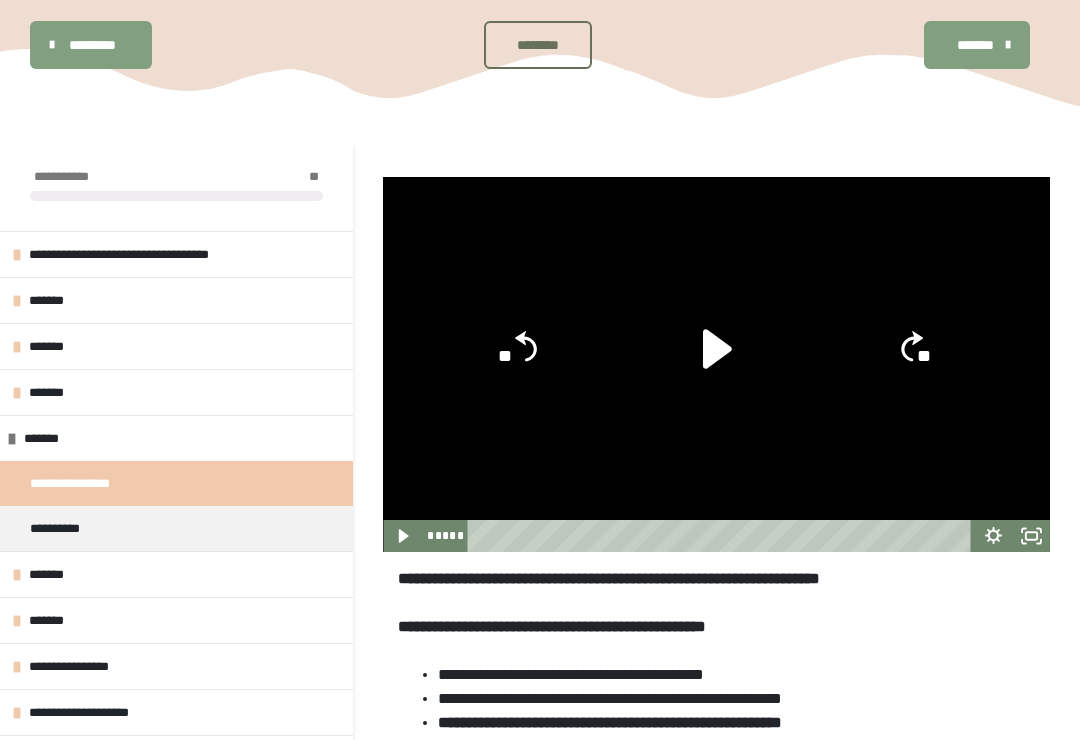 click 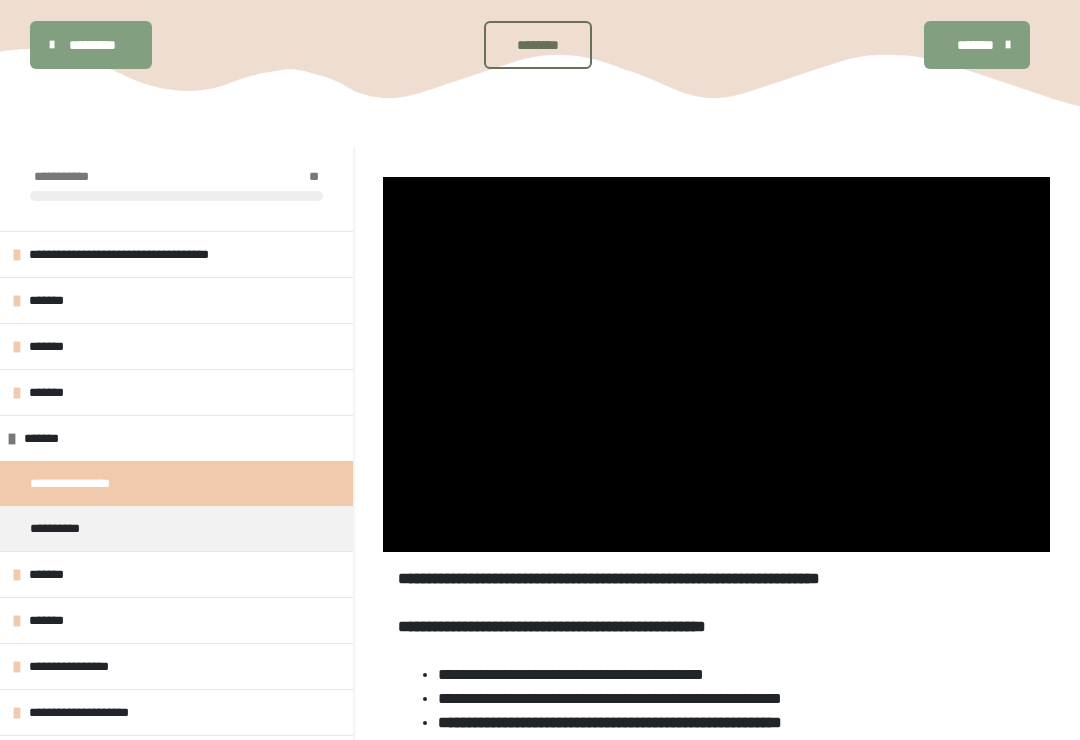 click at bounding box center (716, 364) 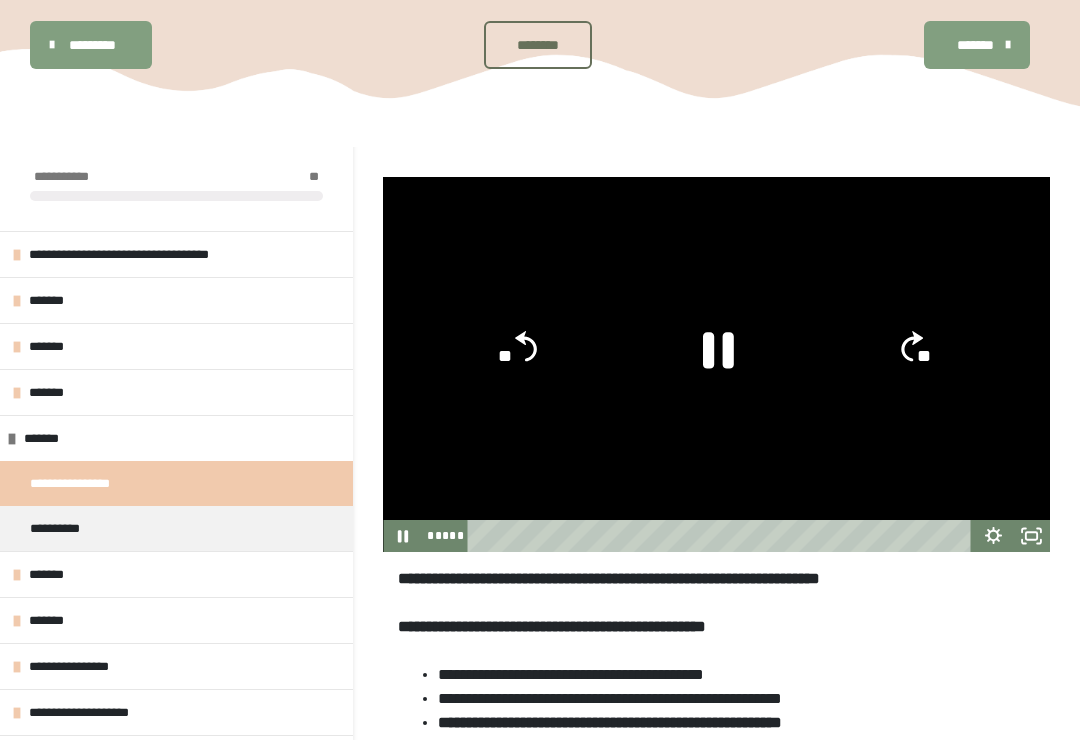 click 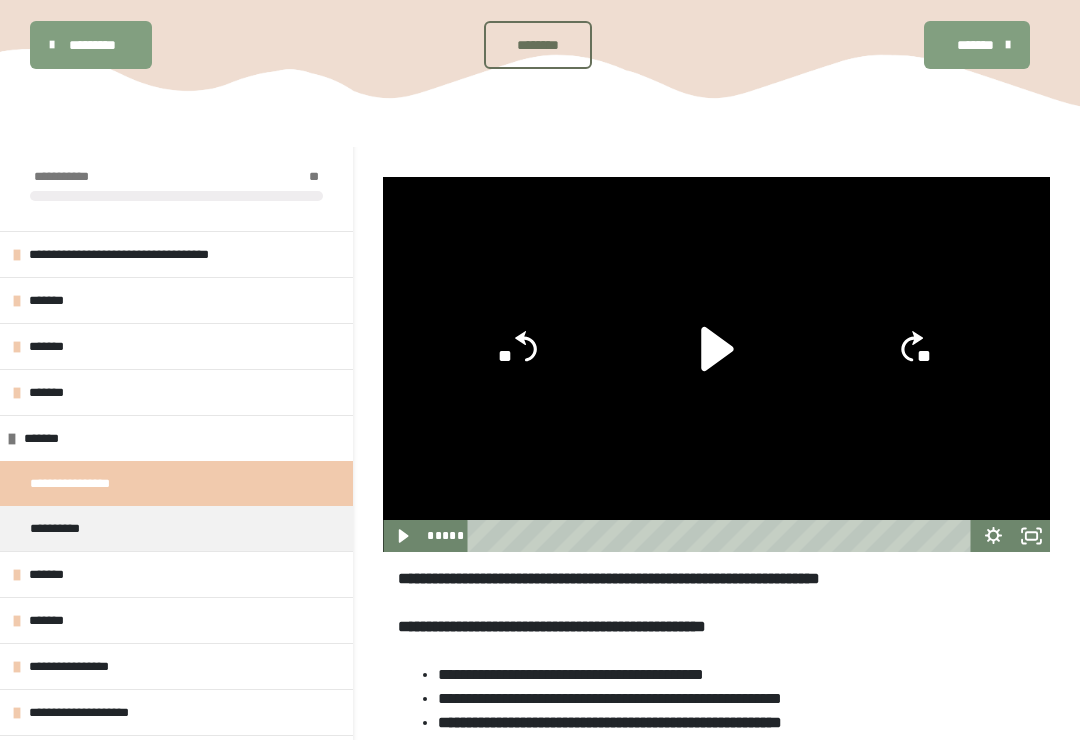 click 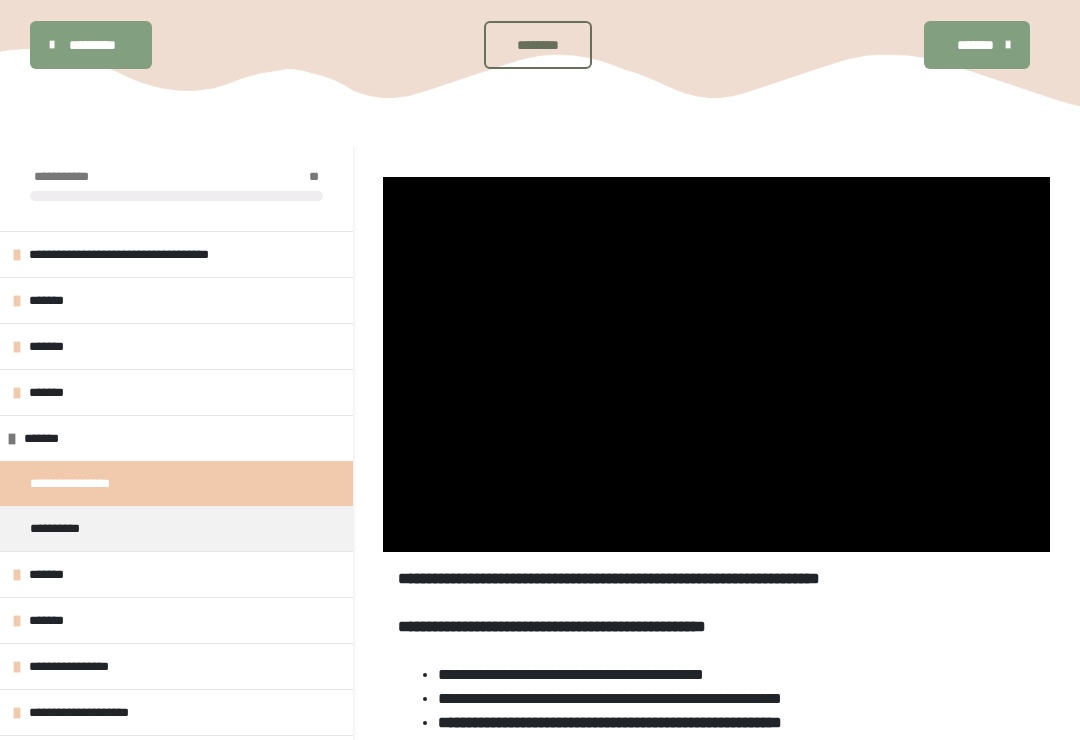 click at bounding box center [716, 364] 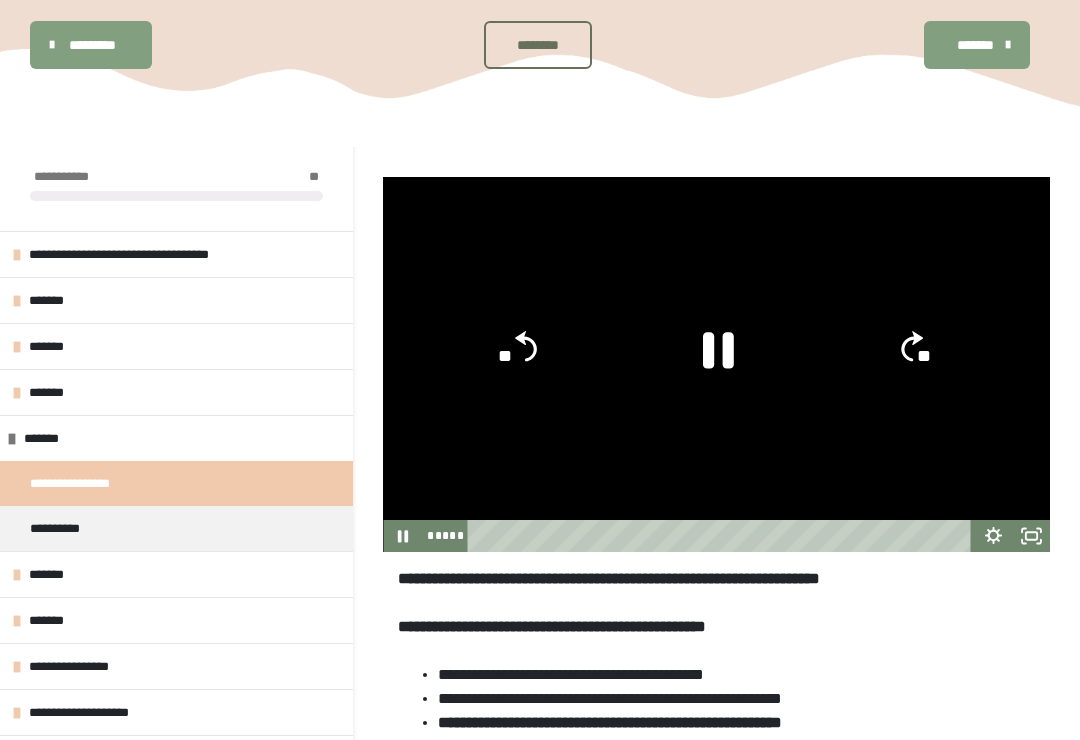 click 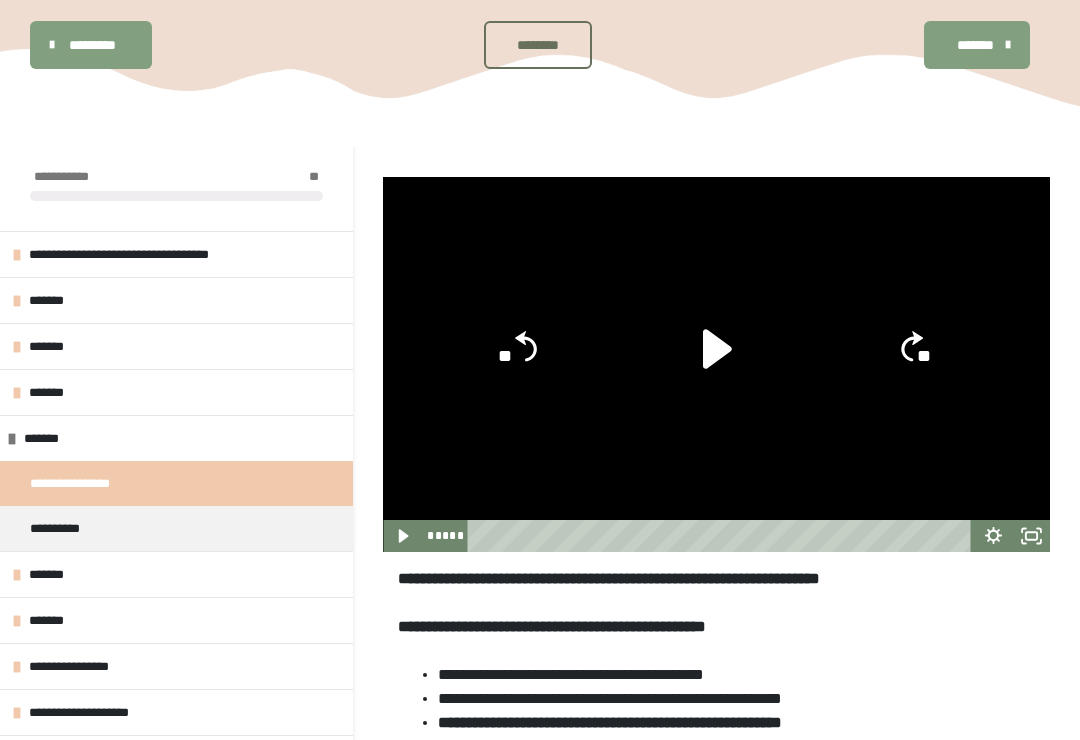 click 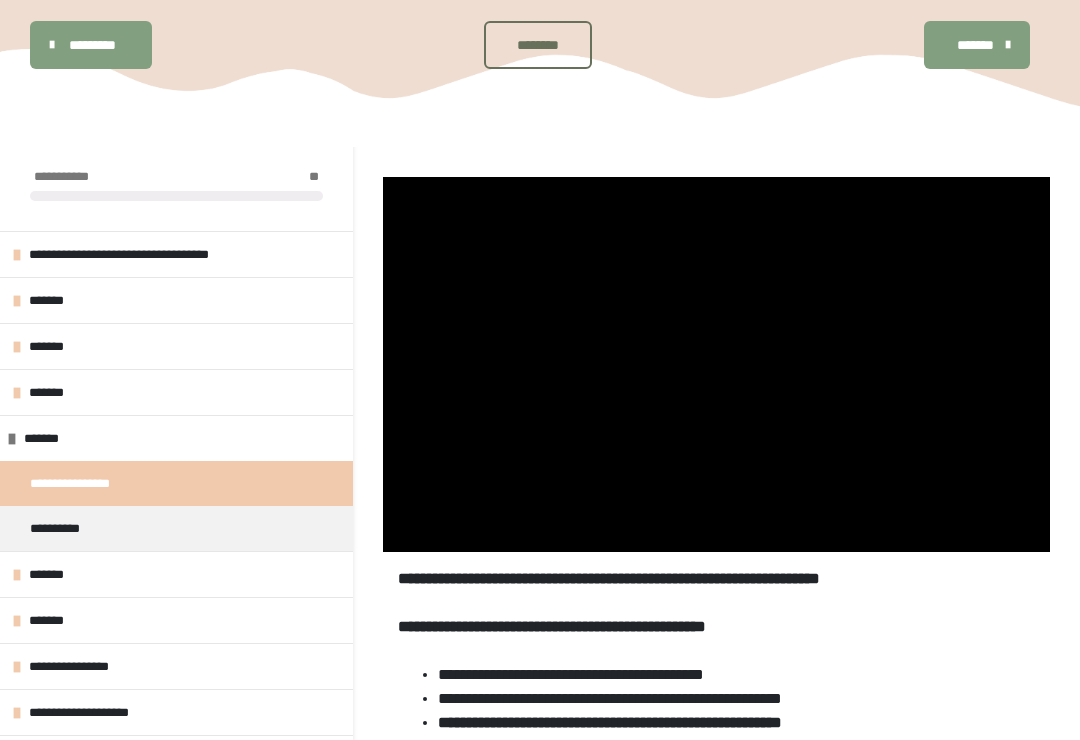 click at bounding box center [716, 364] 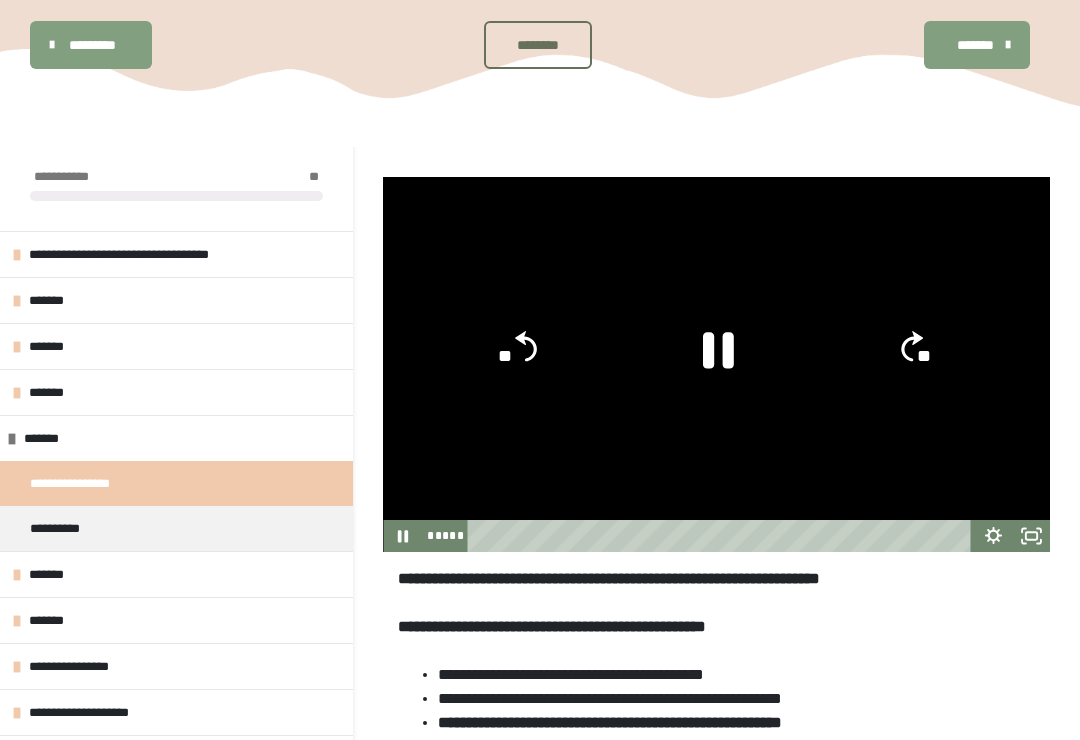 click 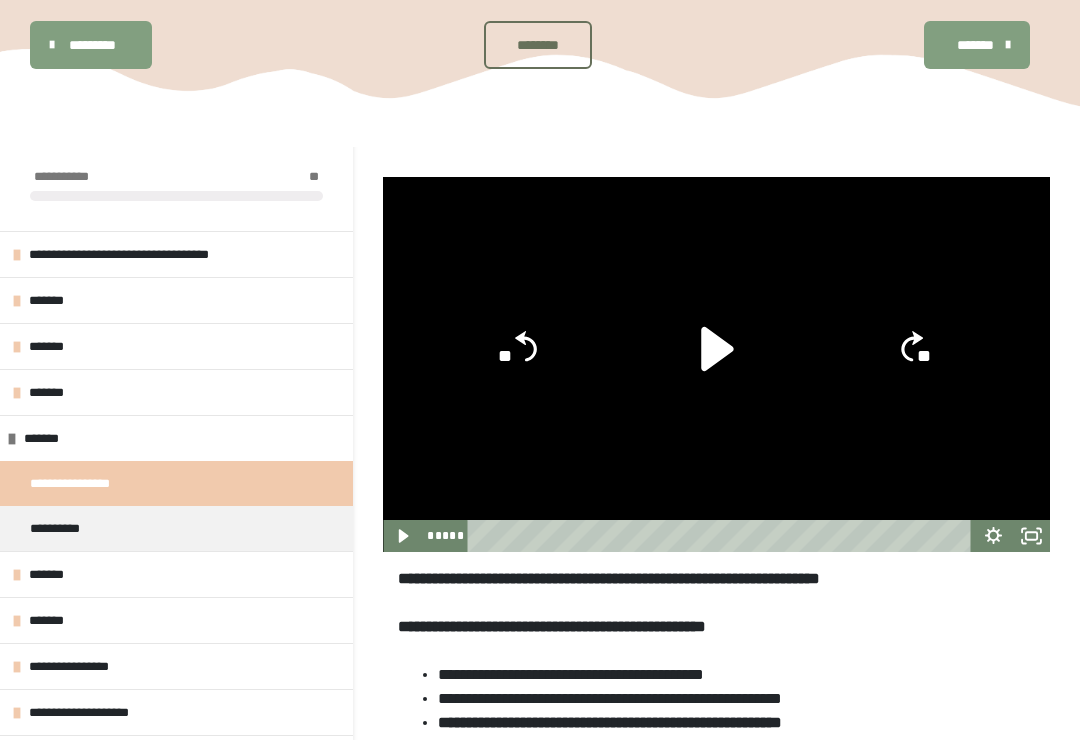 click 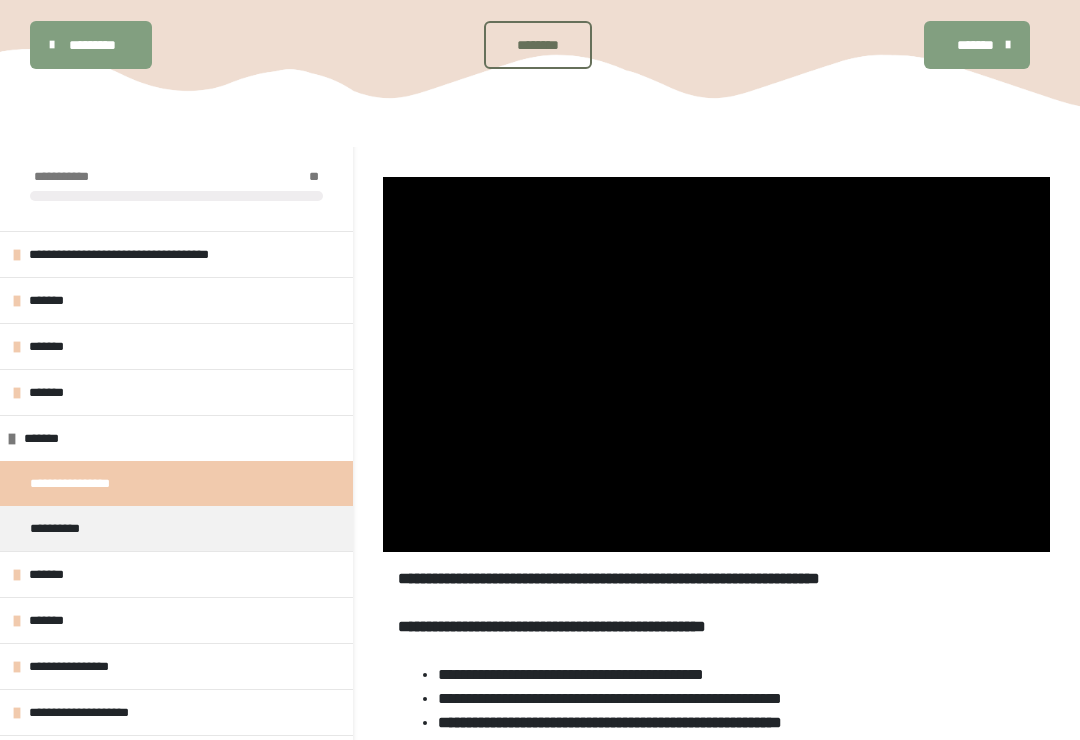click at bounding box center (716, 364) 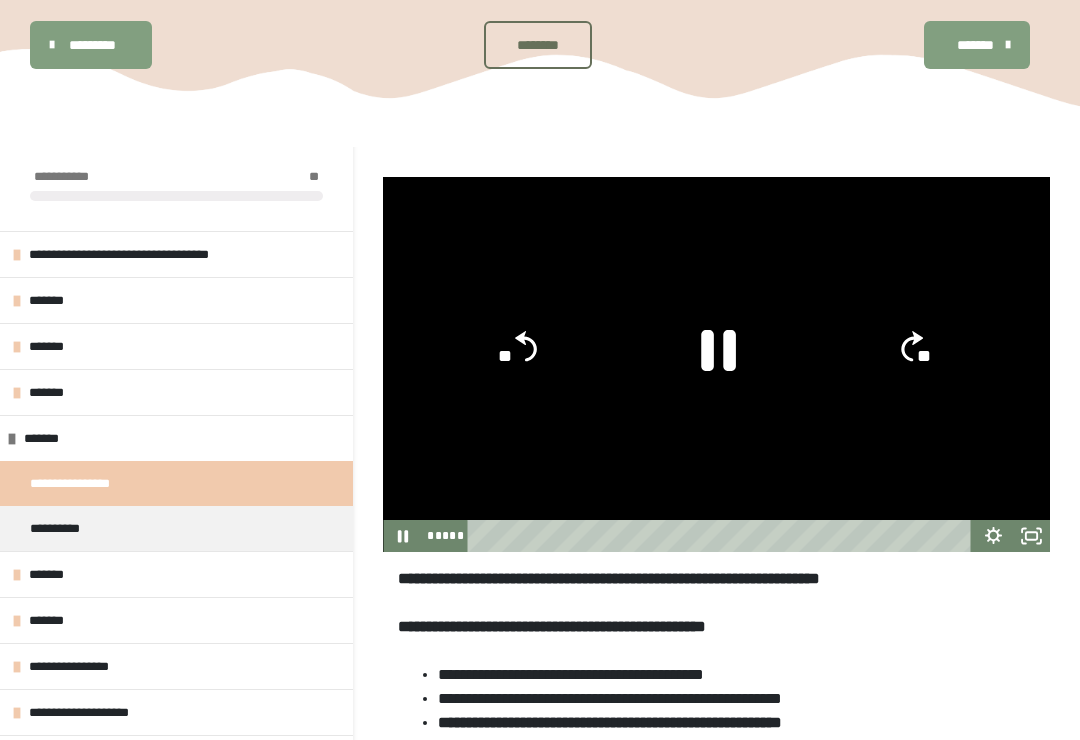 click 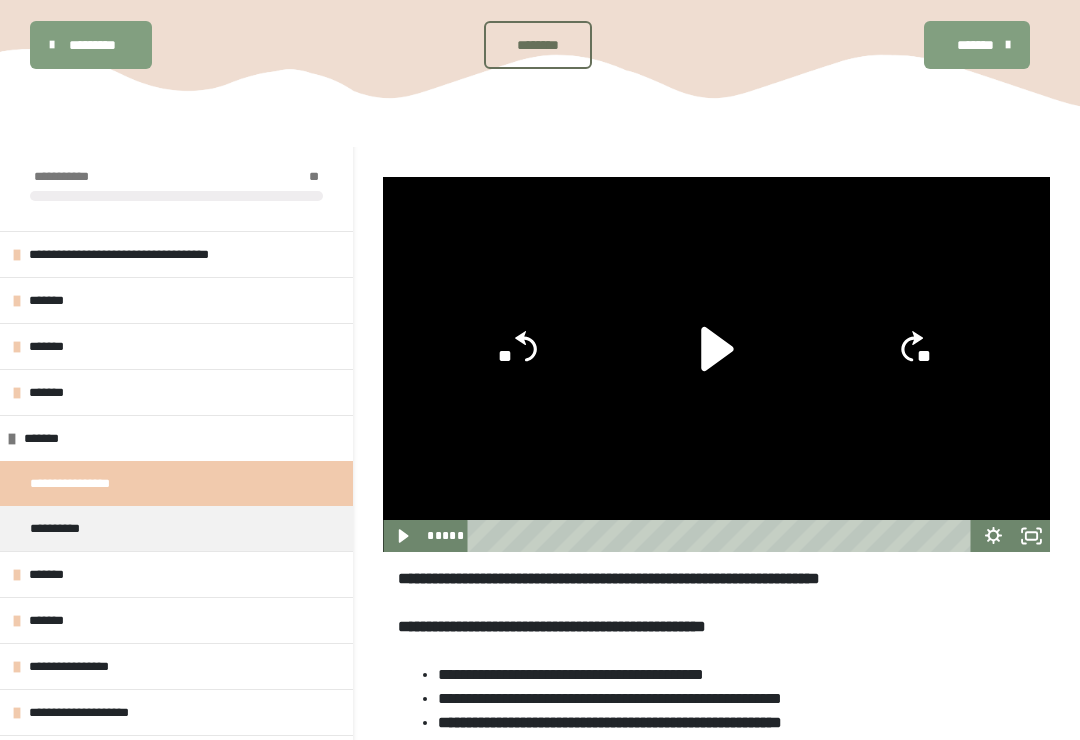 click 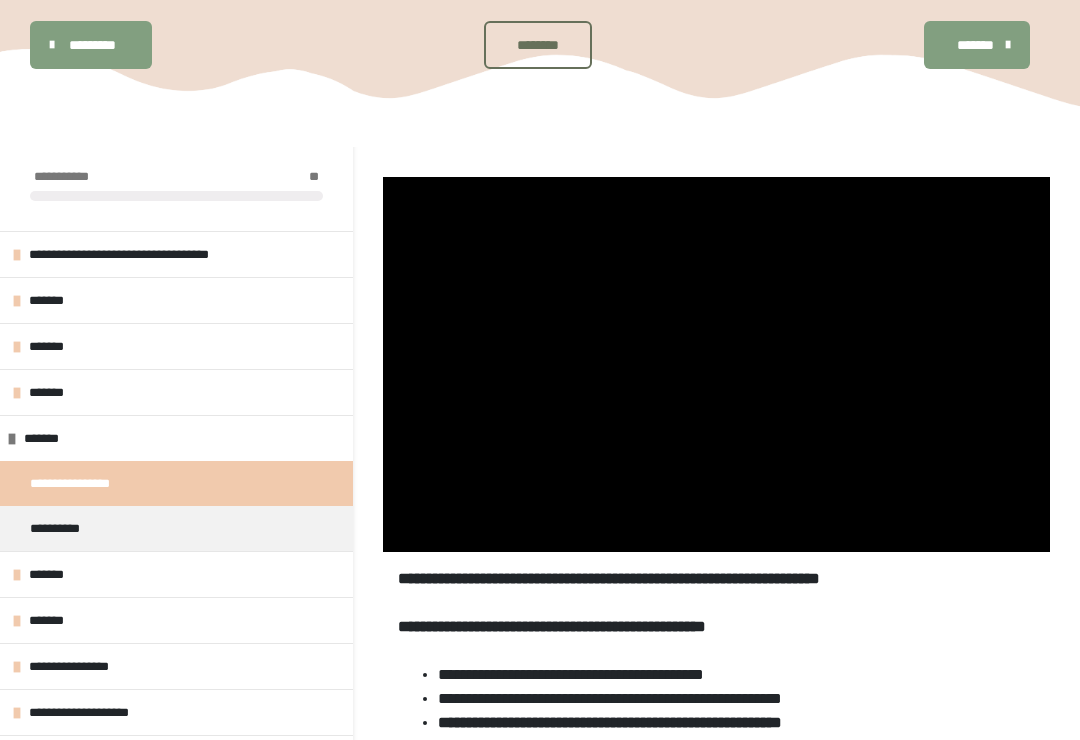 click at bounding box center [716, 364] 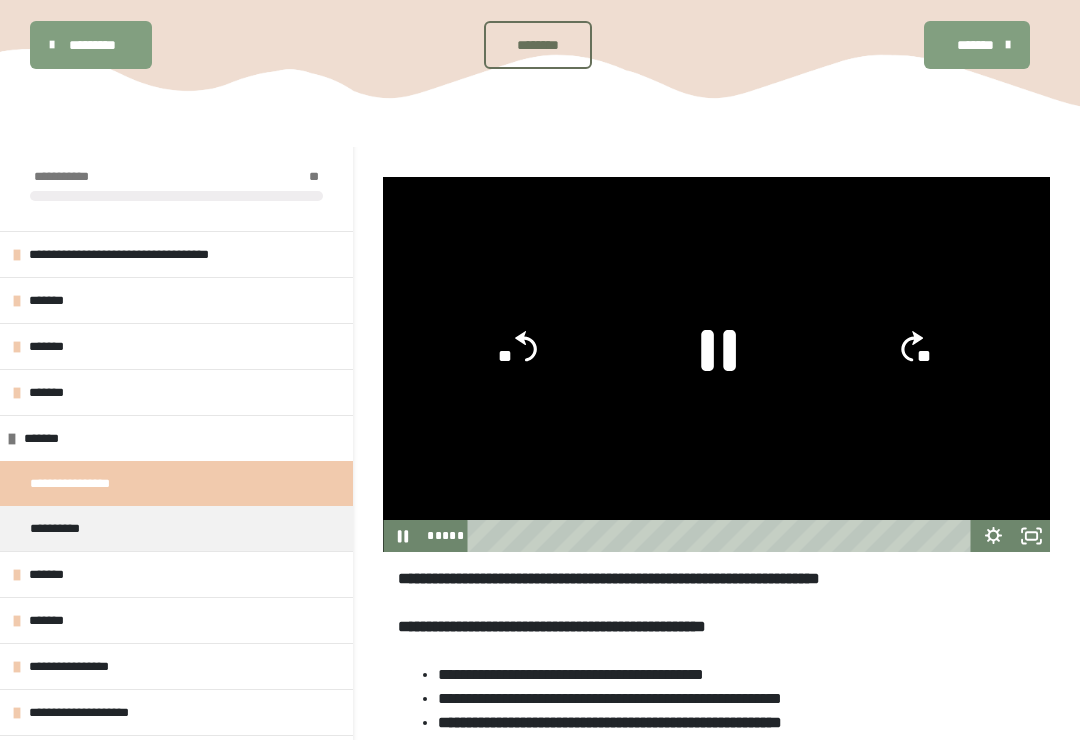 click 